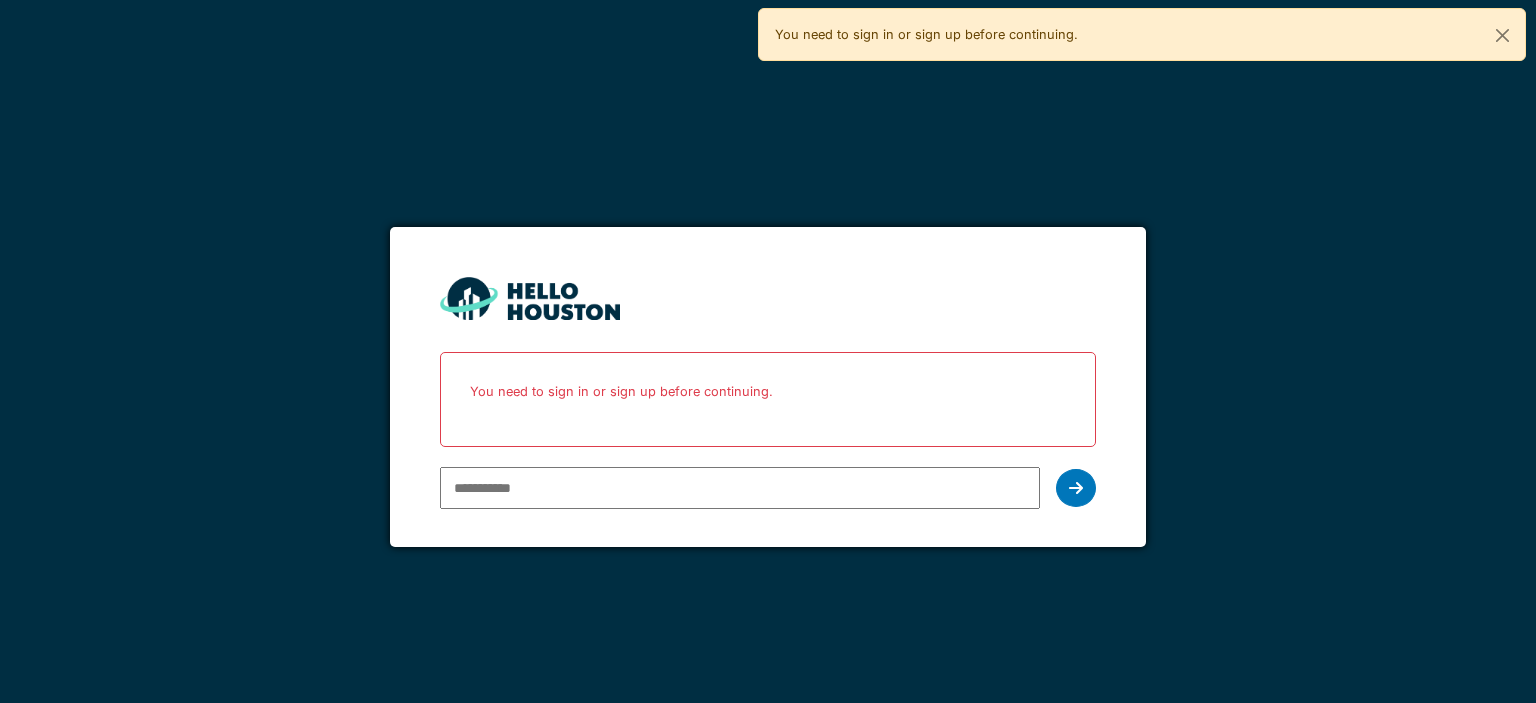 scroll, scrollTop: 0, scrollLeft: 0, axis: both 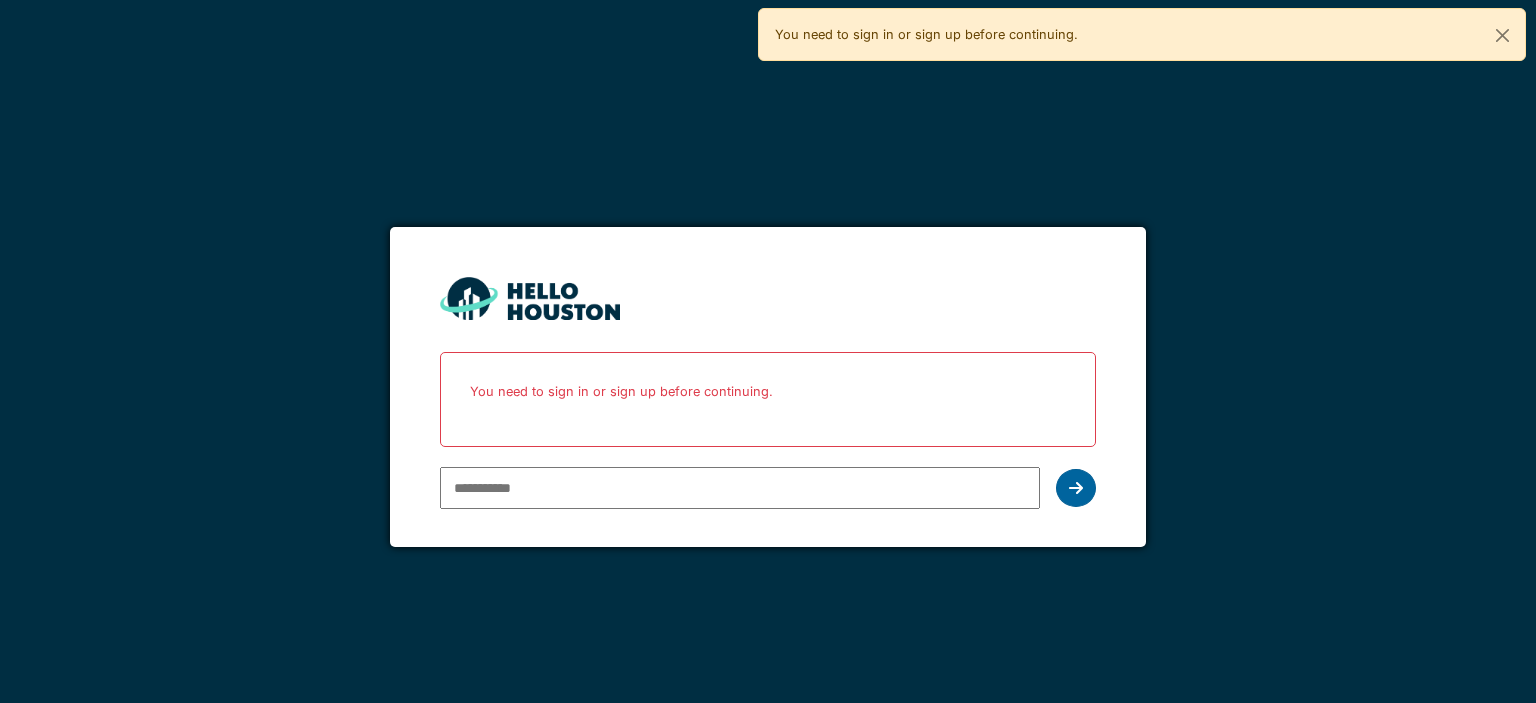 type on "**********" 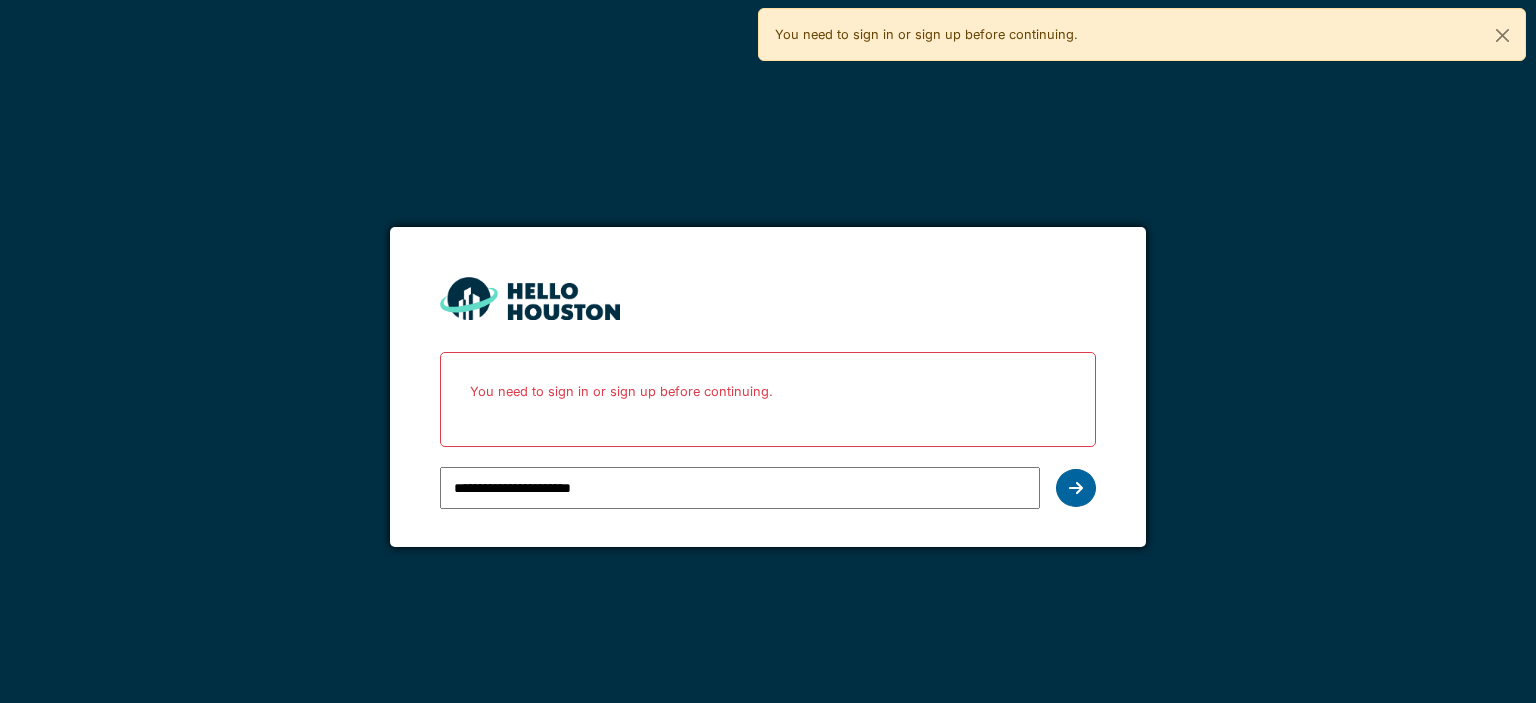 click at bounding box center (1076, 488) 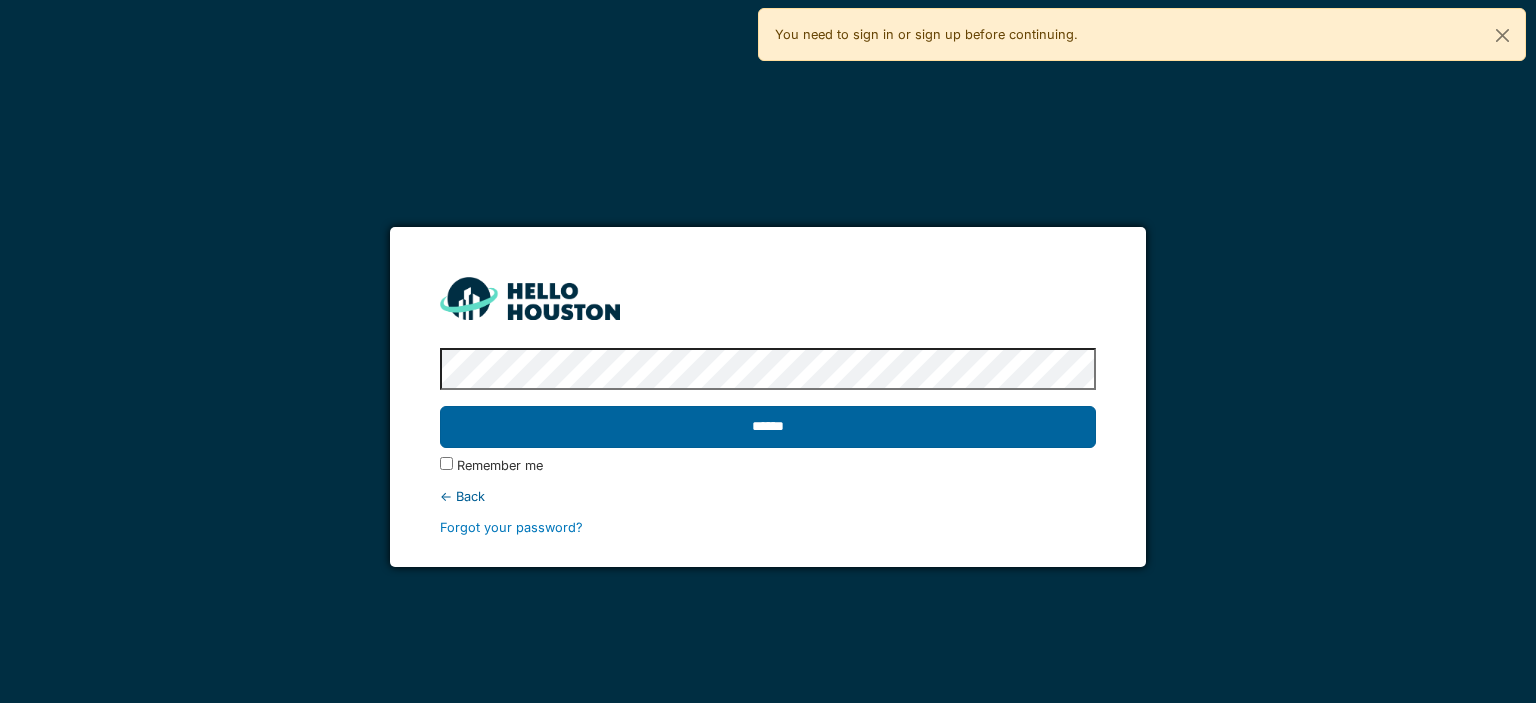 click on "******" at bounding box center [767, 427] 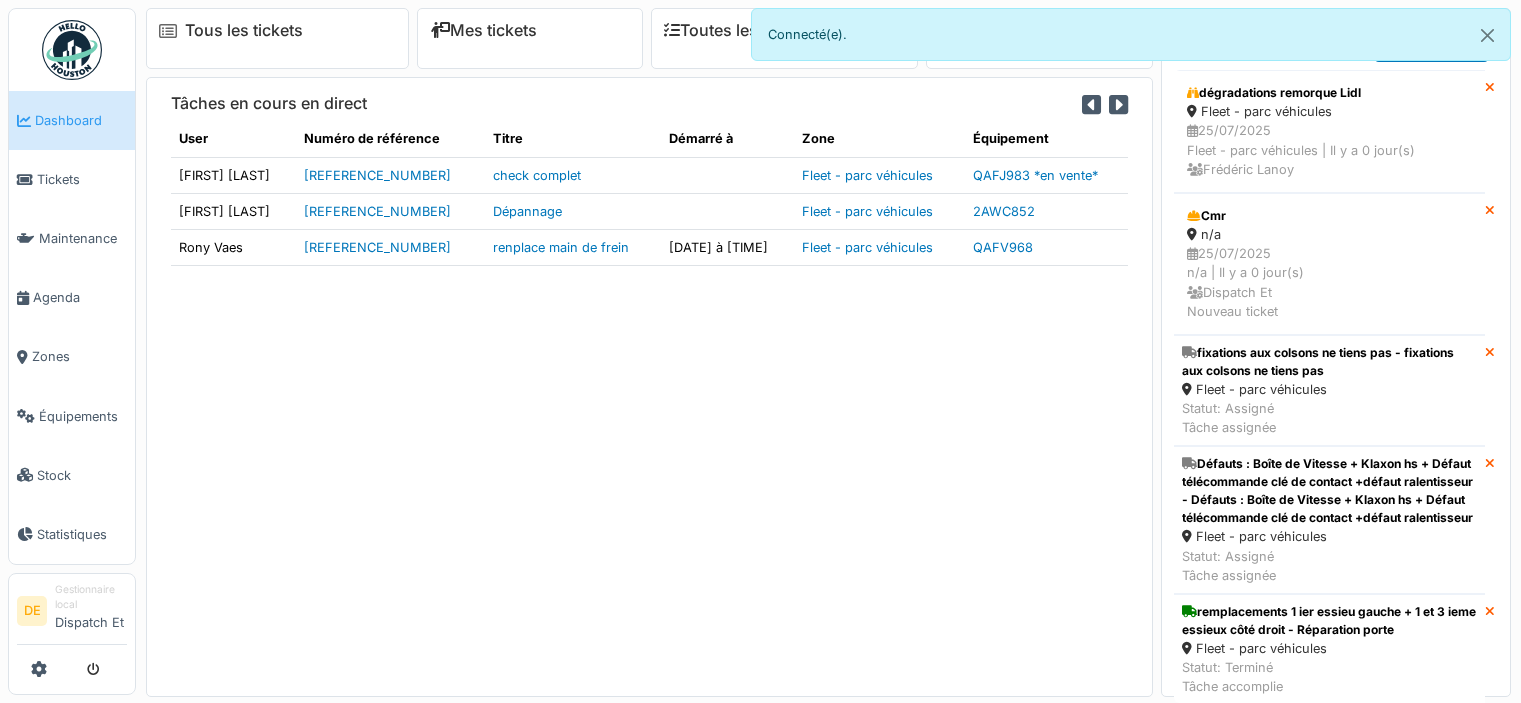 scroll, scrollTop: 0, scrollLeft: 0, axis: both 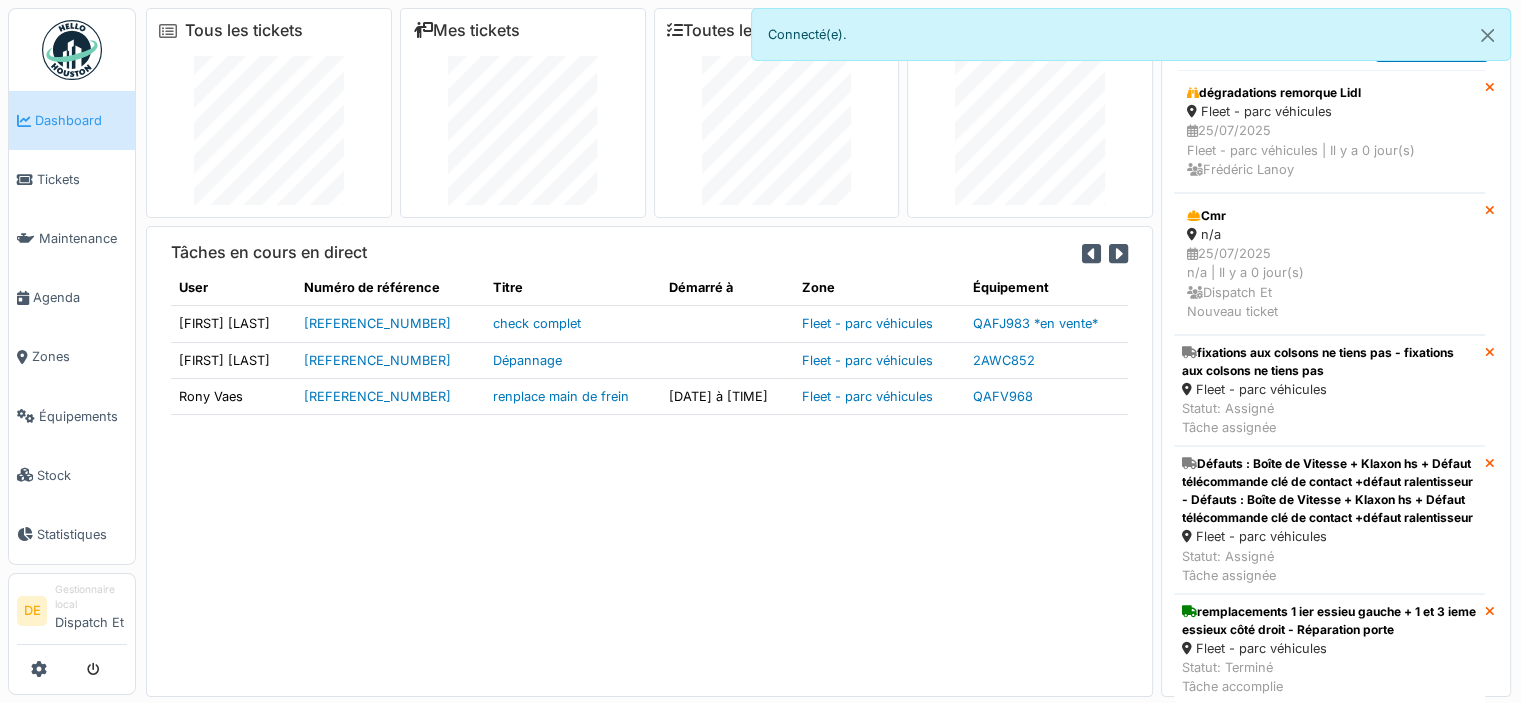click on "Tâches en cours en direct
User
Numéro de référence
Titre
Démarré à
Zone
Équipement
Marc Lucas
2022/08/142/00456
check complet
Fleet - parc véhicules
QAFJ983 *en vente*
Marc Lucas
2022/09/142/00557
Dépannage
Fleet - parc véhicules
2AWC852
Rony Vaes
2025/07/142/01643
renplace main de frein
18/07/2025 à 14h33
Fleet - parc véhicules
QAFV968" at bounding box center [649, 461] 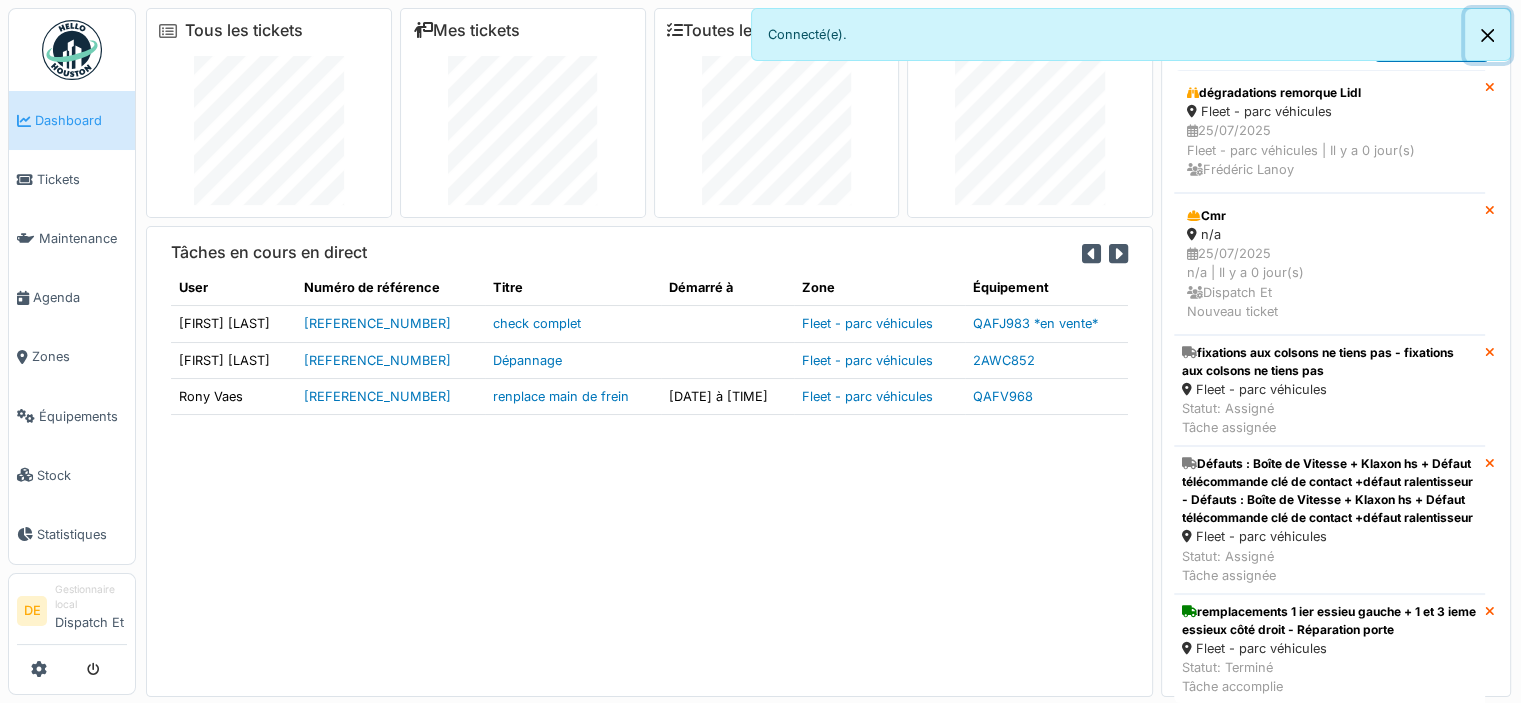 click at bounding box center [1487, 35] 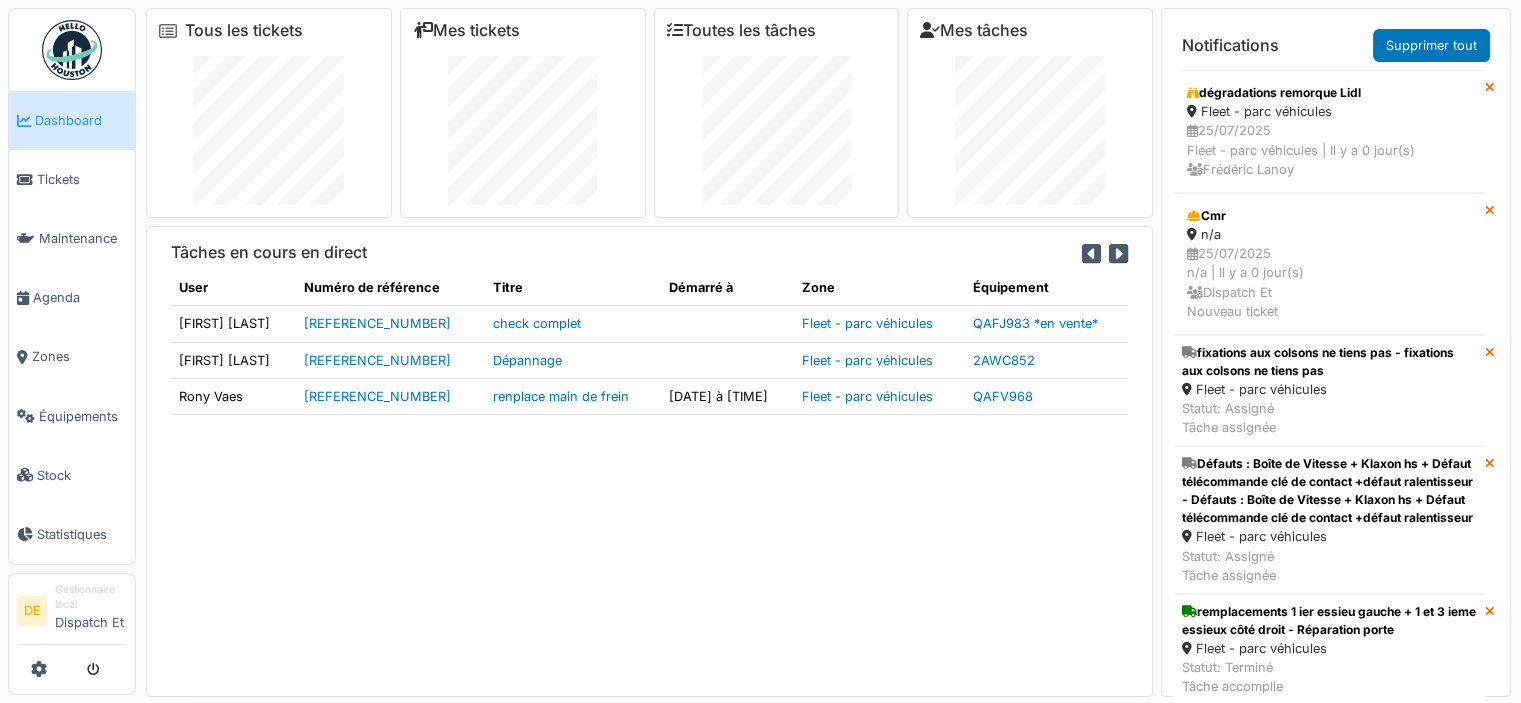 click on "Tâches en cours en direct
User
Numéro de référence
Titre
Démarré à
Zone
Équipement
Marc Lucas
2022/08/142/00456
check complet
Fleet - parc véhicules
QAFJ983 *en vente*
Marc Lucas
2022/09/142/00557
Dépannage
Fleet - parc véhicules
2AWC852
Rony Vaes
2025/07/142/01643
renplace main de frein
18/07/2025 à 14h33
Fleet - parc véhicules
QAFV968" at bounding box center (649, 461) 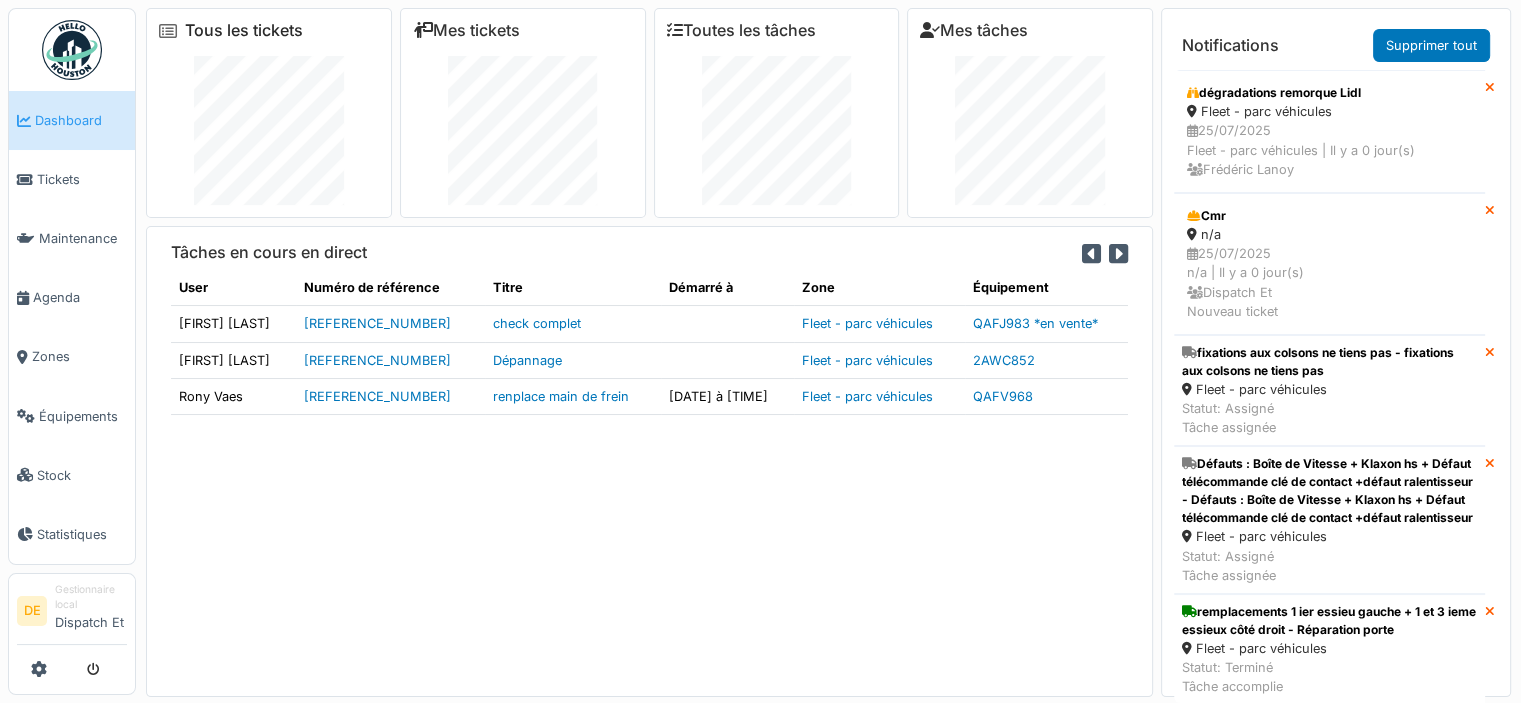click on "Tous les tickets" at bounding box center [244, 30] 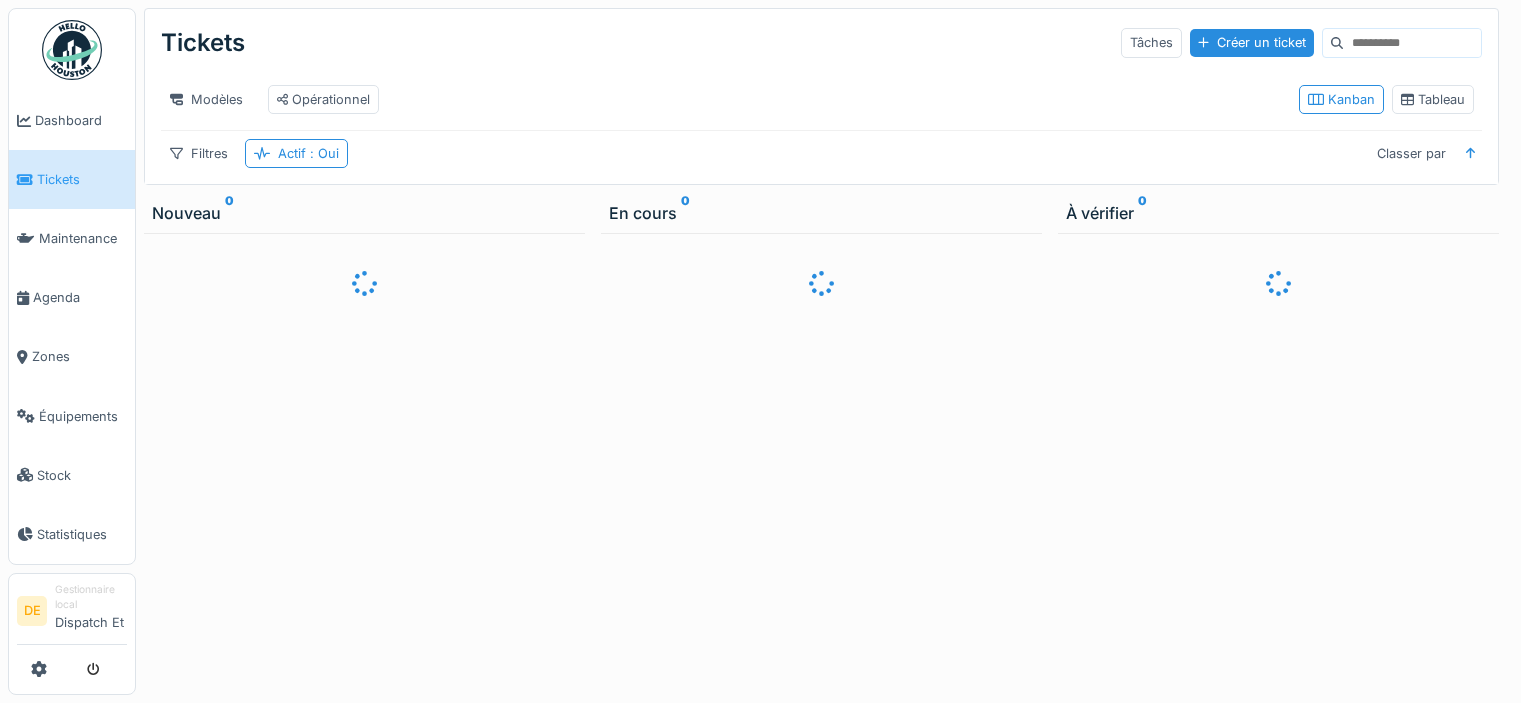scroll, scrollTop: 0, scrollLeft: 0, axis: both 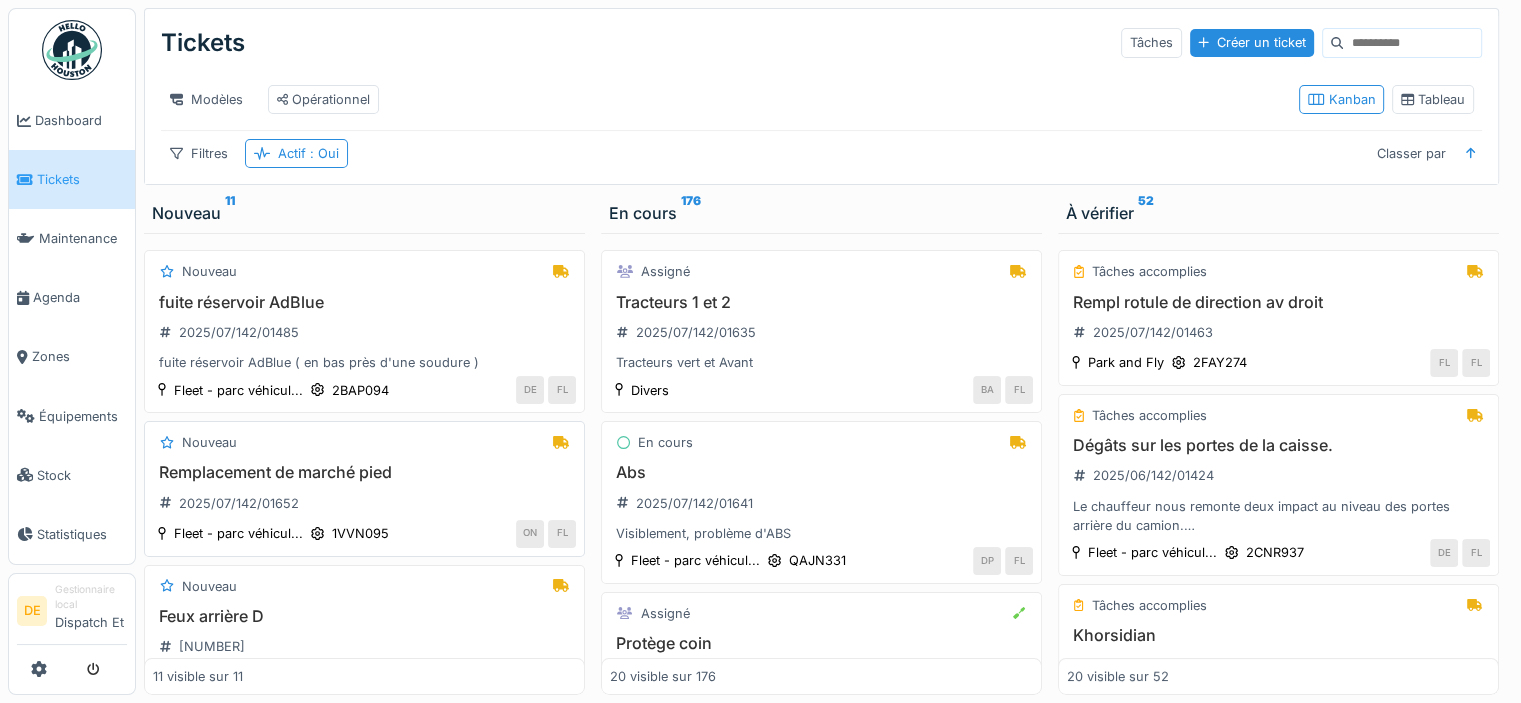 click on "Remplacement de marché pied" at bounding box center (364, 472) 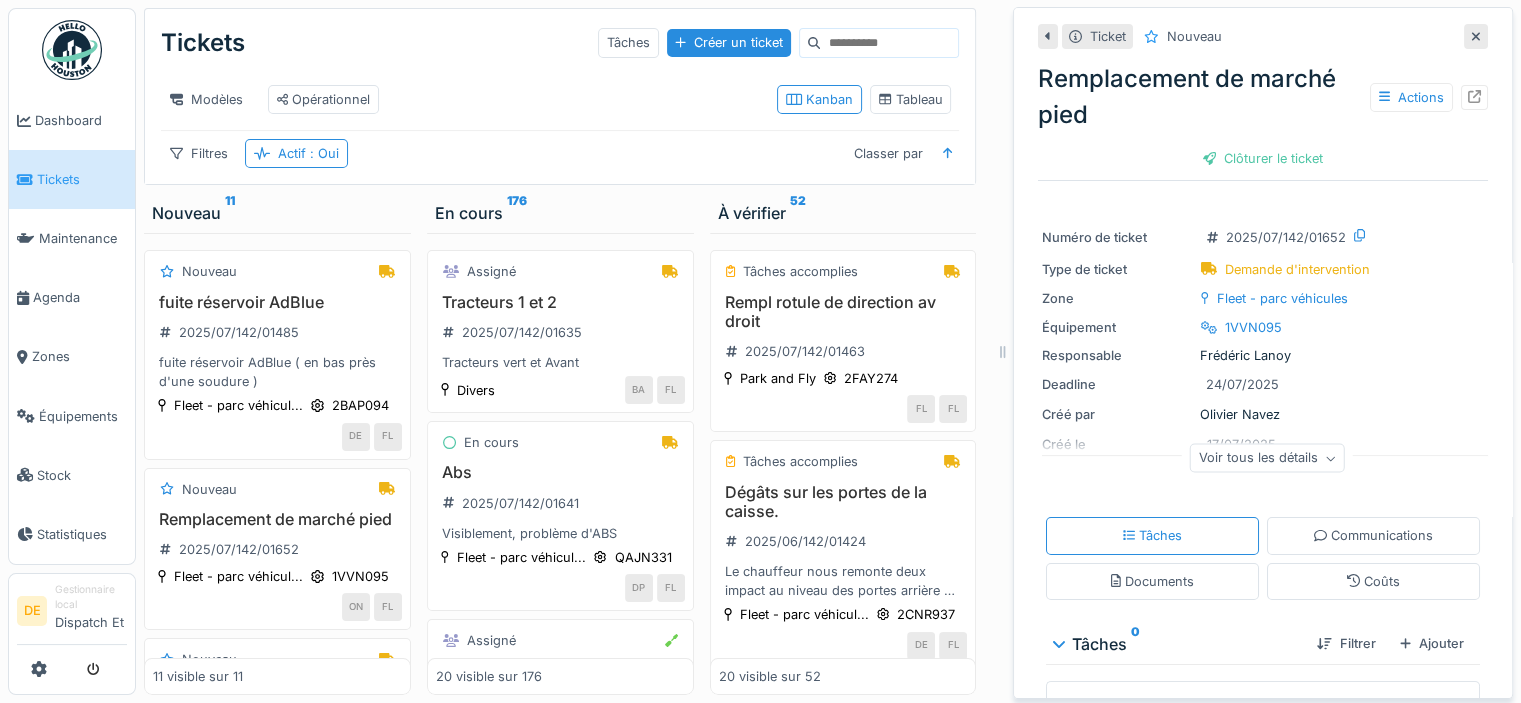 scroll, scrollTop: 118, scrollLeft: 0, axis: vertical 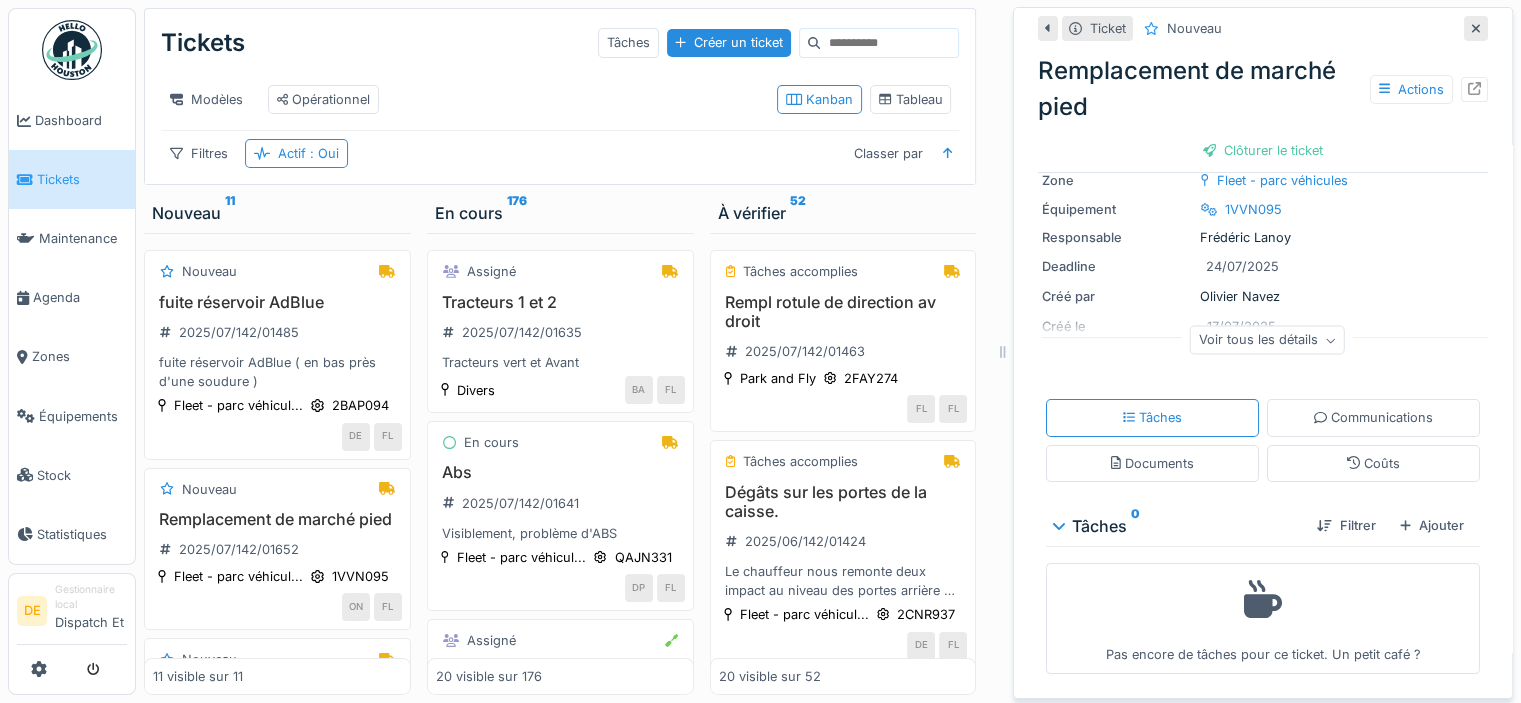 click 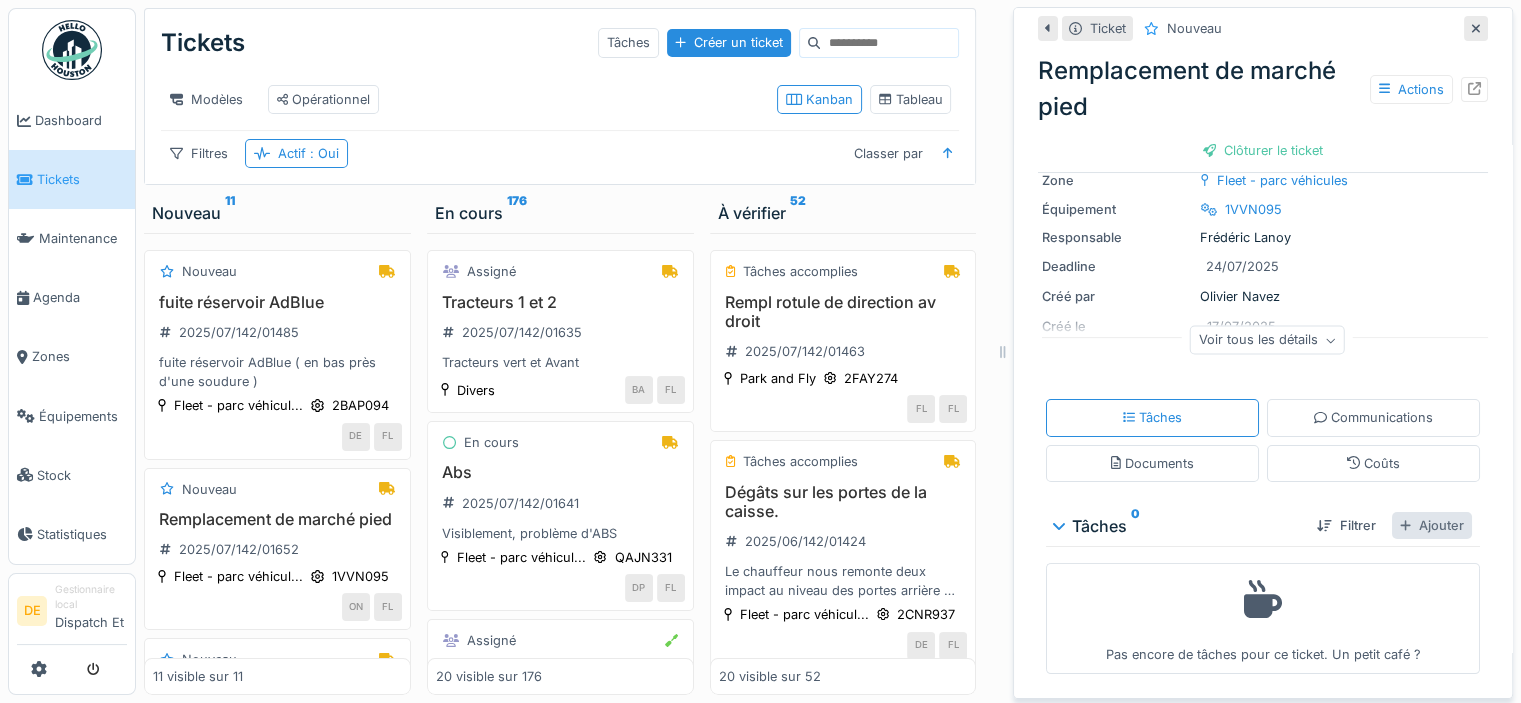 click on "Ajouter" at bounding box center (1432, 525) 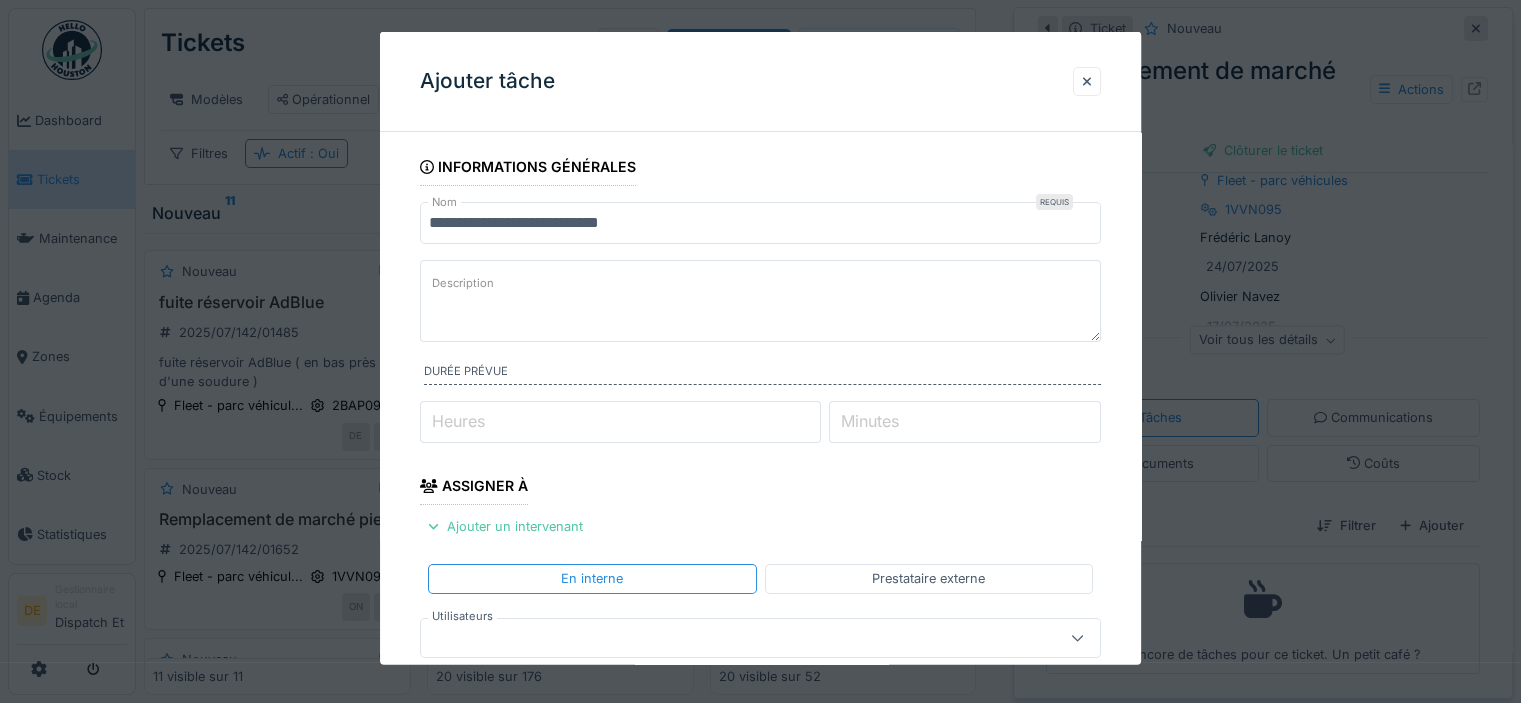 click 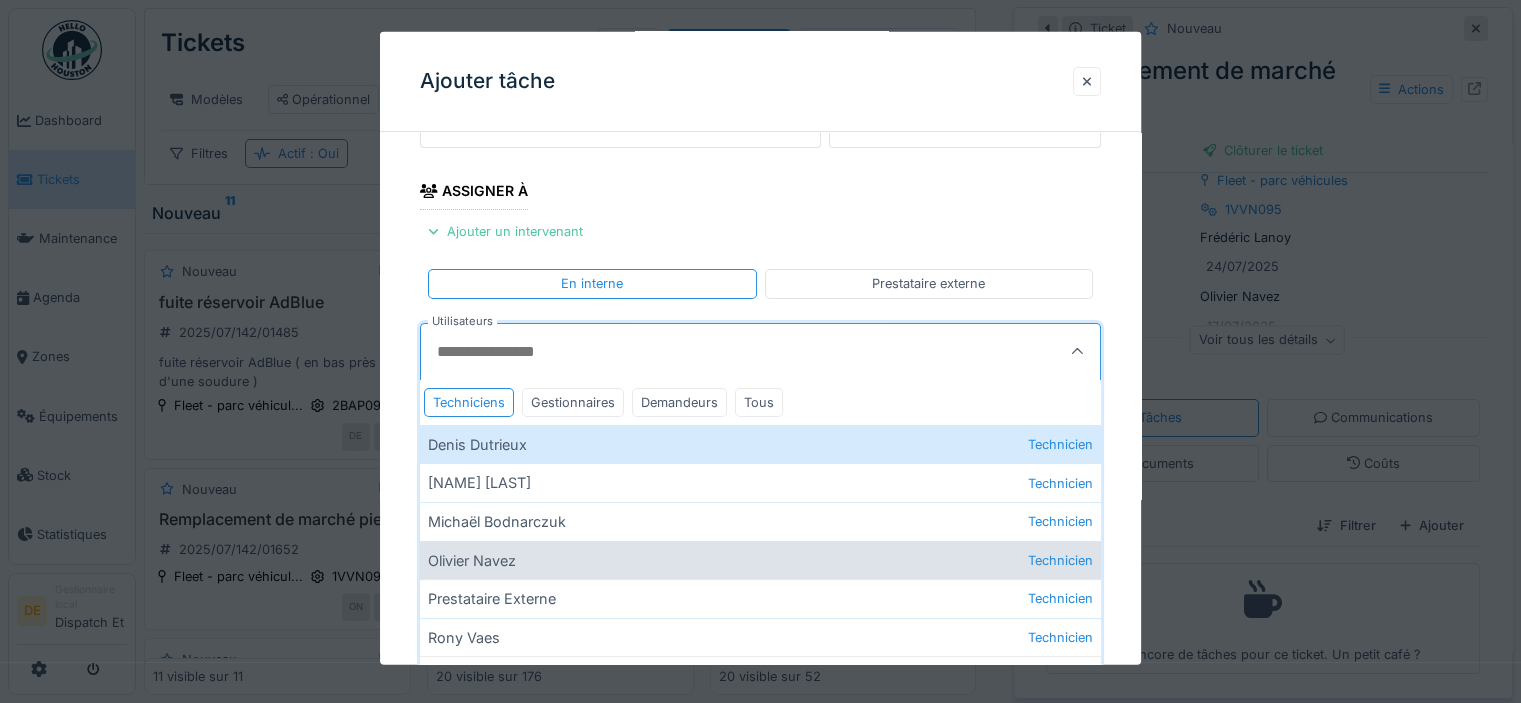 click on "Olivier Navez   Technicien" at bounding box center (760, 559) 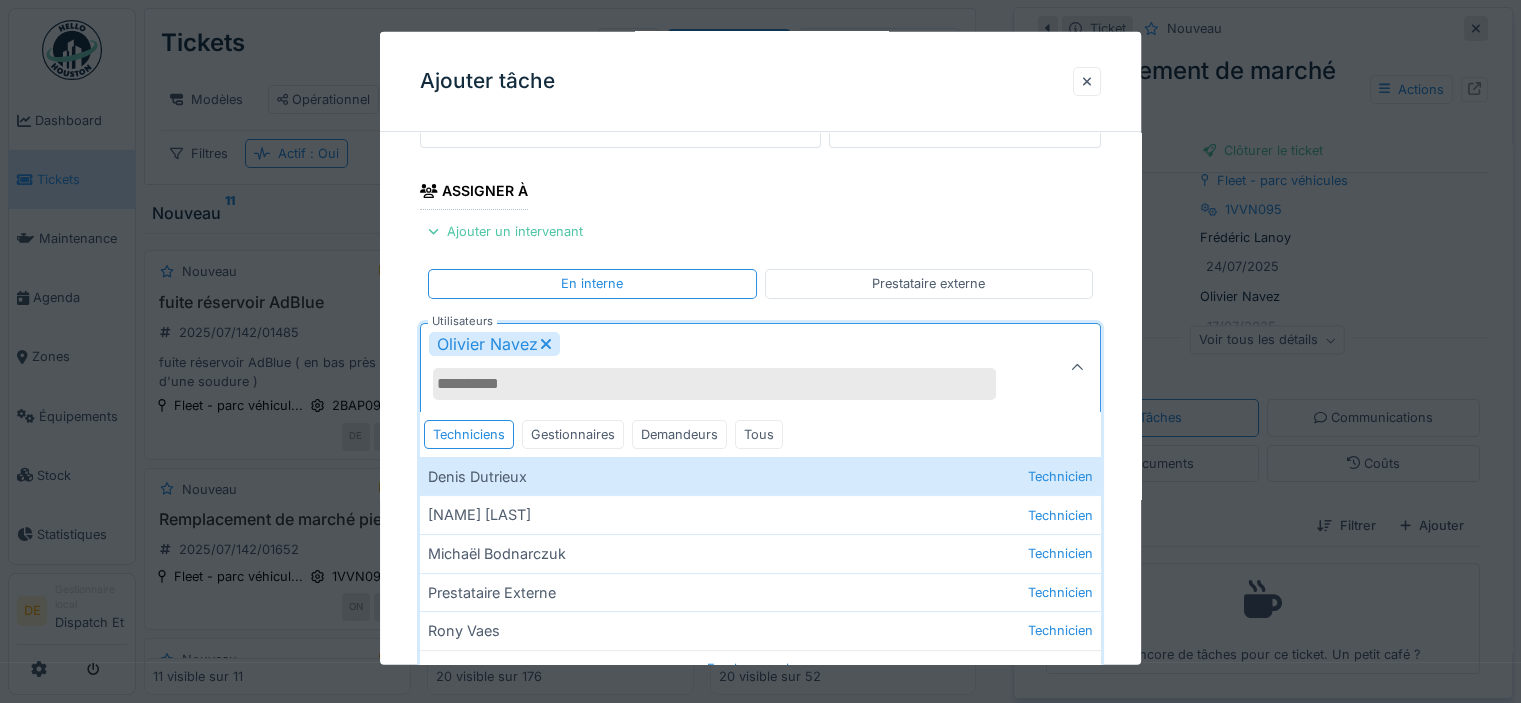 click on "**********" at bounding box center [760, 418] 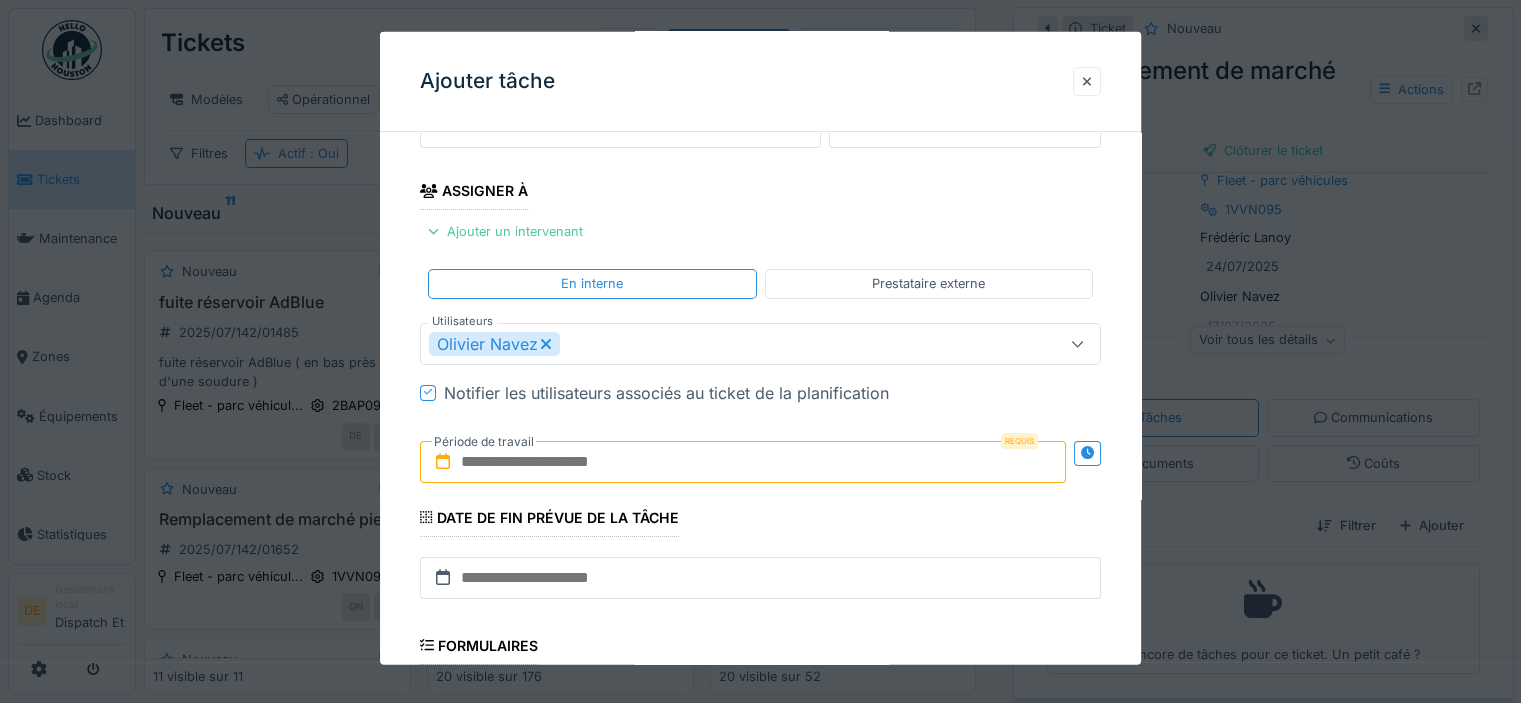click at bounding box center (743, 461) 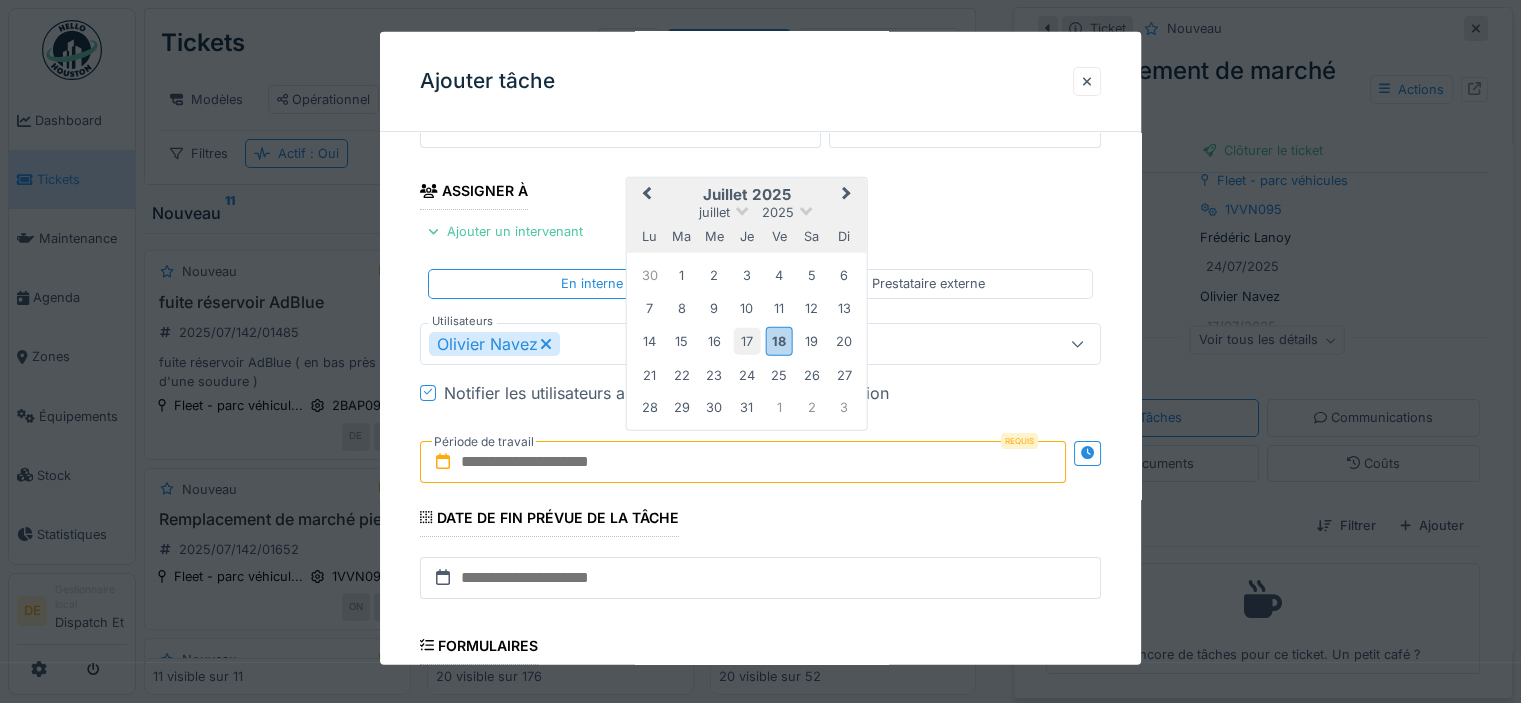 click on "17" at bounding box center (746, 340) 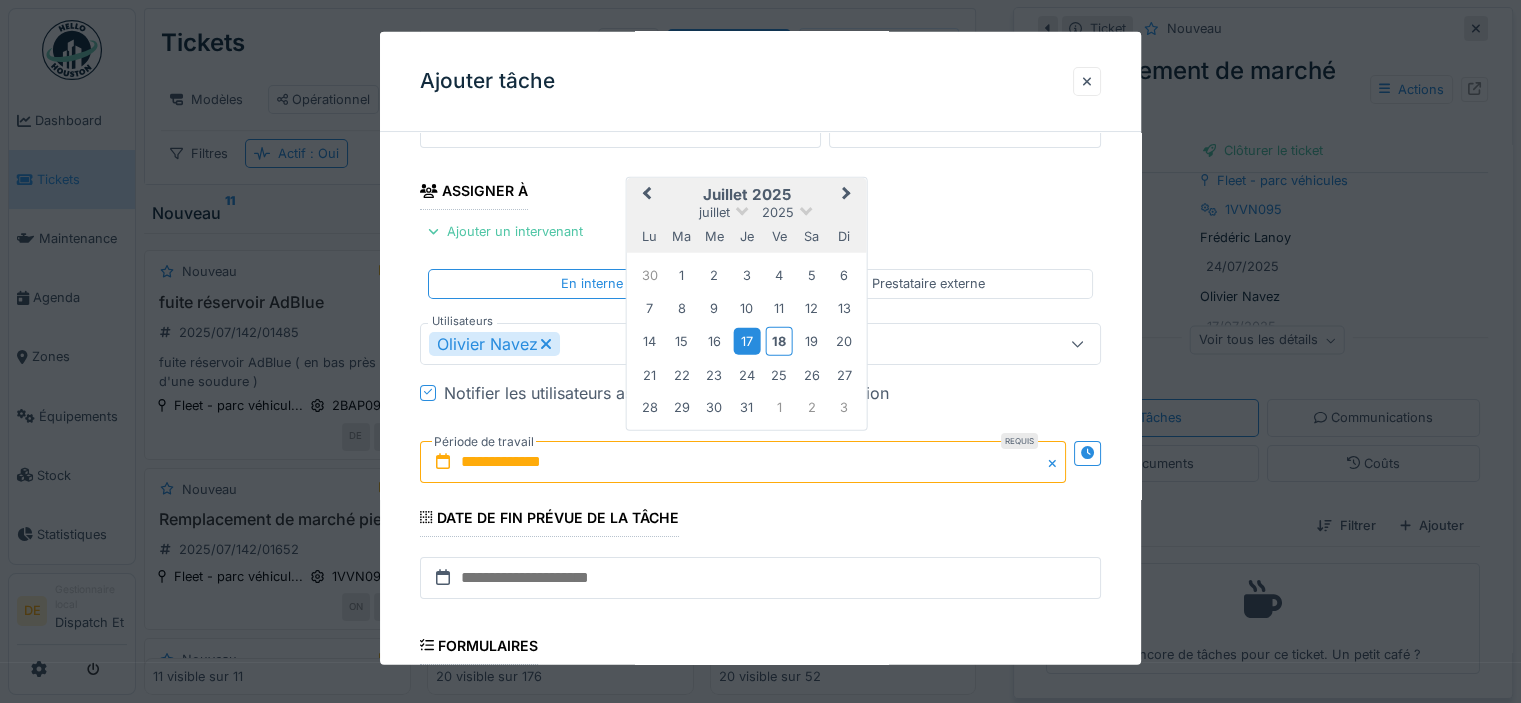 click on "17" at bounding box center [746, 340] 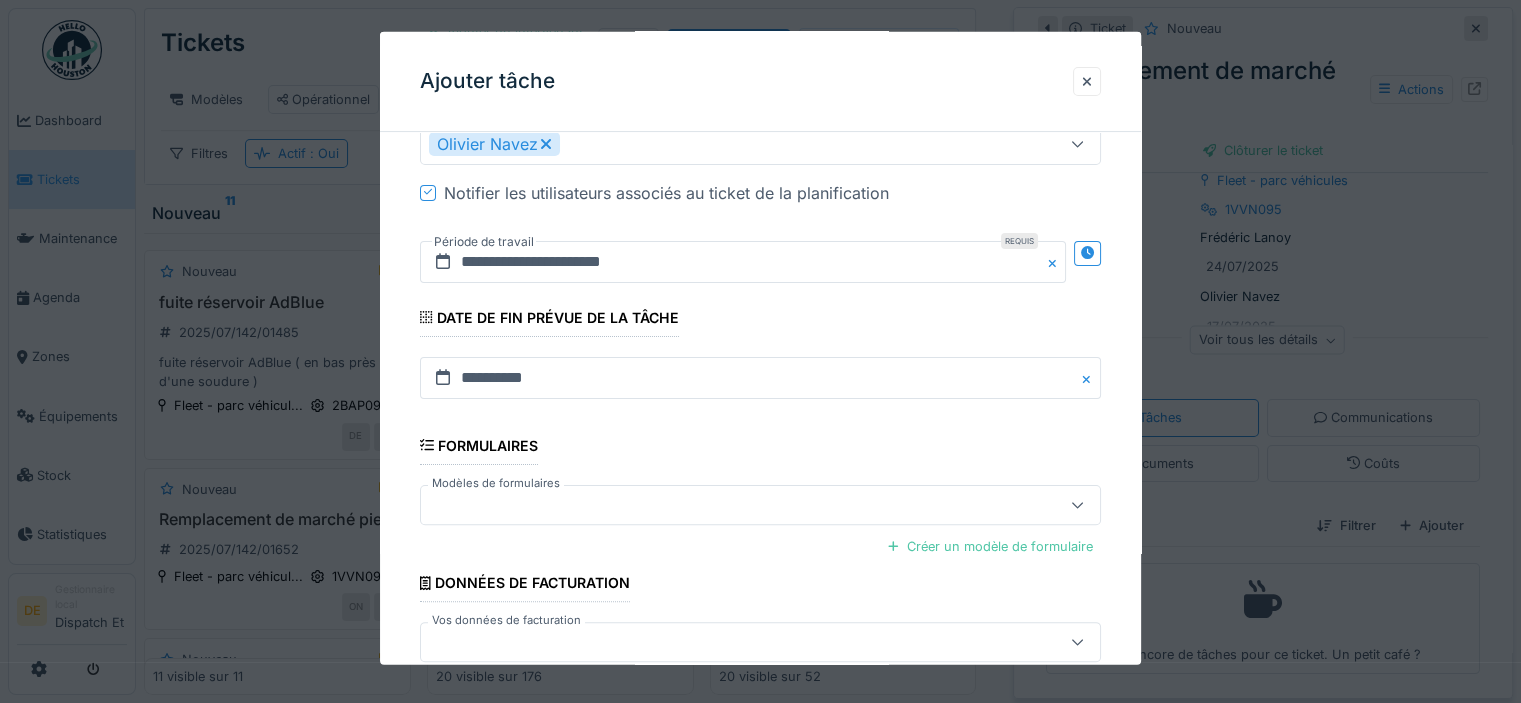 scroll, scrollTop: 601, scrollLeft: 0, axis: vertical 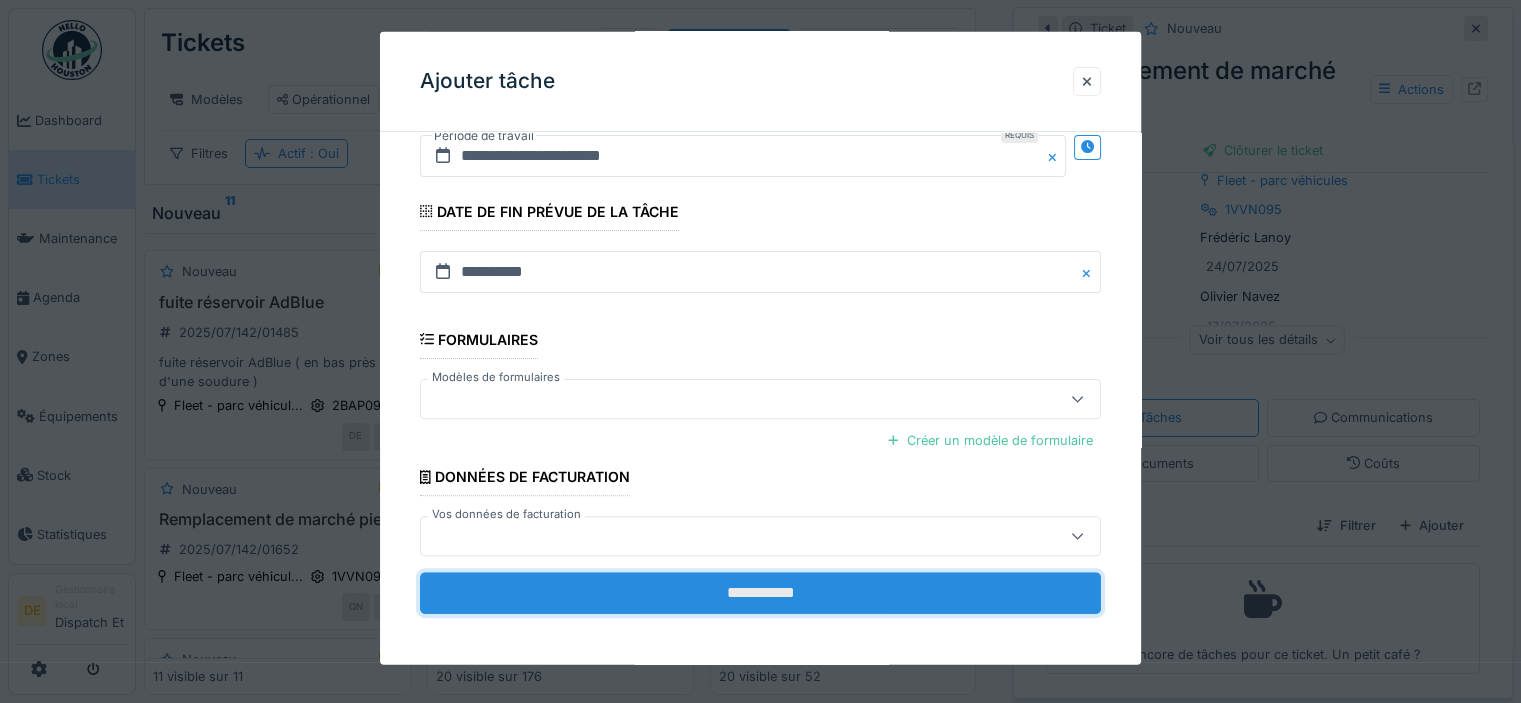 click on "**********" at bounding box center [760, 593] 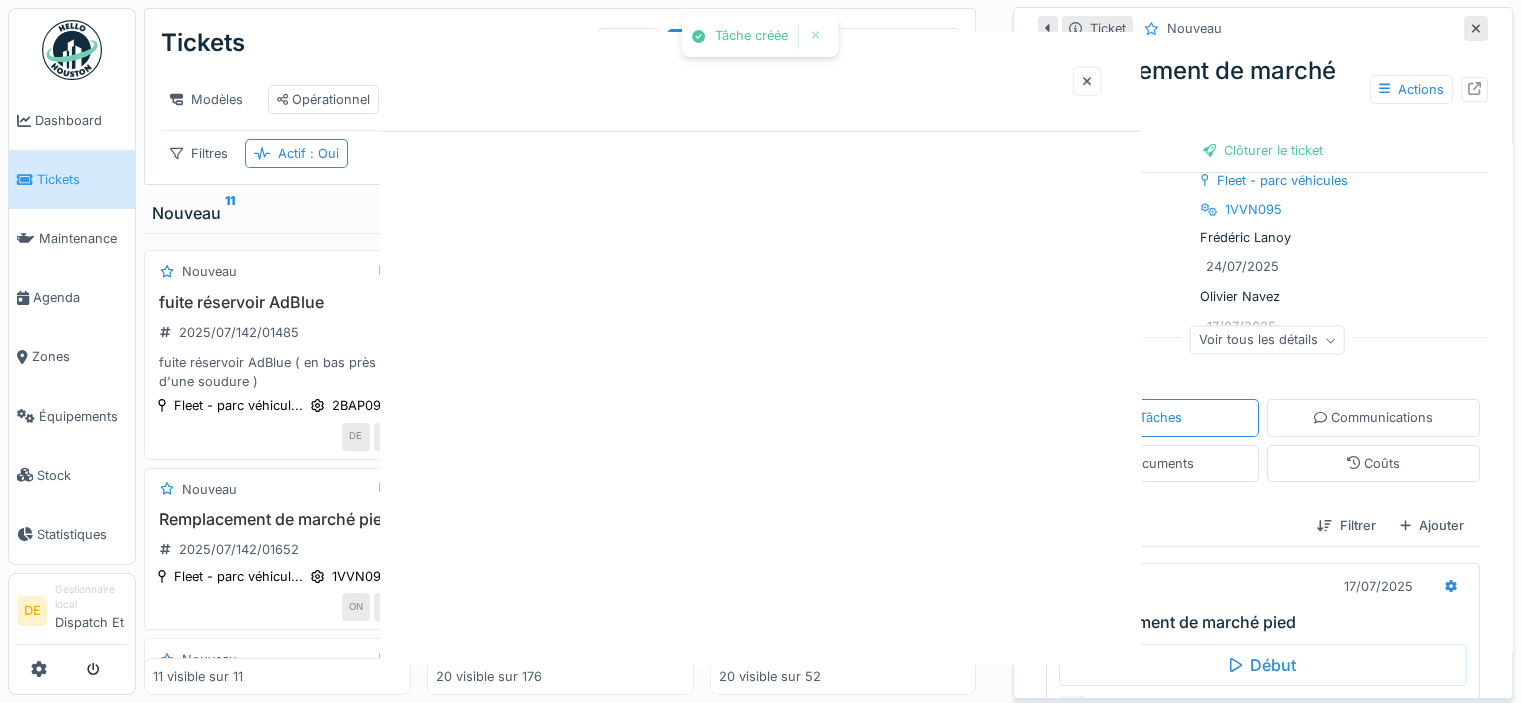 scroll, scrollTop: 0, scrollLeft: 0, axis: both 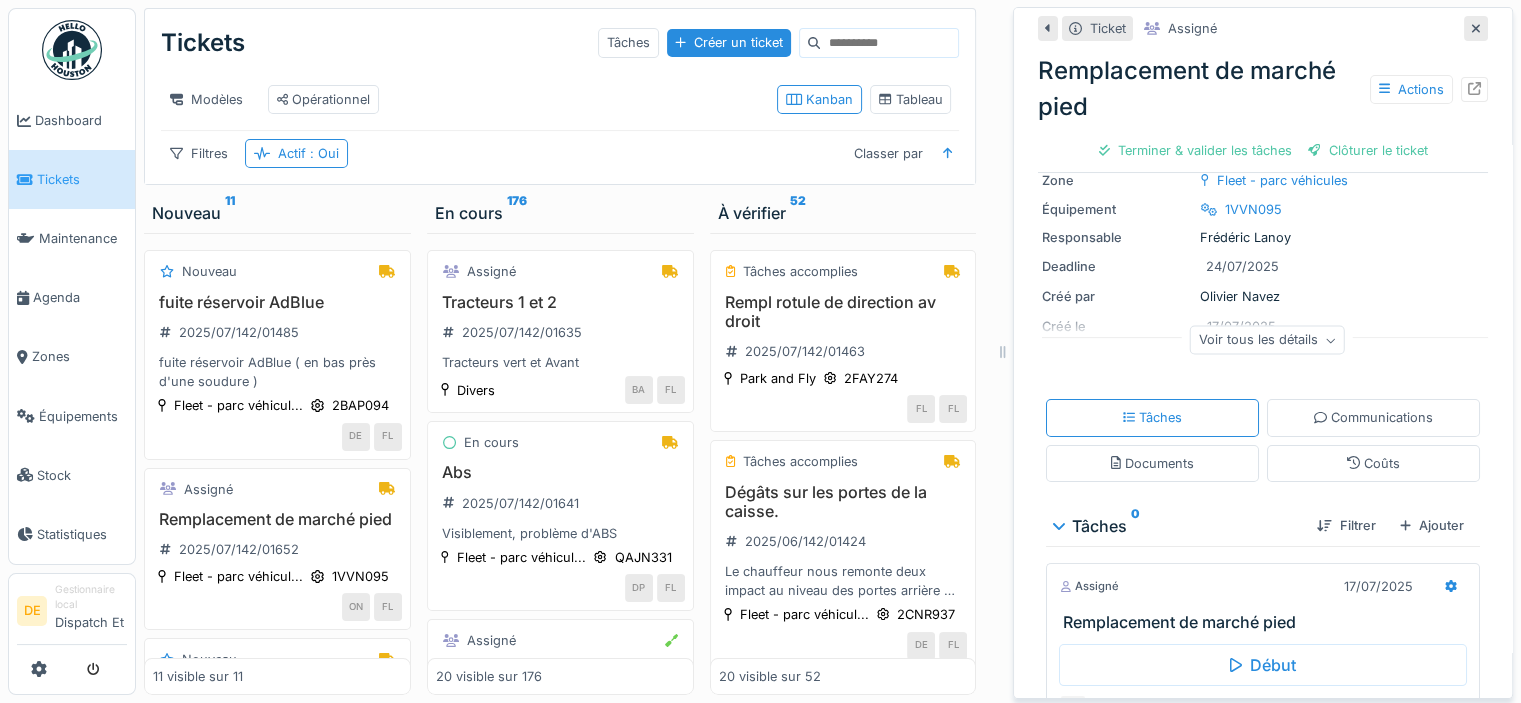 click on "Tickets" at bounding box center [82, 179] 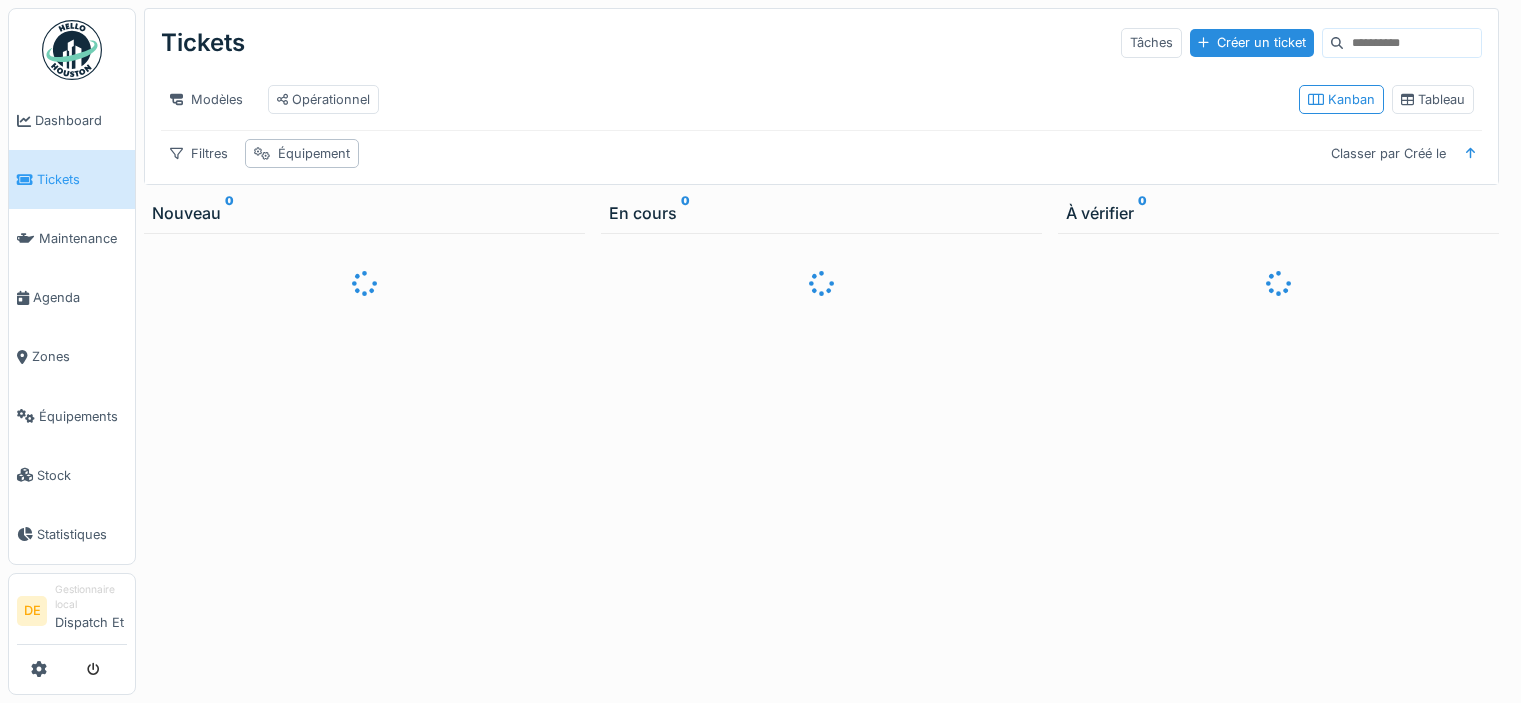 scroll, scrollTop: 0, scrollLeft: 0, axis: both 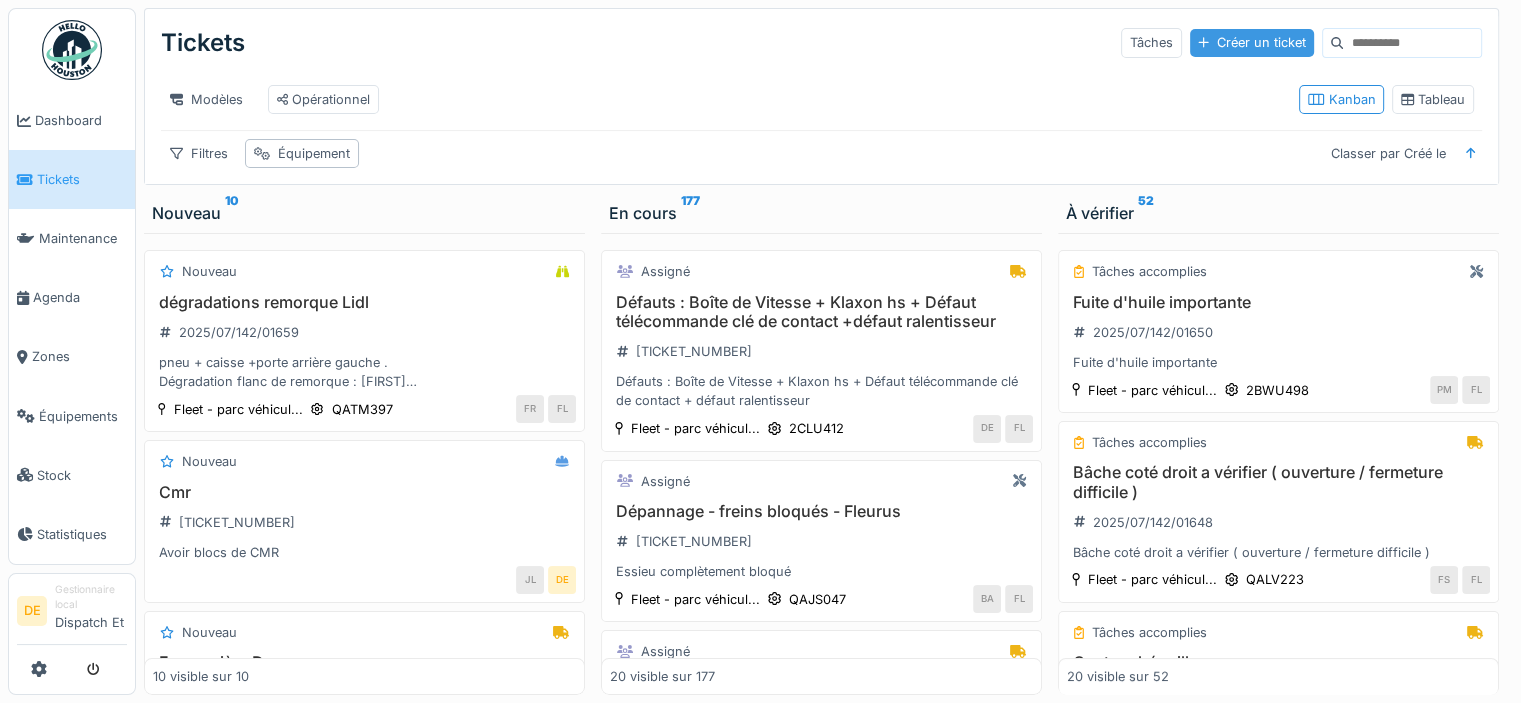 click on "Créer un ticket" at bounding box center [1252, 42] 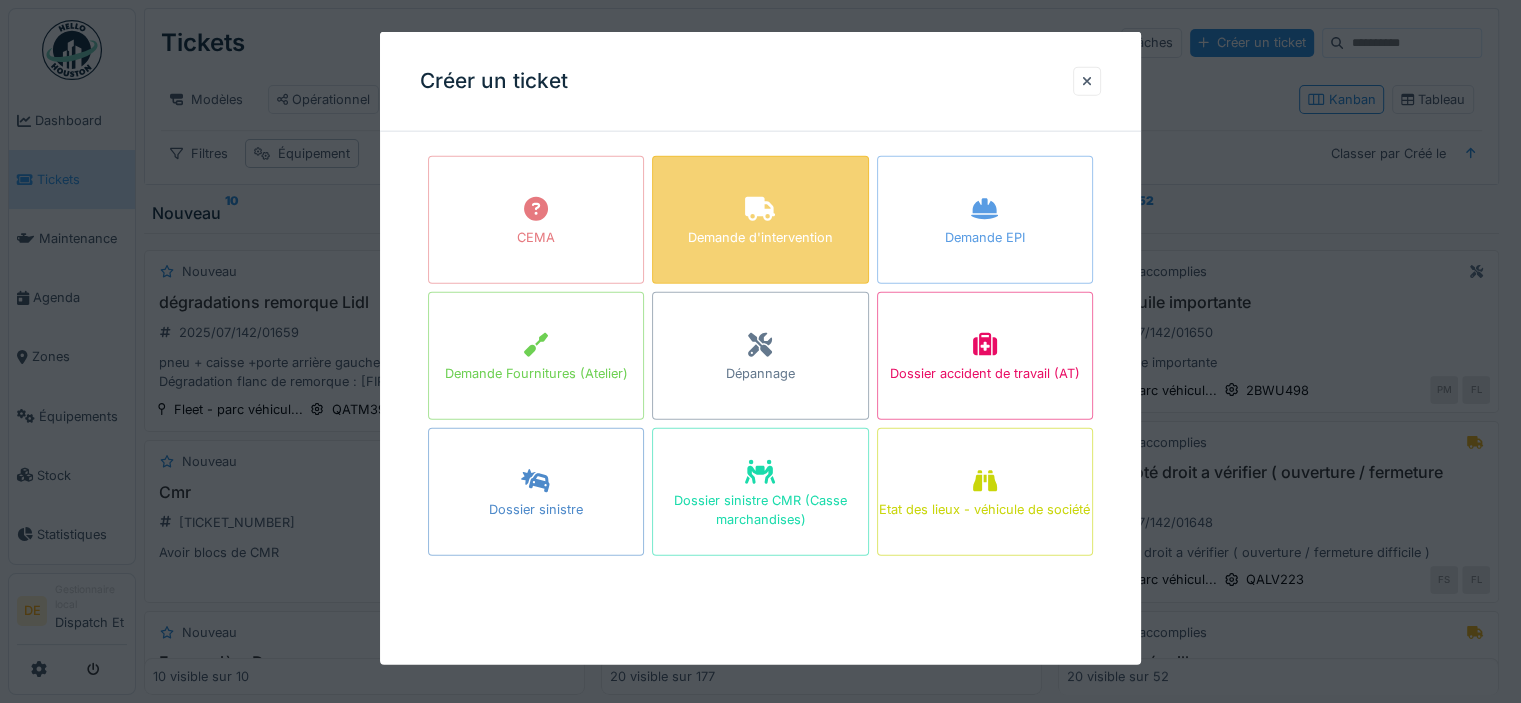 click on "Demande d'intervention" at bounding box center (760, 237) 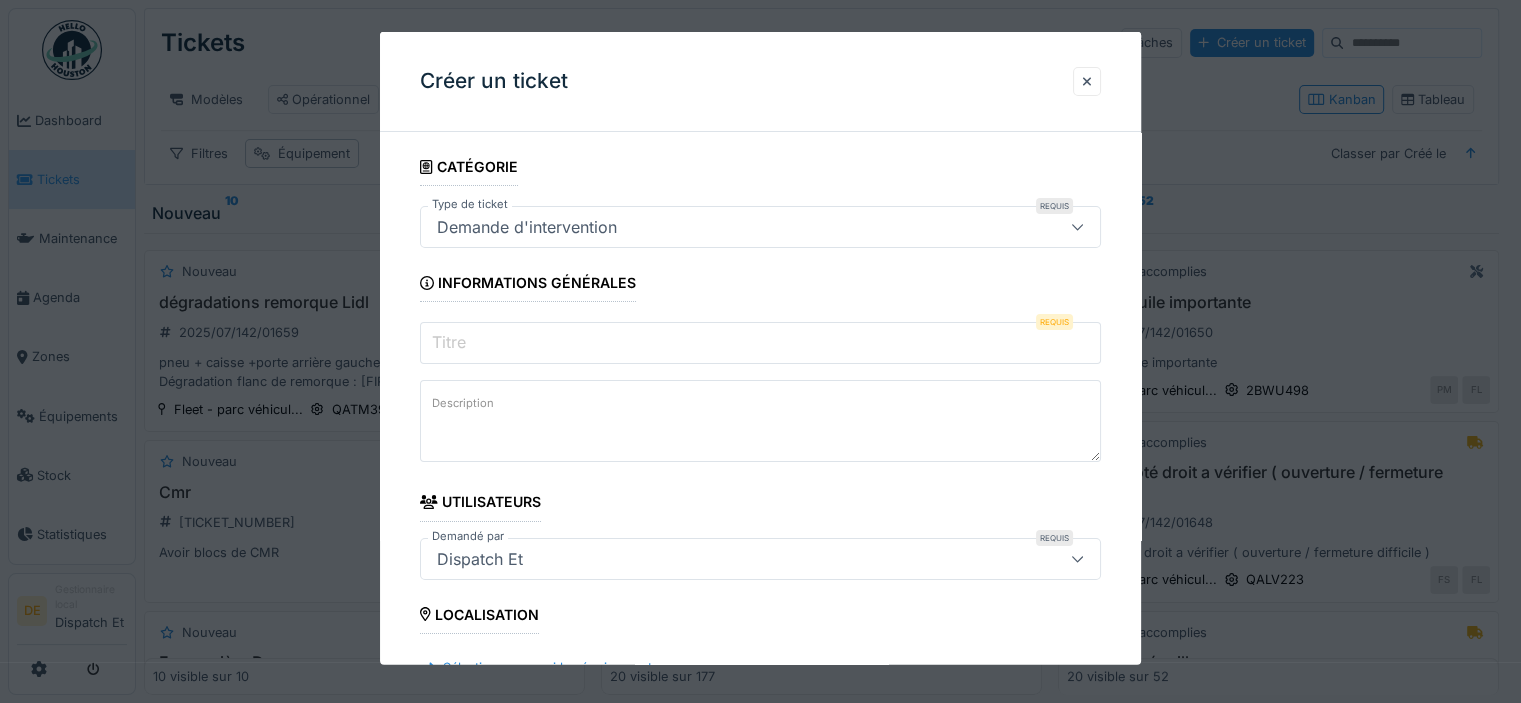 click on "Demande d'intervention" at bounding box center [726, 227] 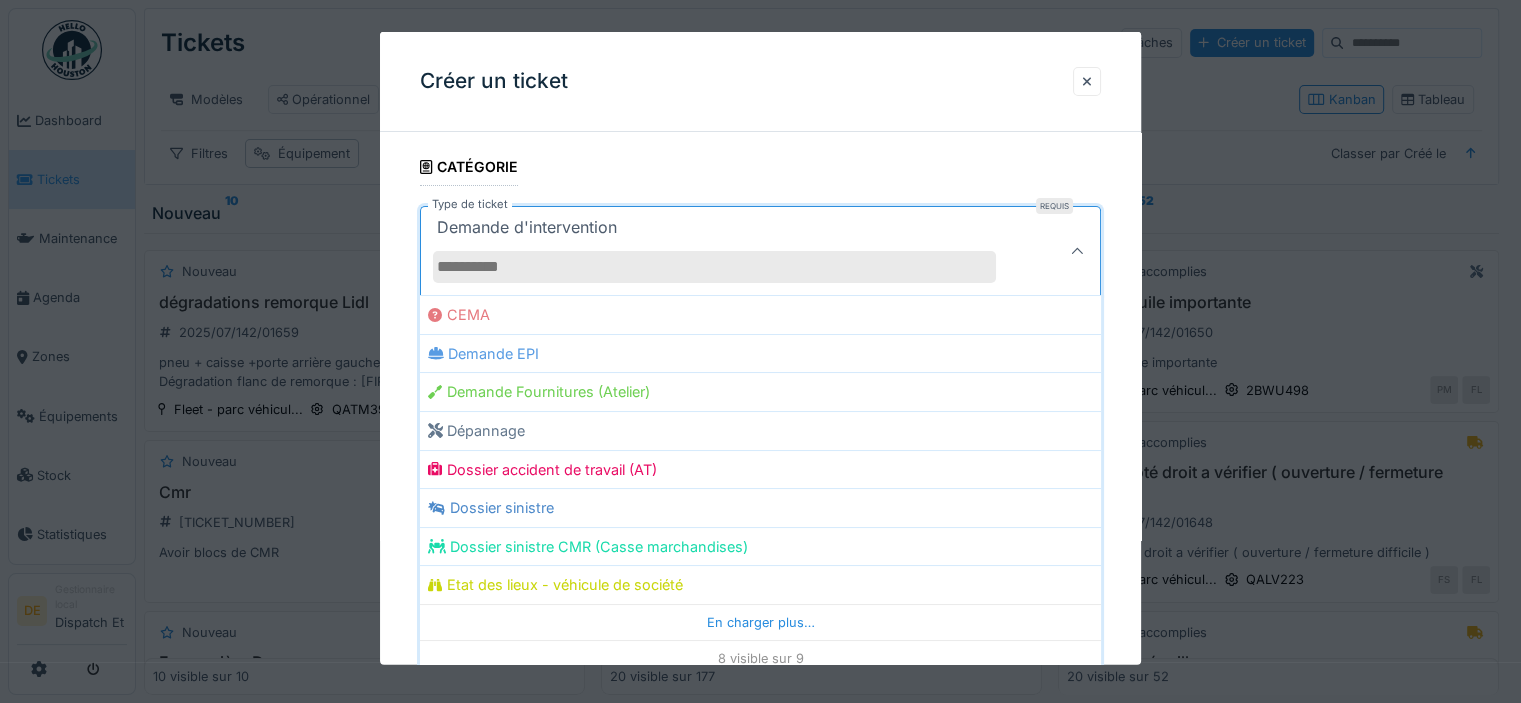 click on "**********" at bounding box center (760, 828) 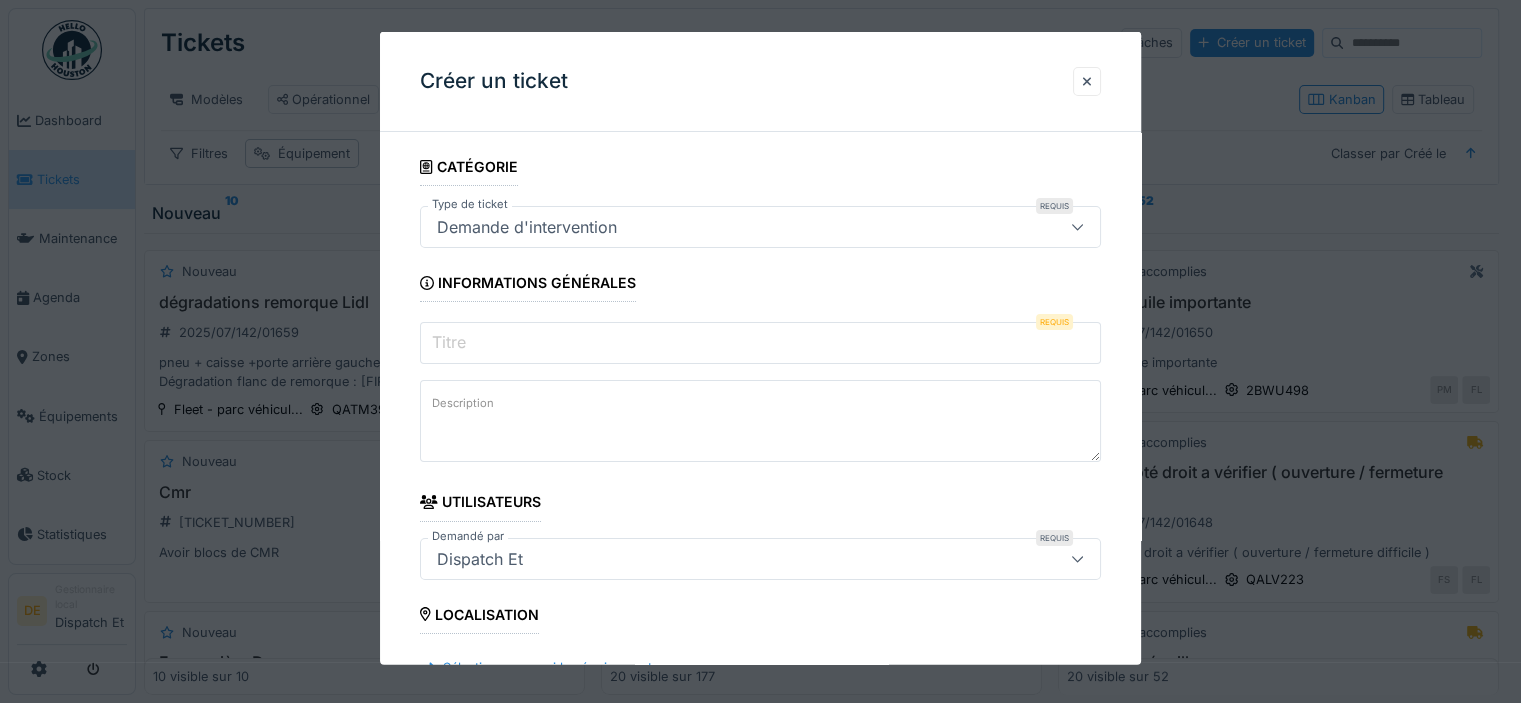 click on "Titre" at bounding box center [760, 343] 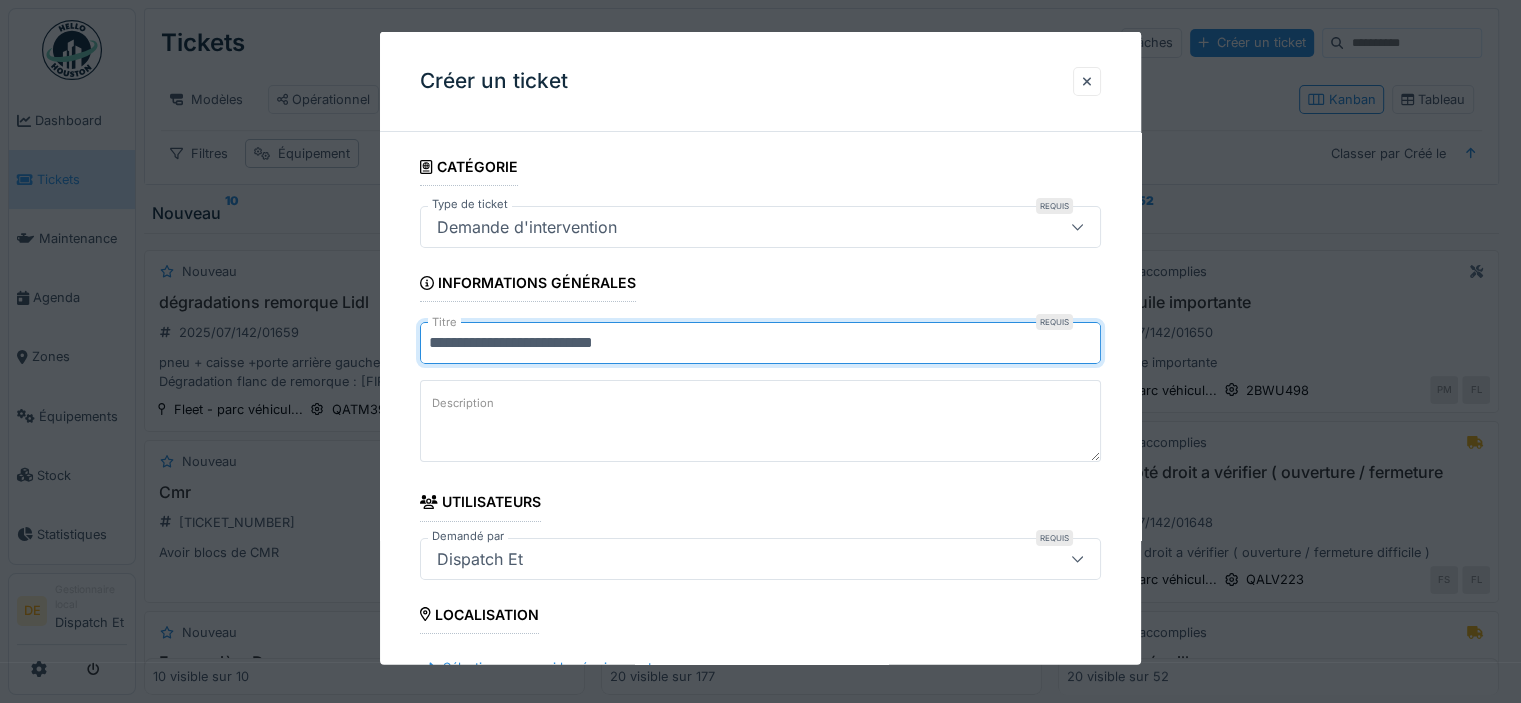 type on "**********" 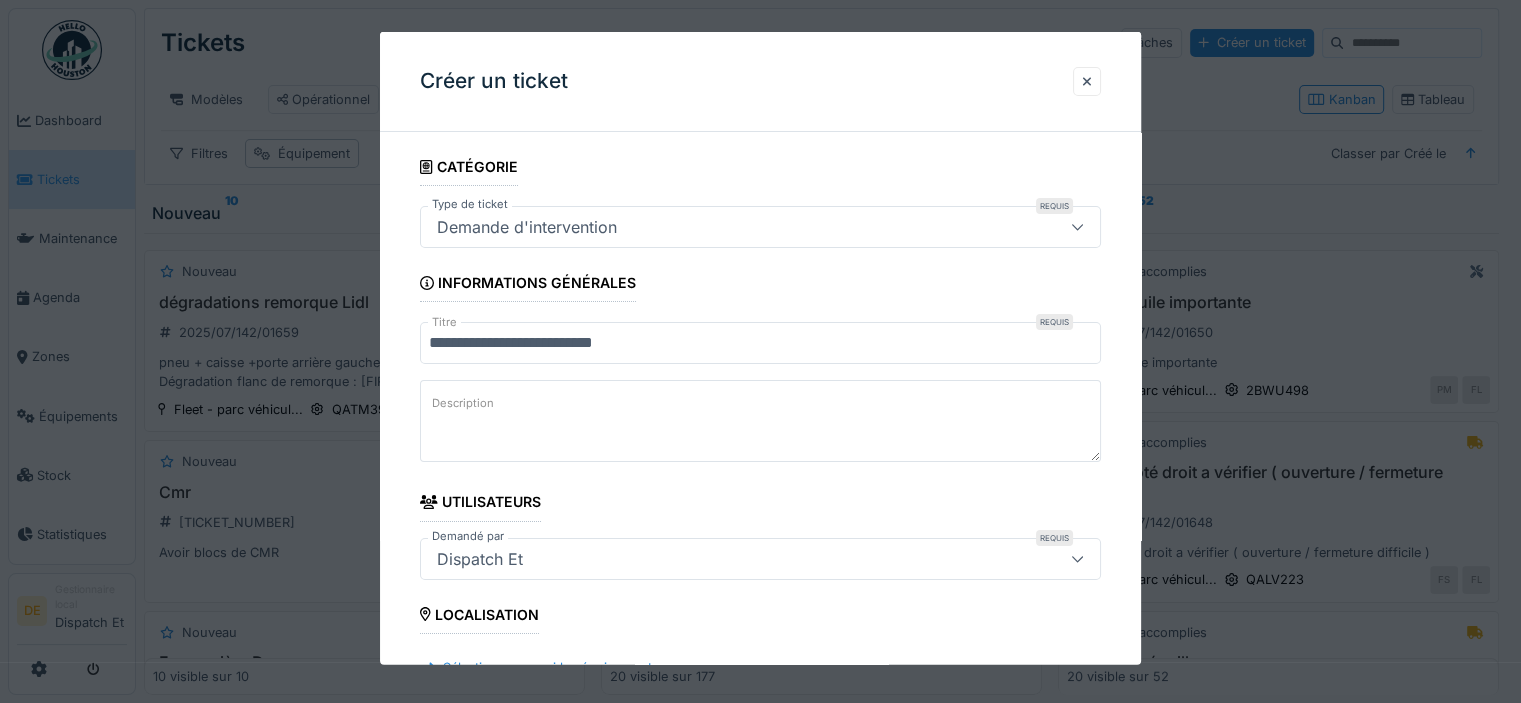 click on "Description" at bounding box center [760, 421] 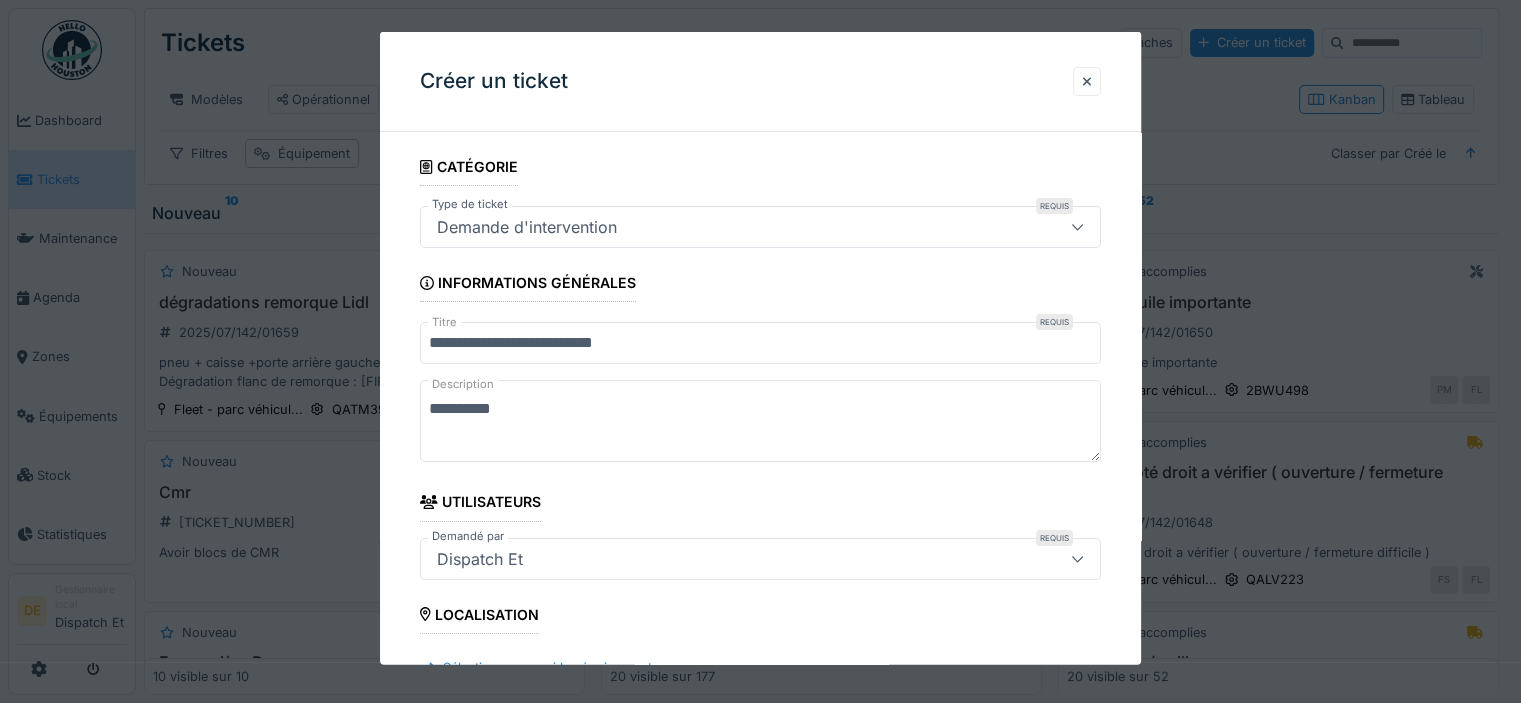 scroll, scrollTop: 200, scrollLeft: 0, axis: vertical 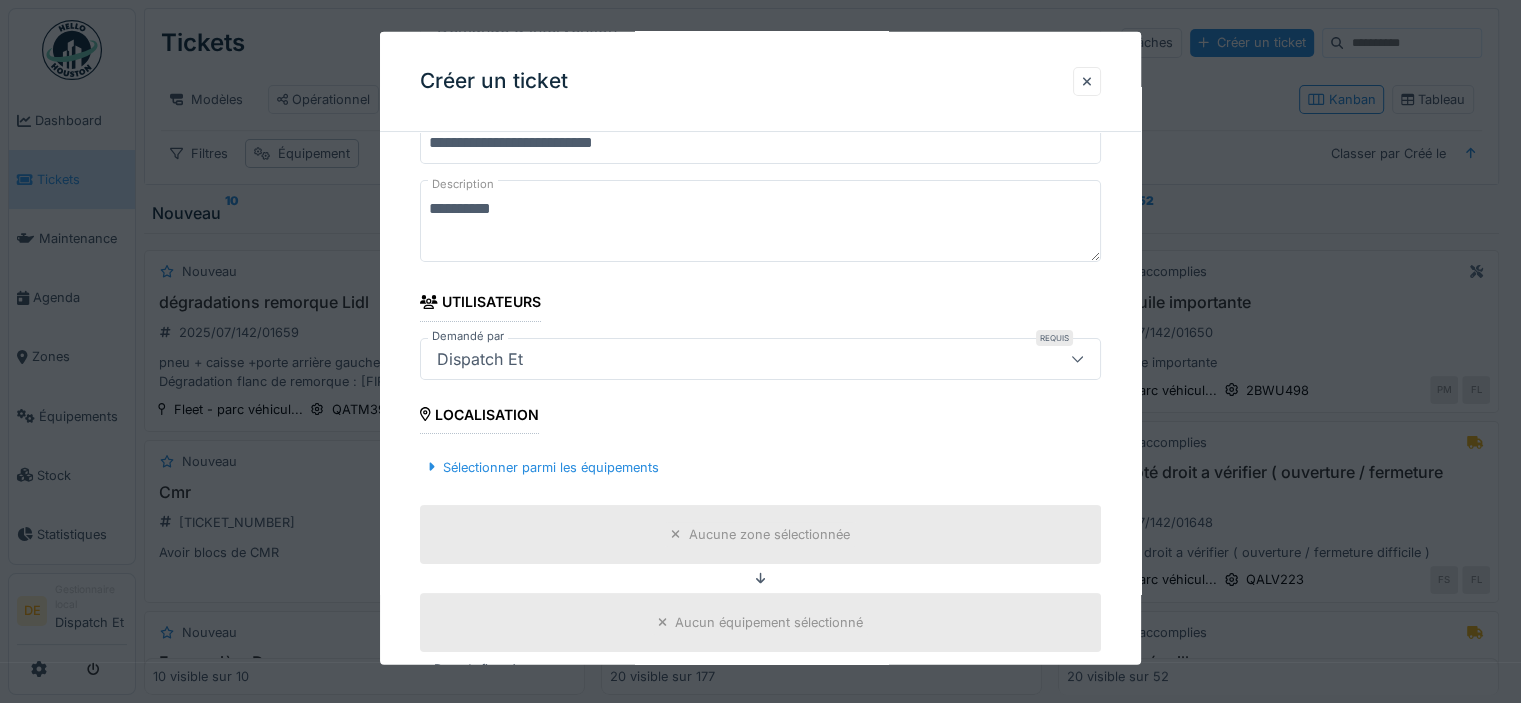 type on "*********" 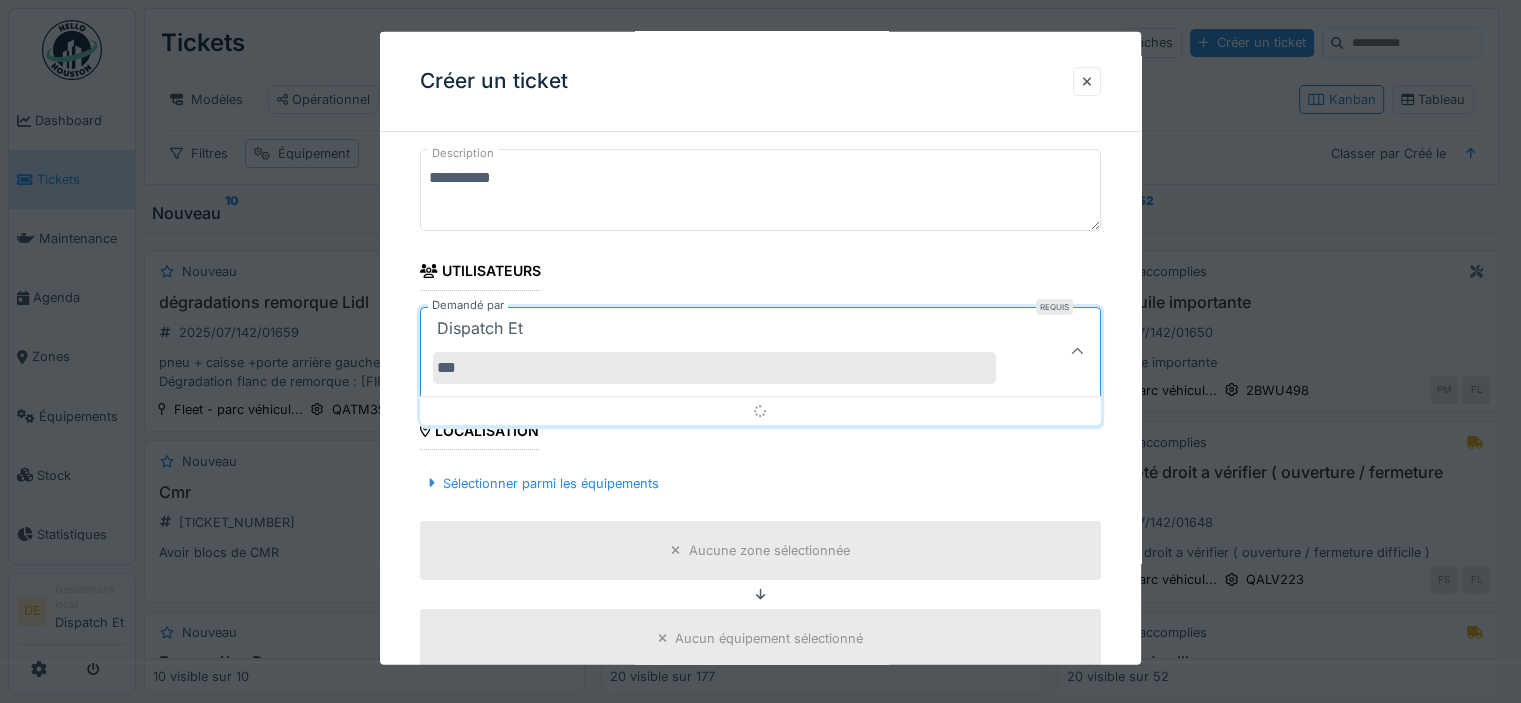 type on "****" 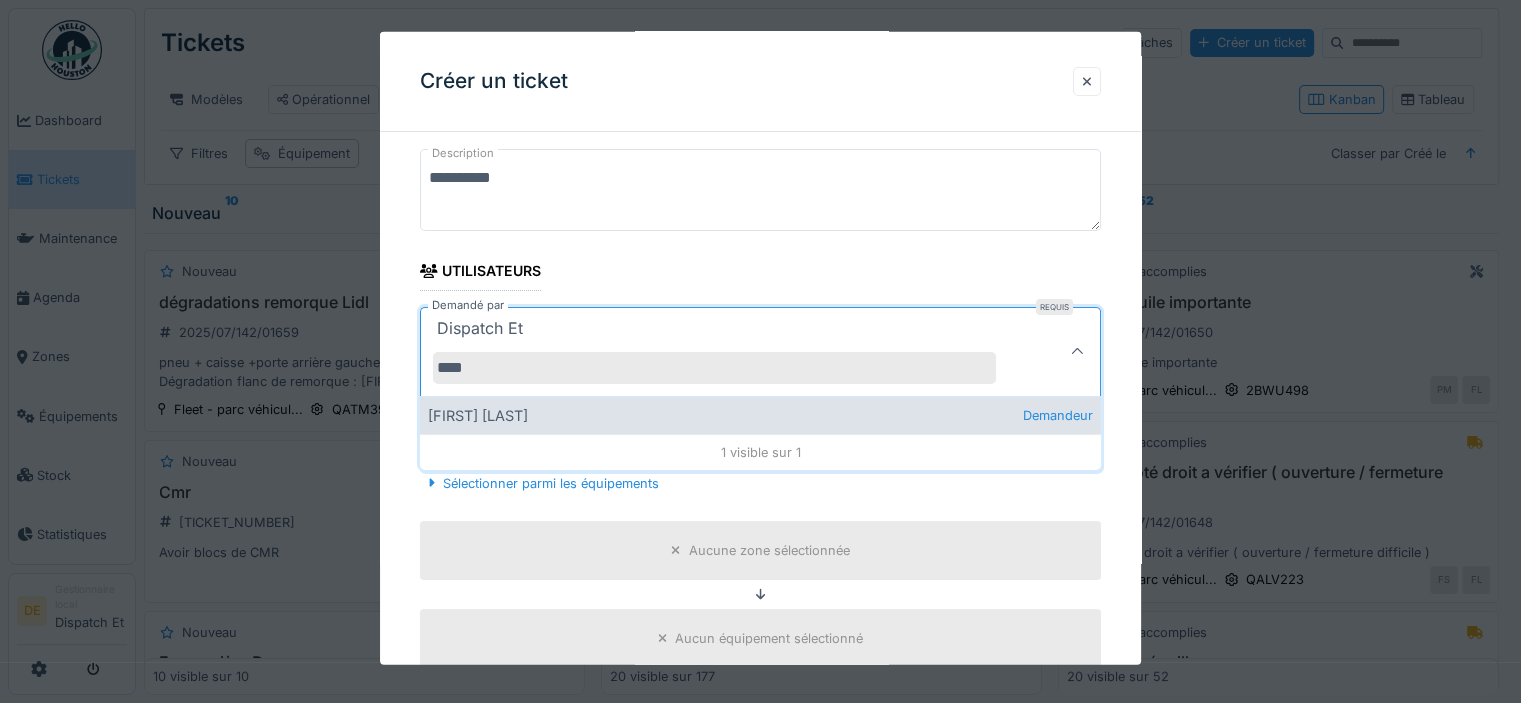 drag, startPoint x: 468, startPoint y: 409, endPoint x: 489, endPoint y: 397, distance: 24.186773 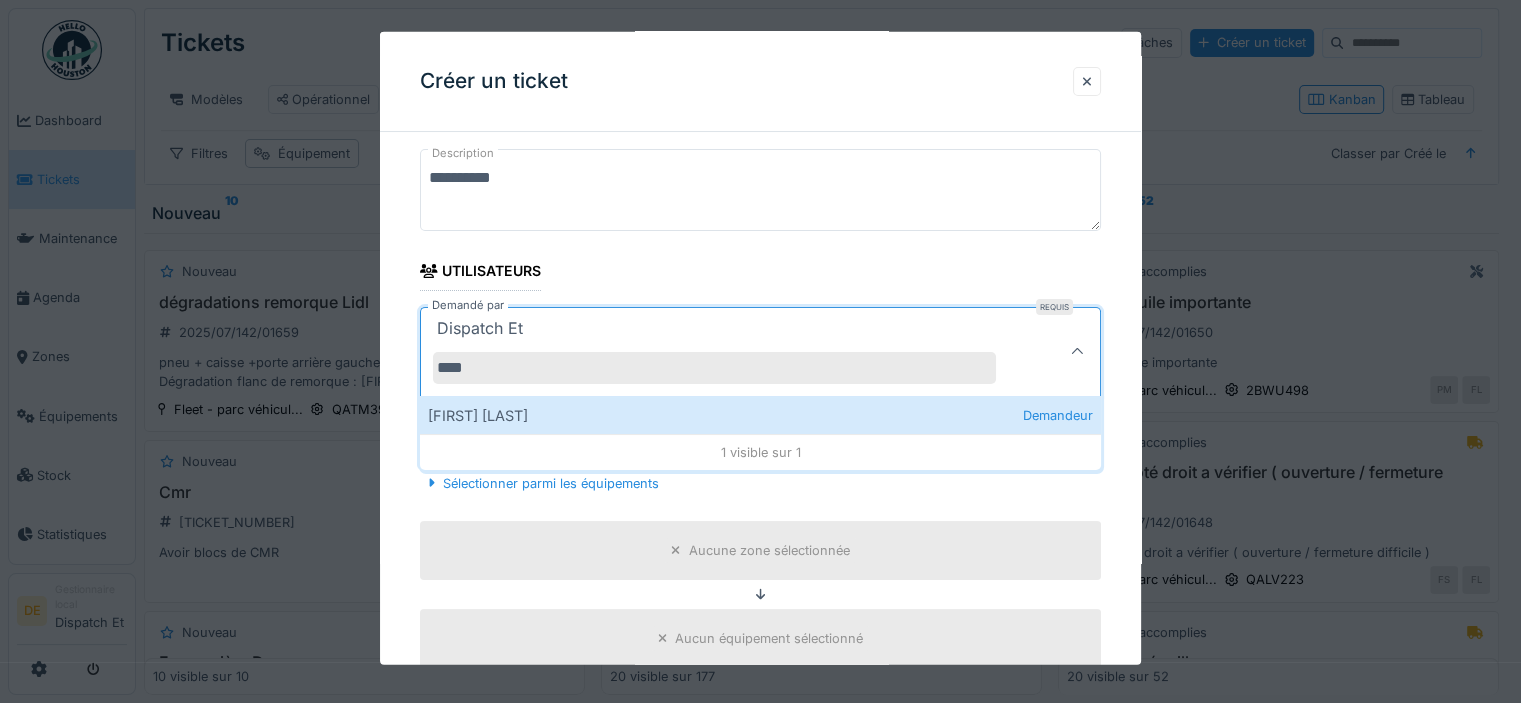 type on "****" 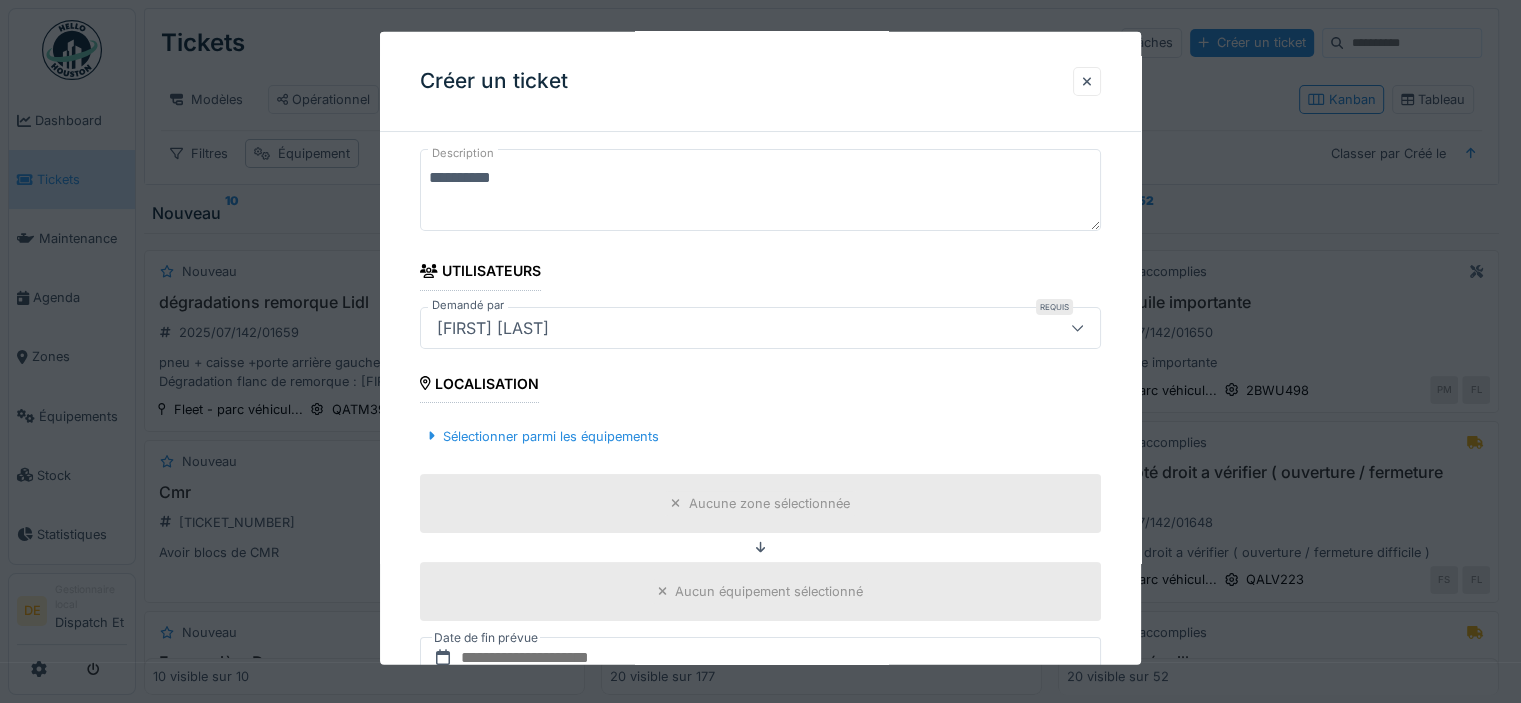 scroll, scrollTop: 431, scrollLeft: 0, axis: vertical 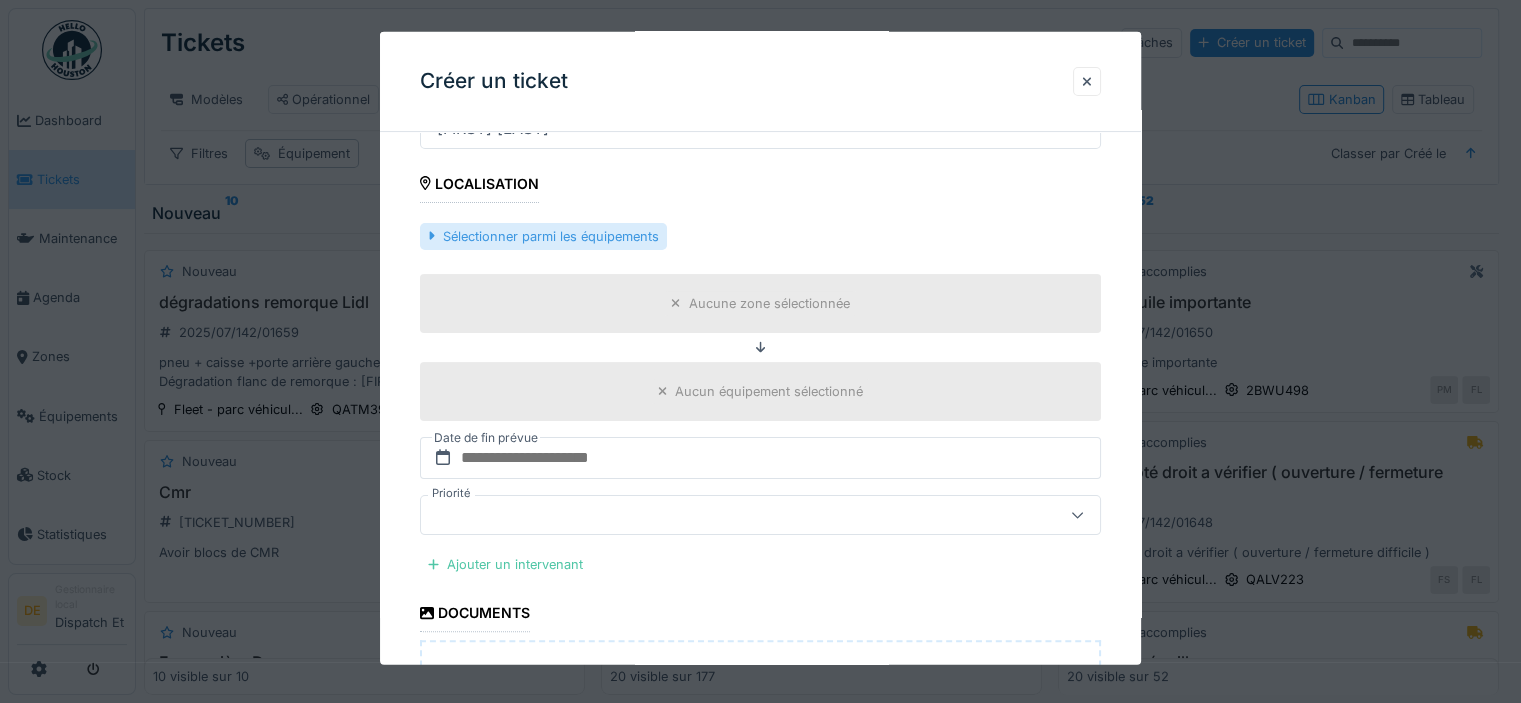 click on "Sélectionner parmi les équipements" at bounding box center [543, 235] 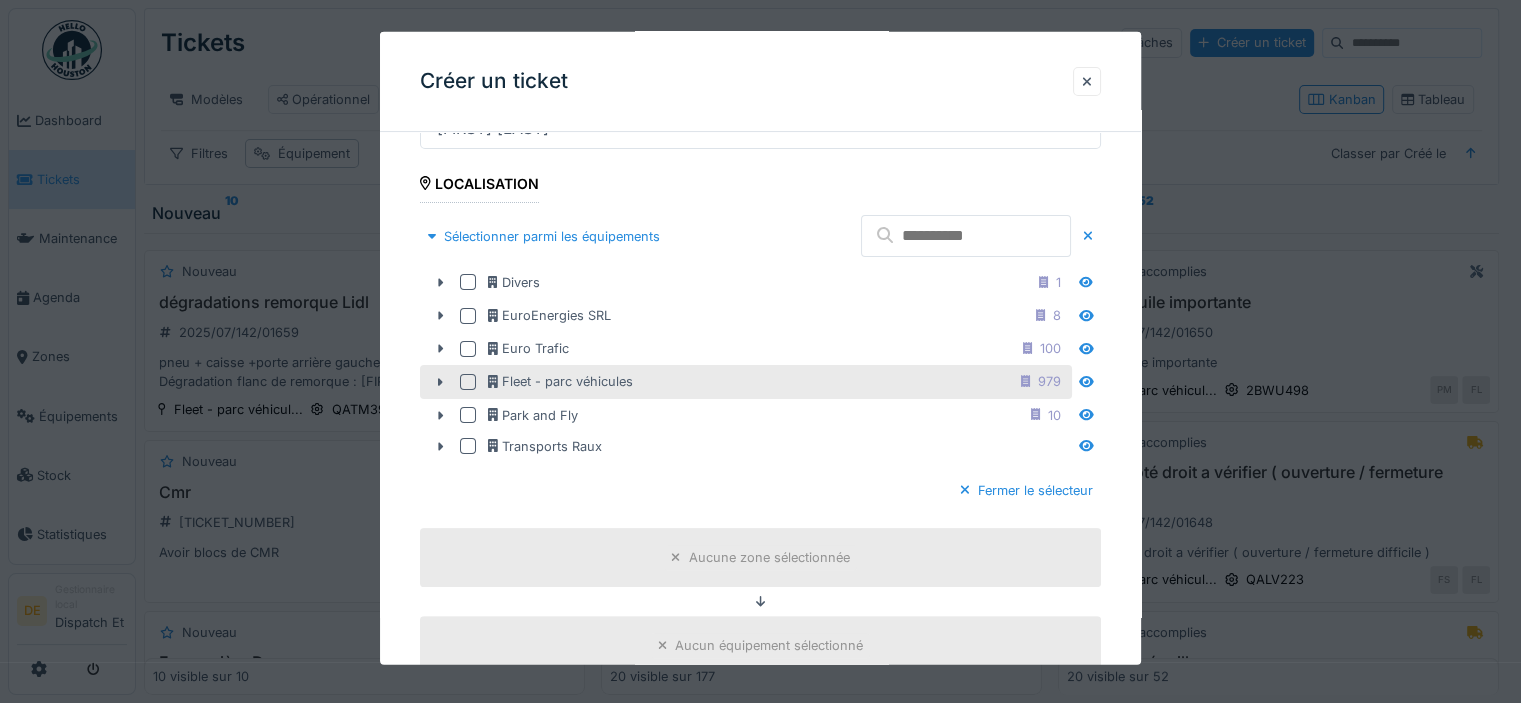 click at bounding box center (468, 382) 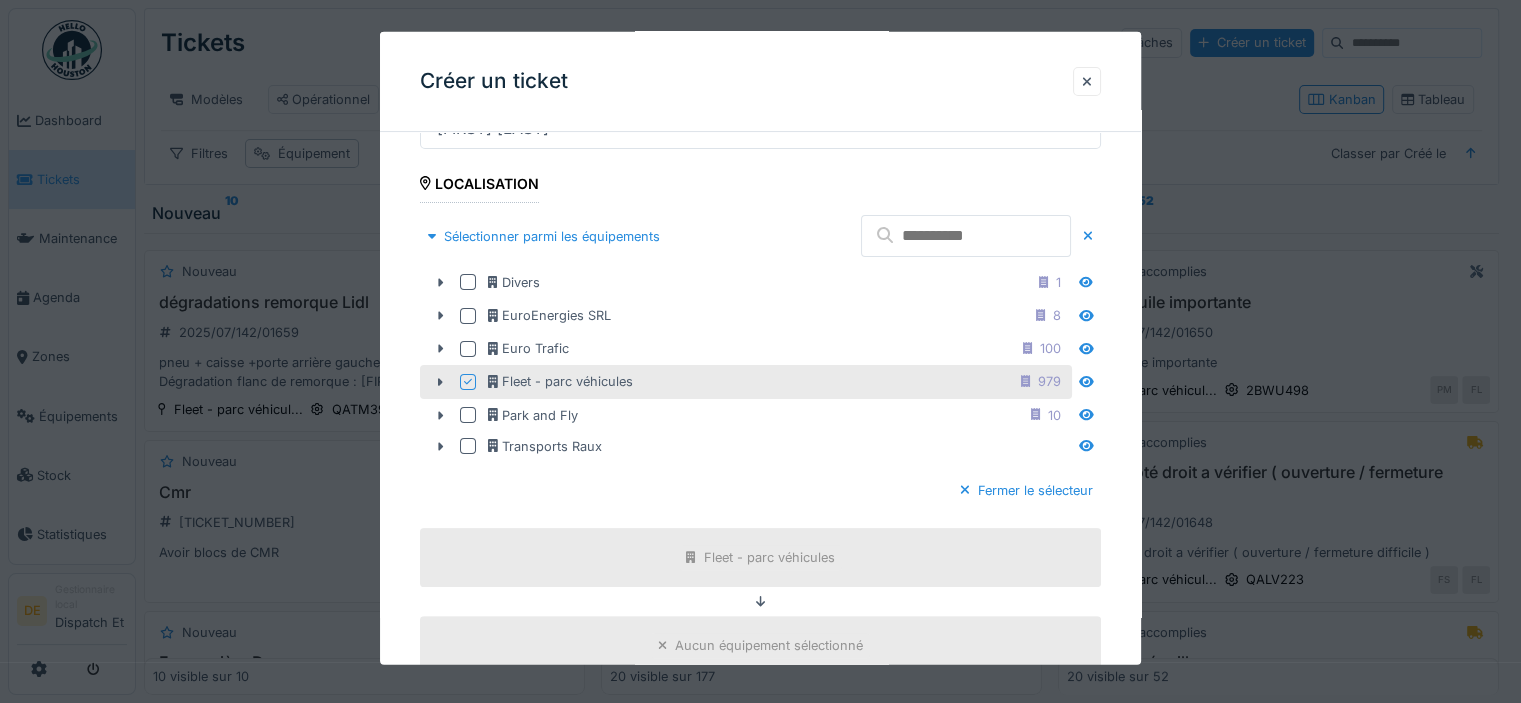 click at bounding box center [966, 236] 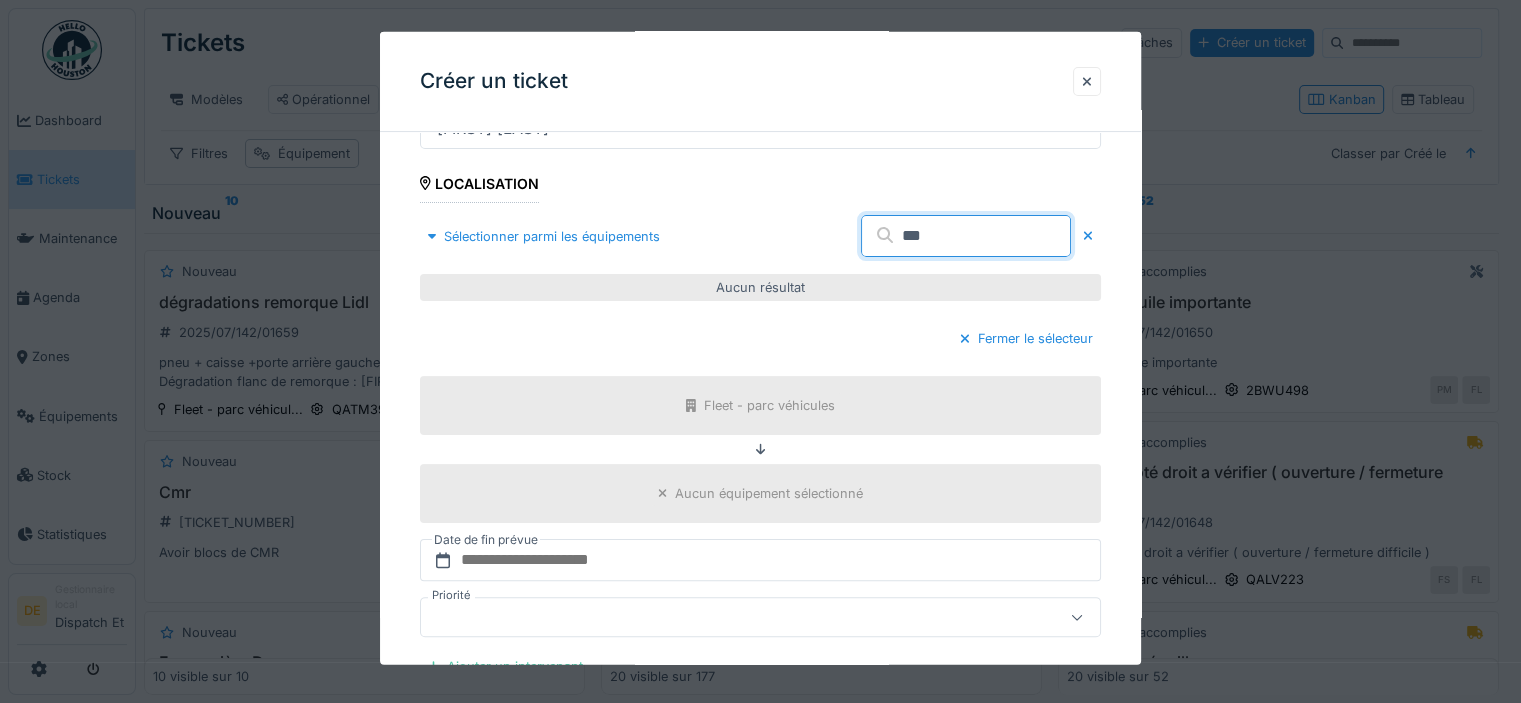 click on "***" at bounding box center [966, 236] 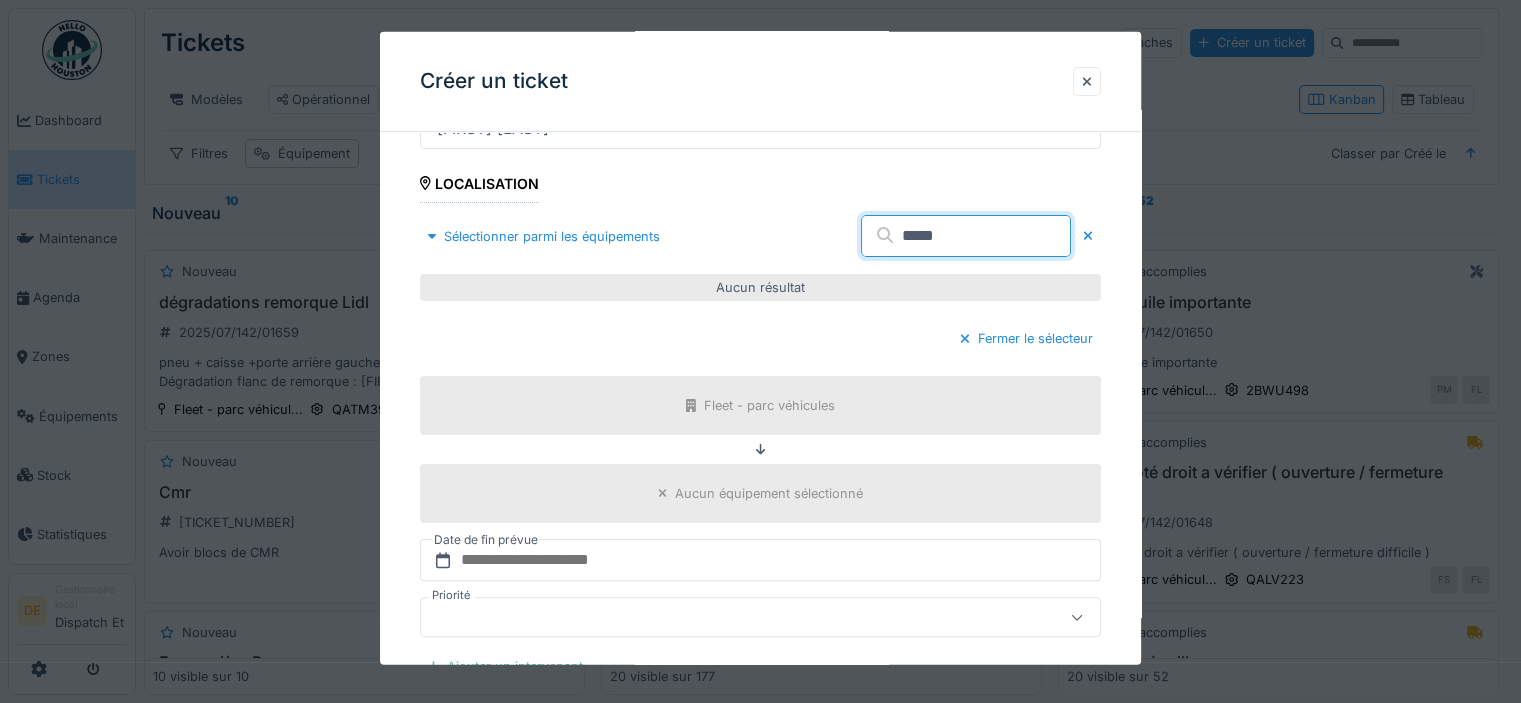 click on "*****" at bounding box center (966, 236) 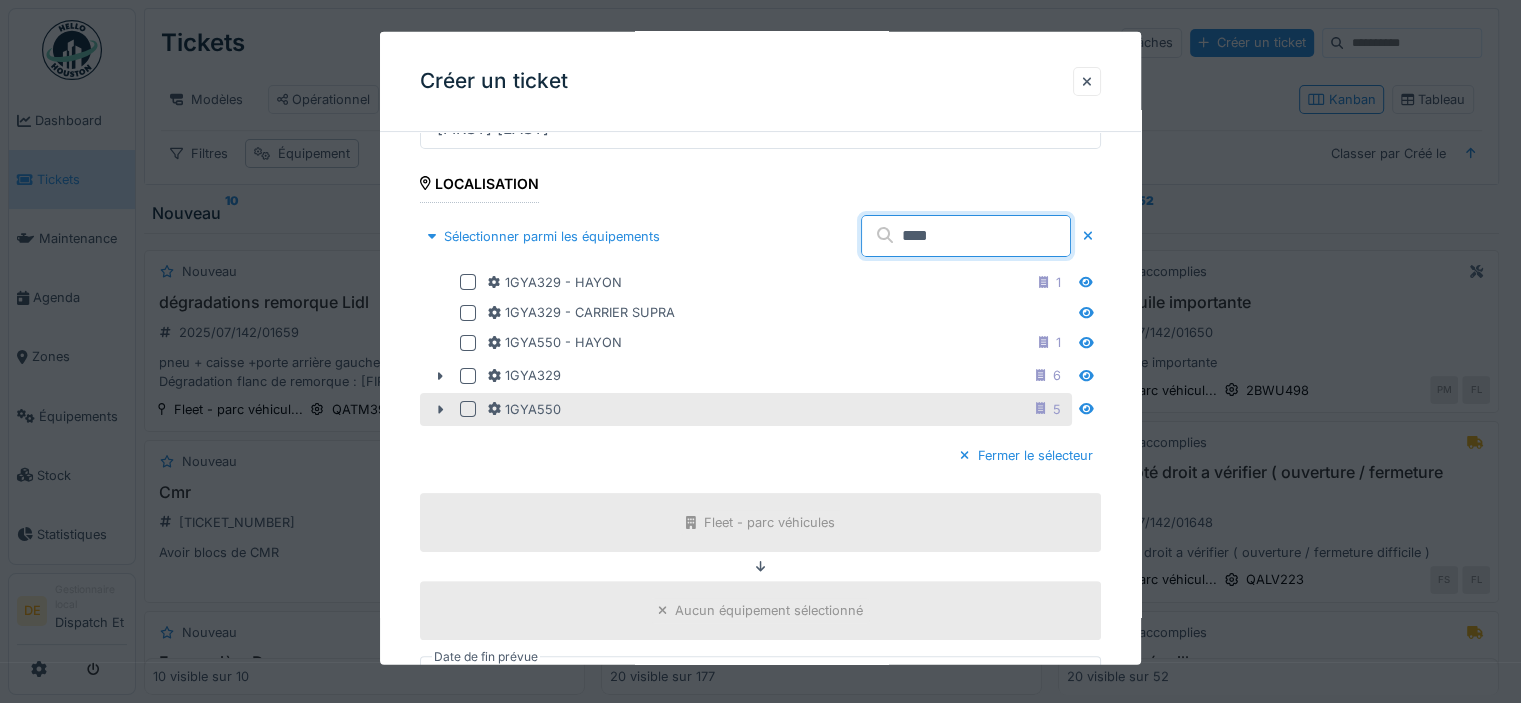 type on "****" 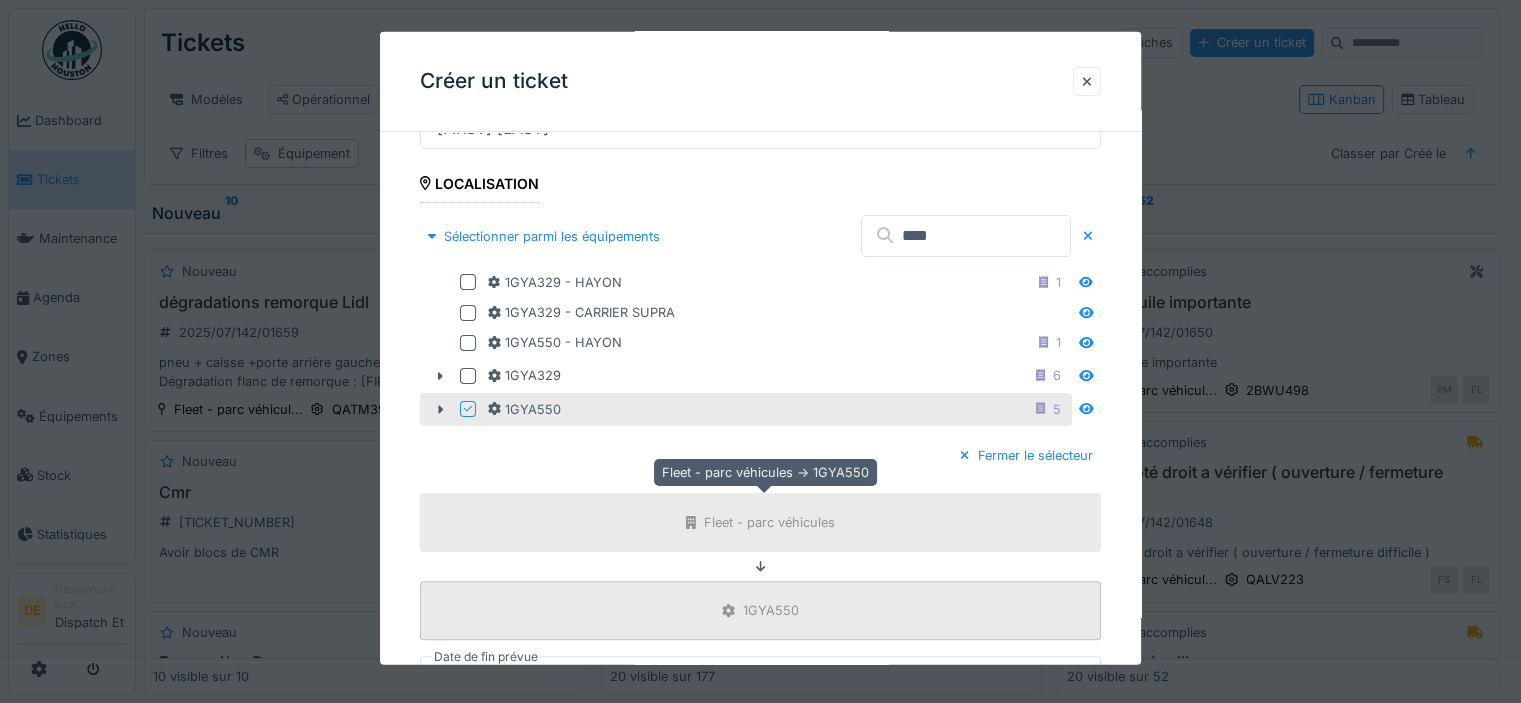 scroll, scrollTop: 731, scrollLeft: 0, axis: vertical 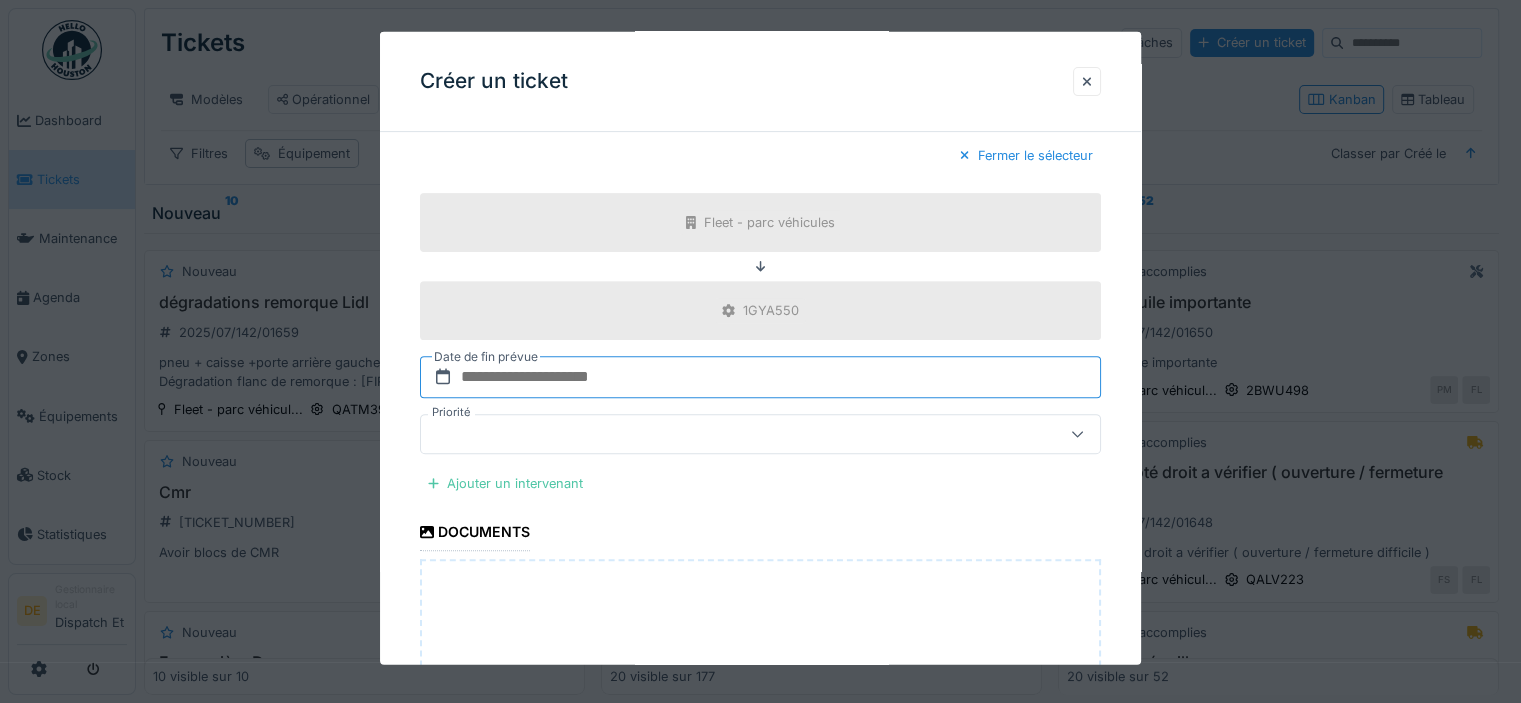 click at bounding box center (760, 377) 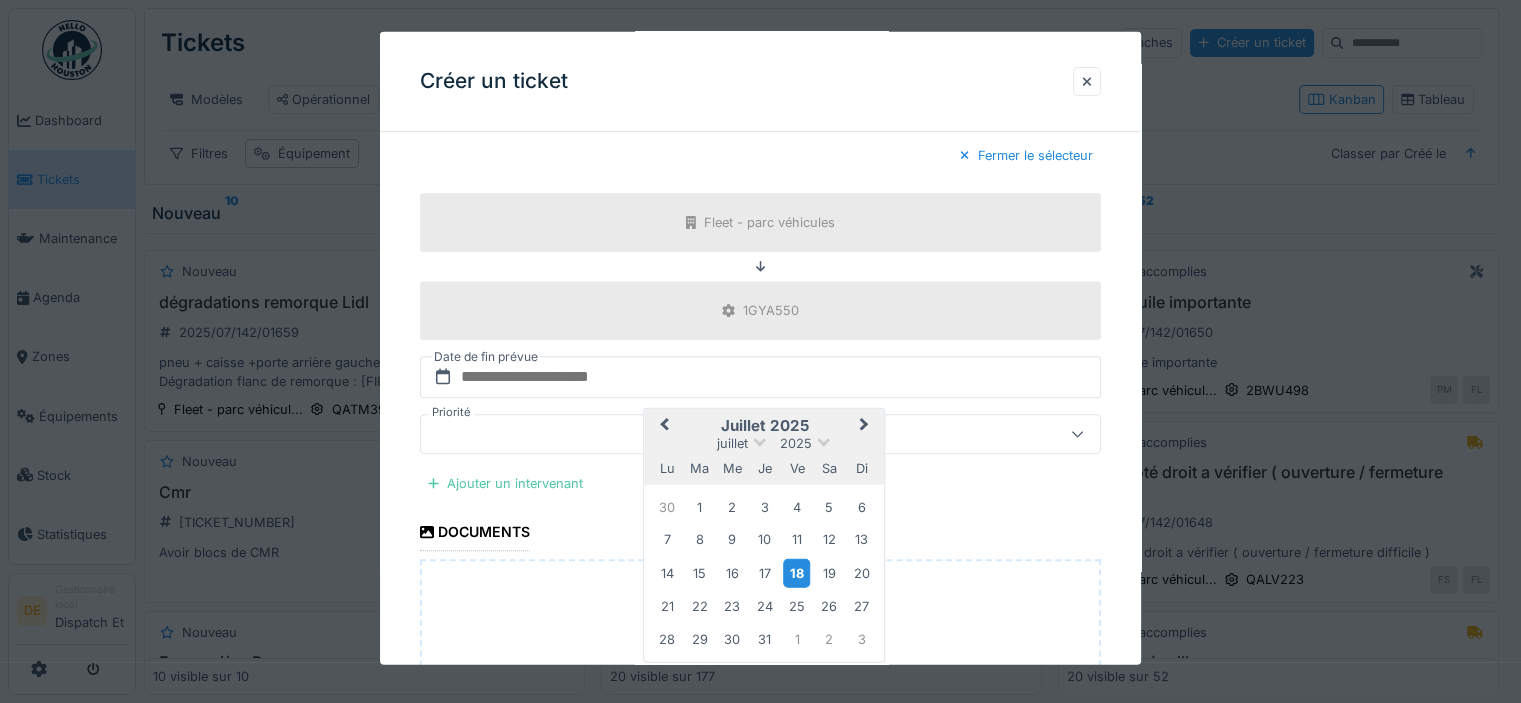 click on "18" at bounding box center (796, 572) 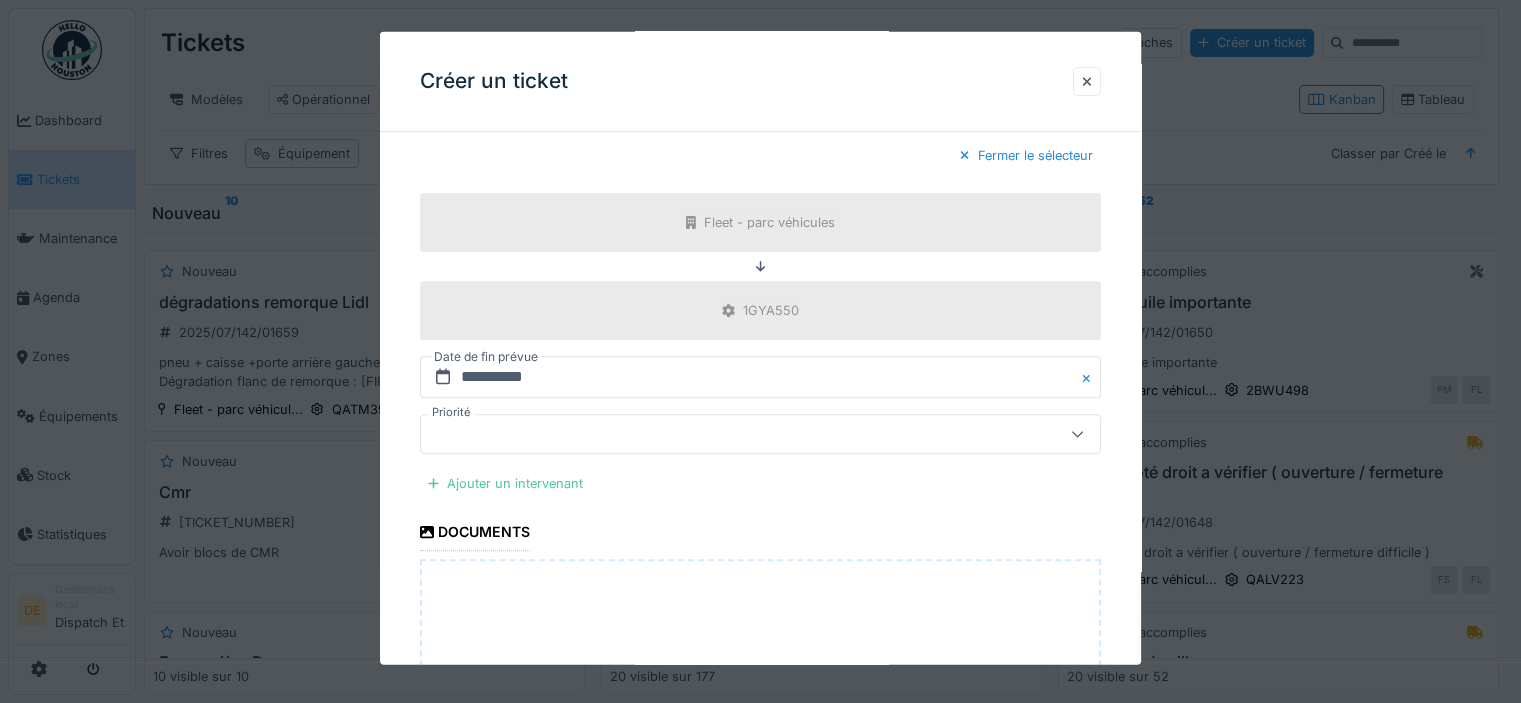 click at bounding box center (726, 434) 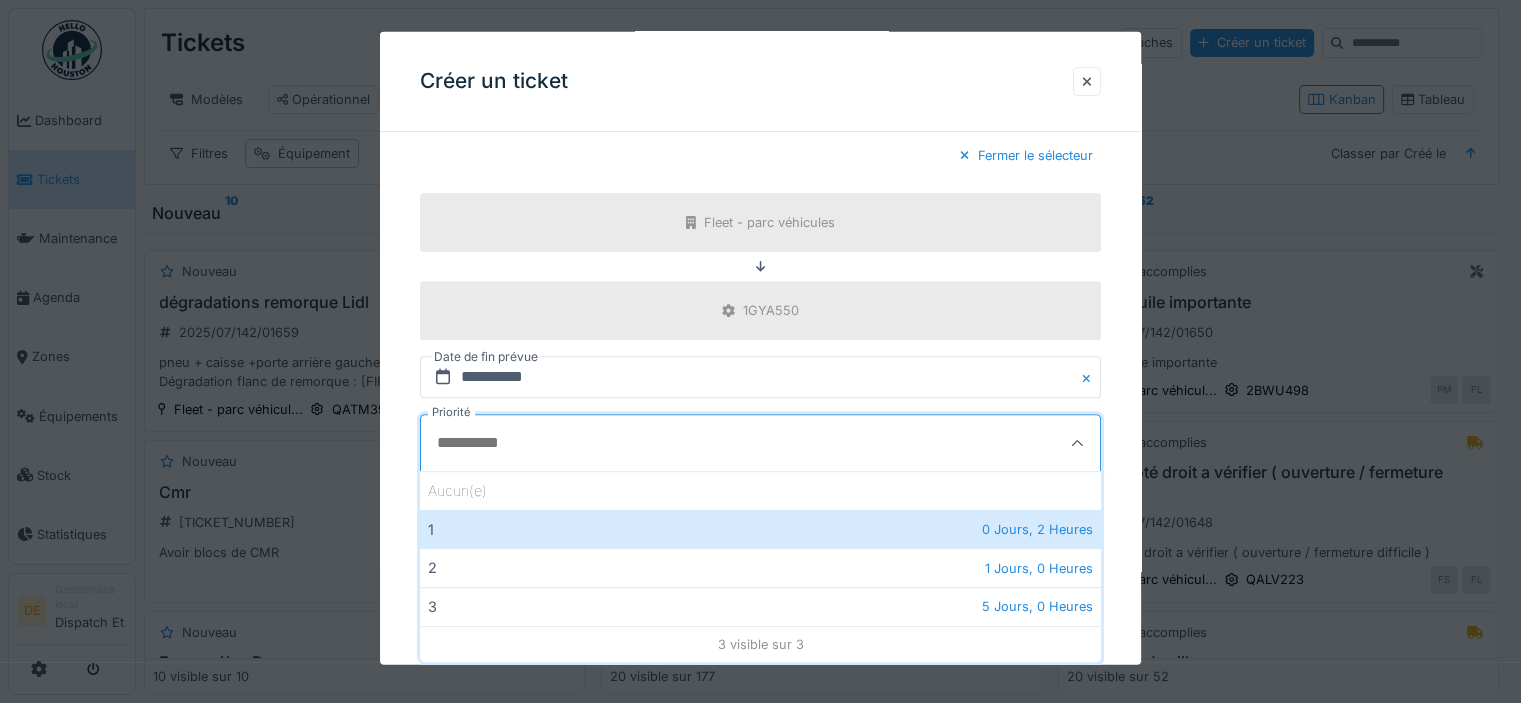 scroll, scrollTop: 819, scrollLeft: 0, axis: vertical 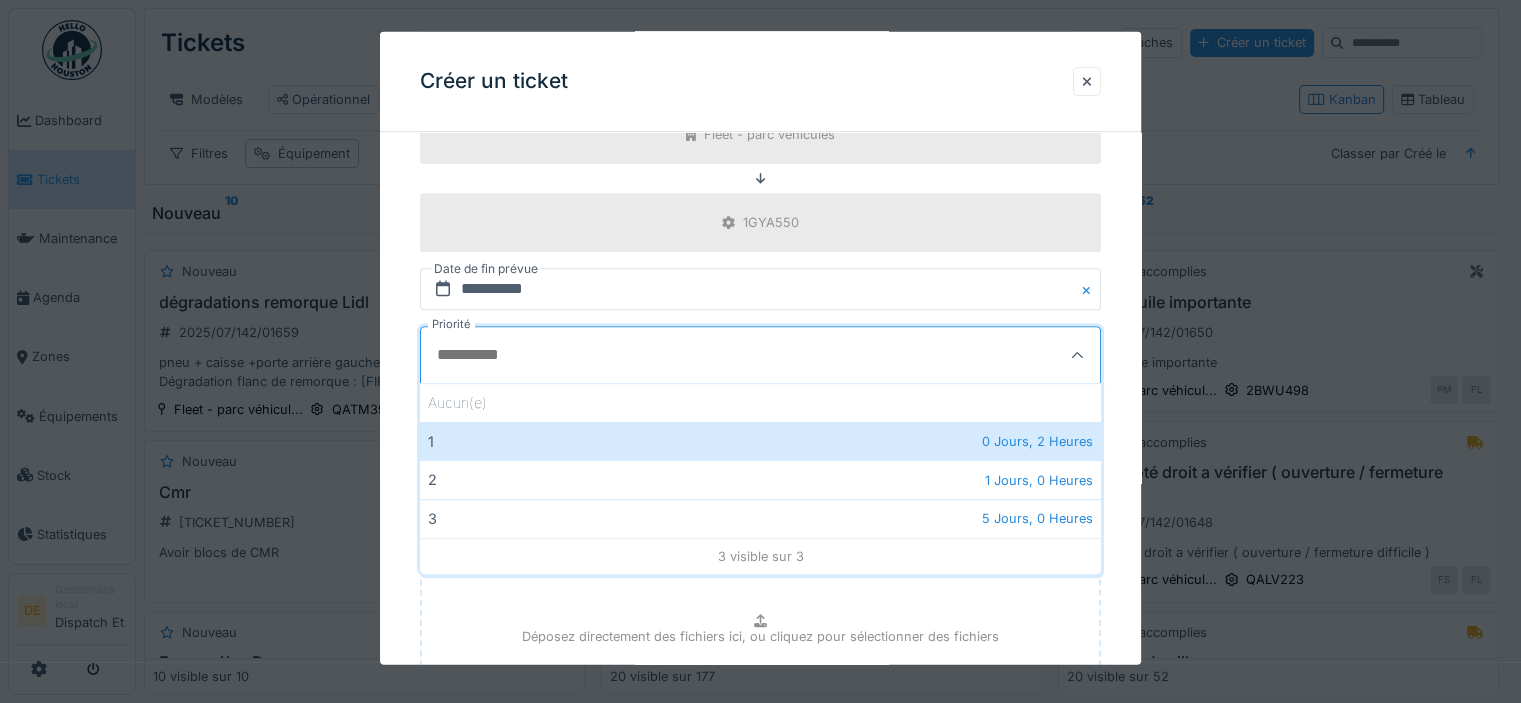 click on "Déposez directement des fichiers ici, ou cliquez pour sélectionner des fichiers" at bounding box center (760, 638) 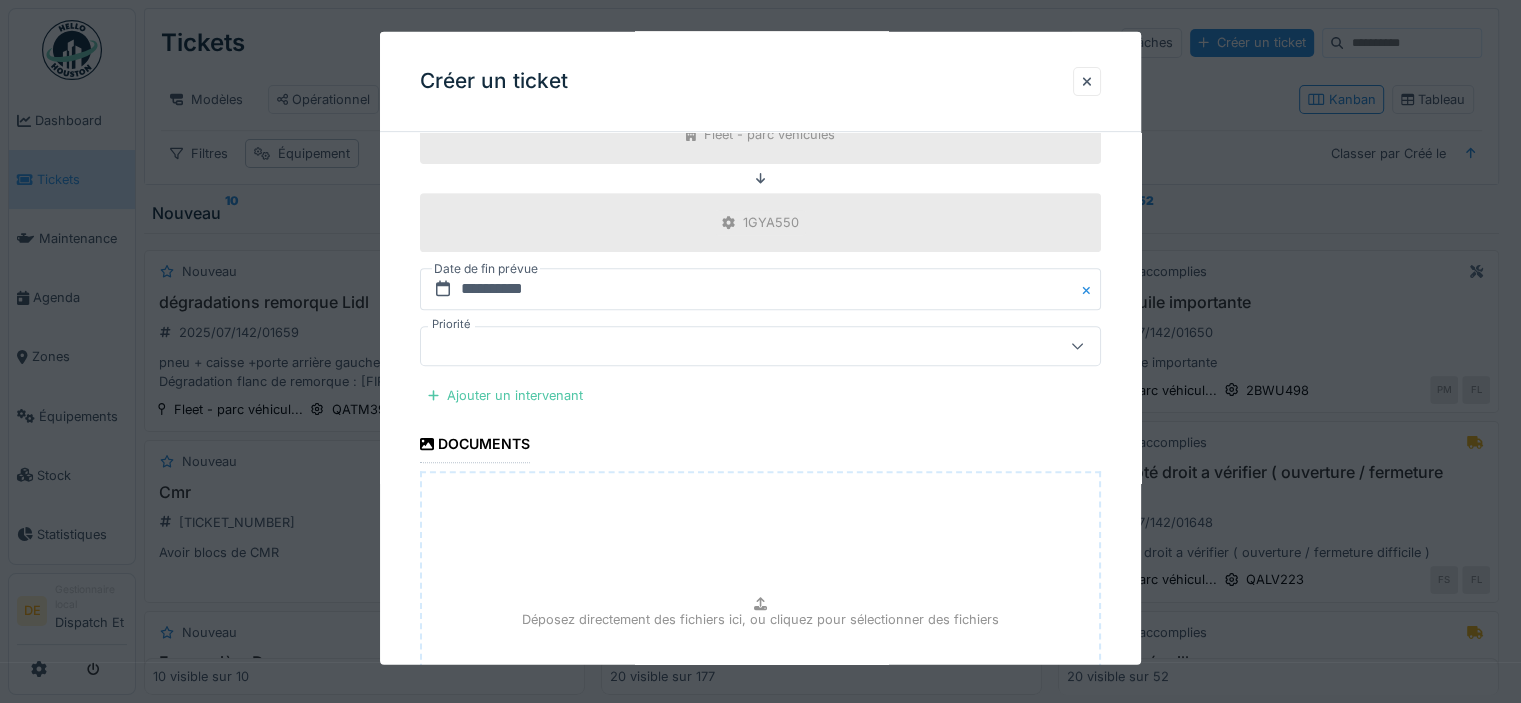 scroll, scrollTop: 1048, scrollLeft: 0, axis: vertical 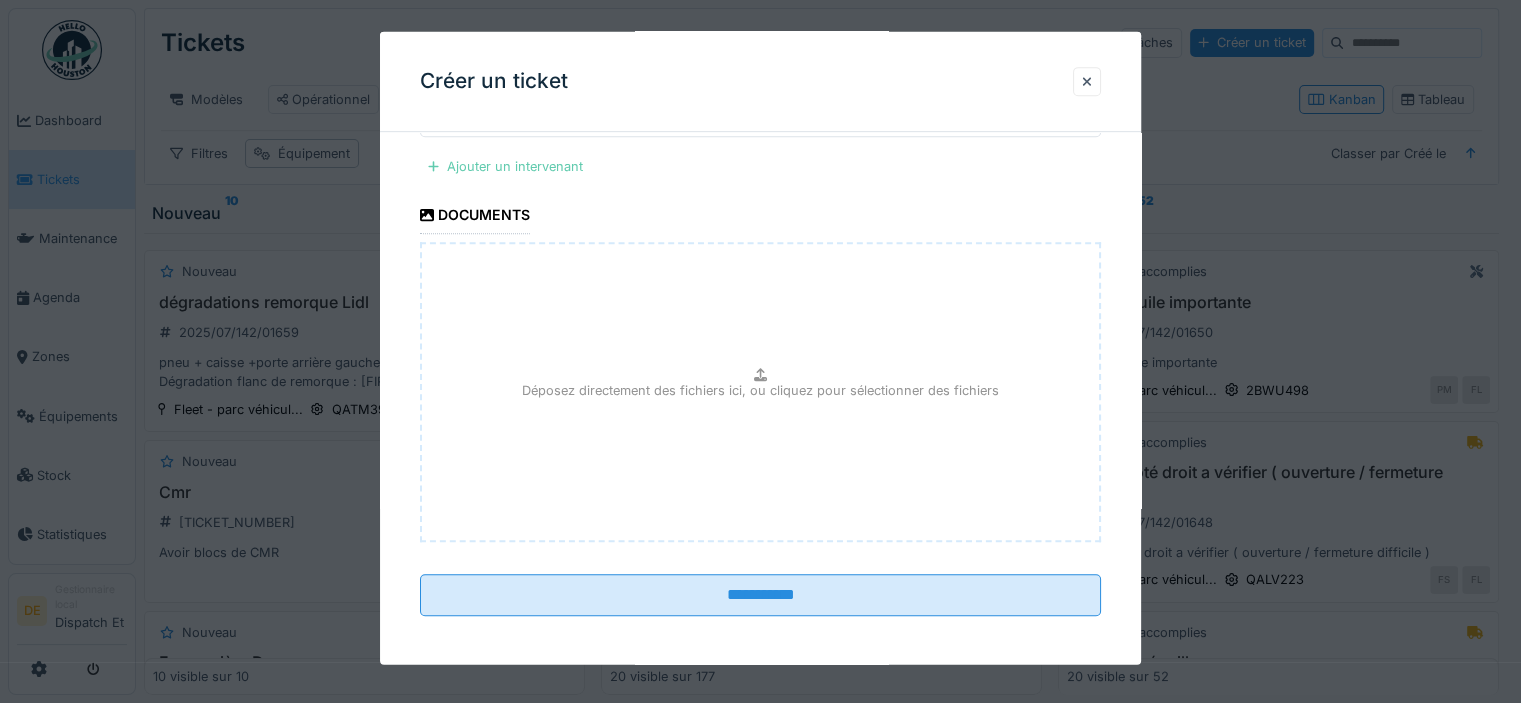 click on "Ajouter un intervenant" at bounding box center [505, 166] 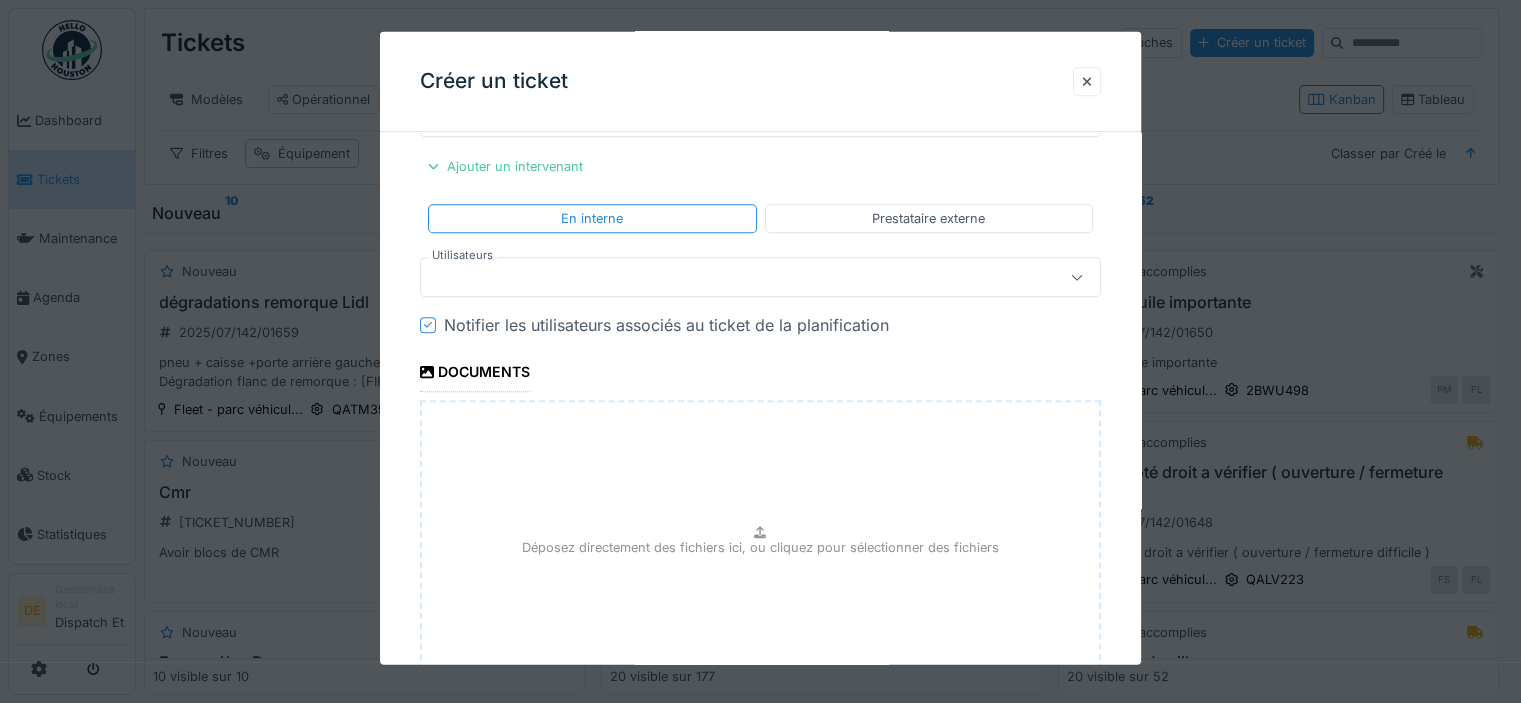 click on "En interne" at bounding box center (592, 218) 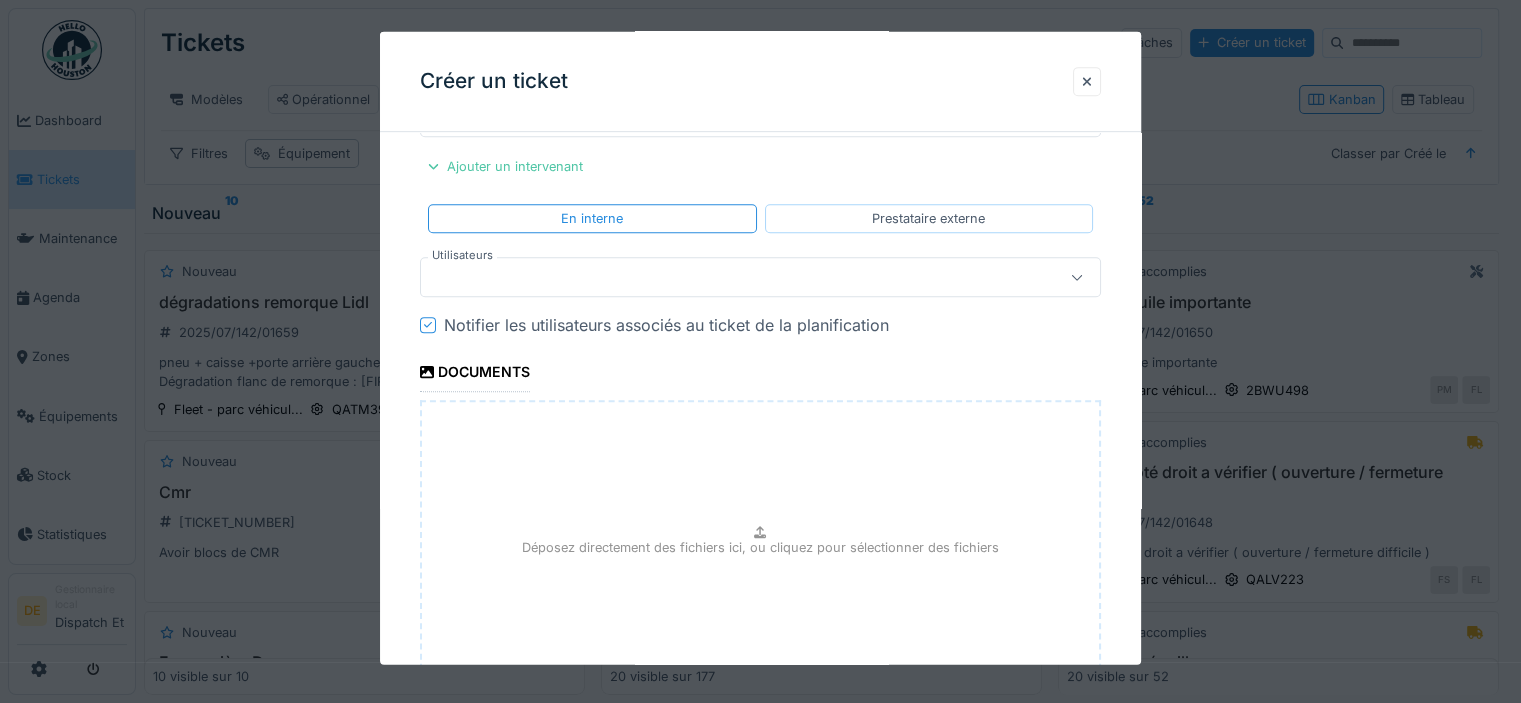 click on "Prestataire externe" at bounding box center [928, 218] 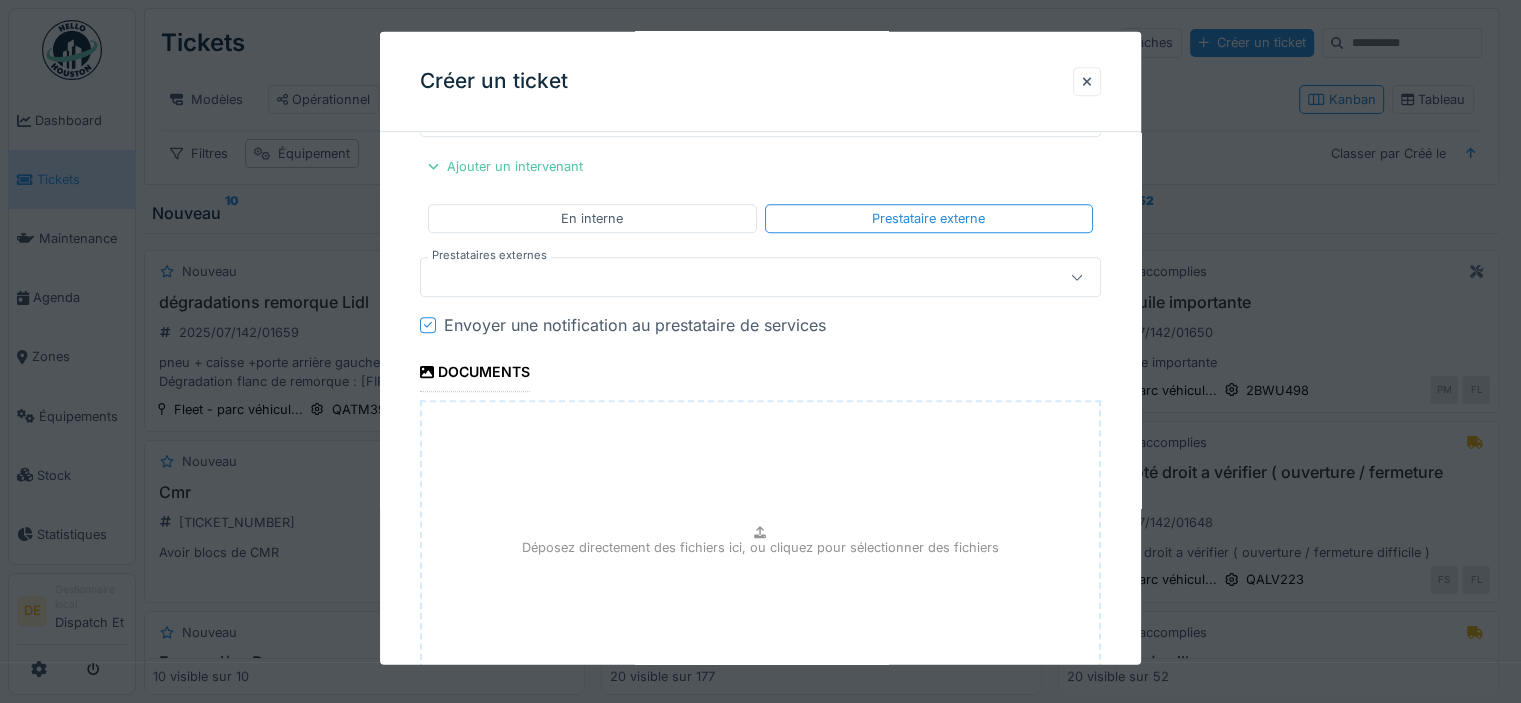 click 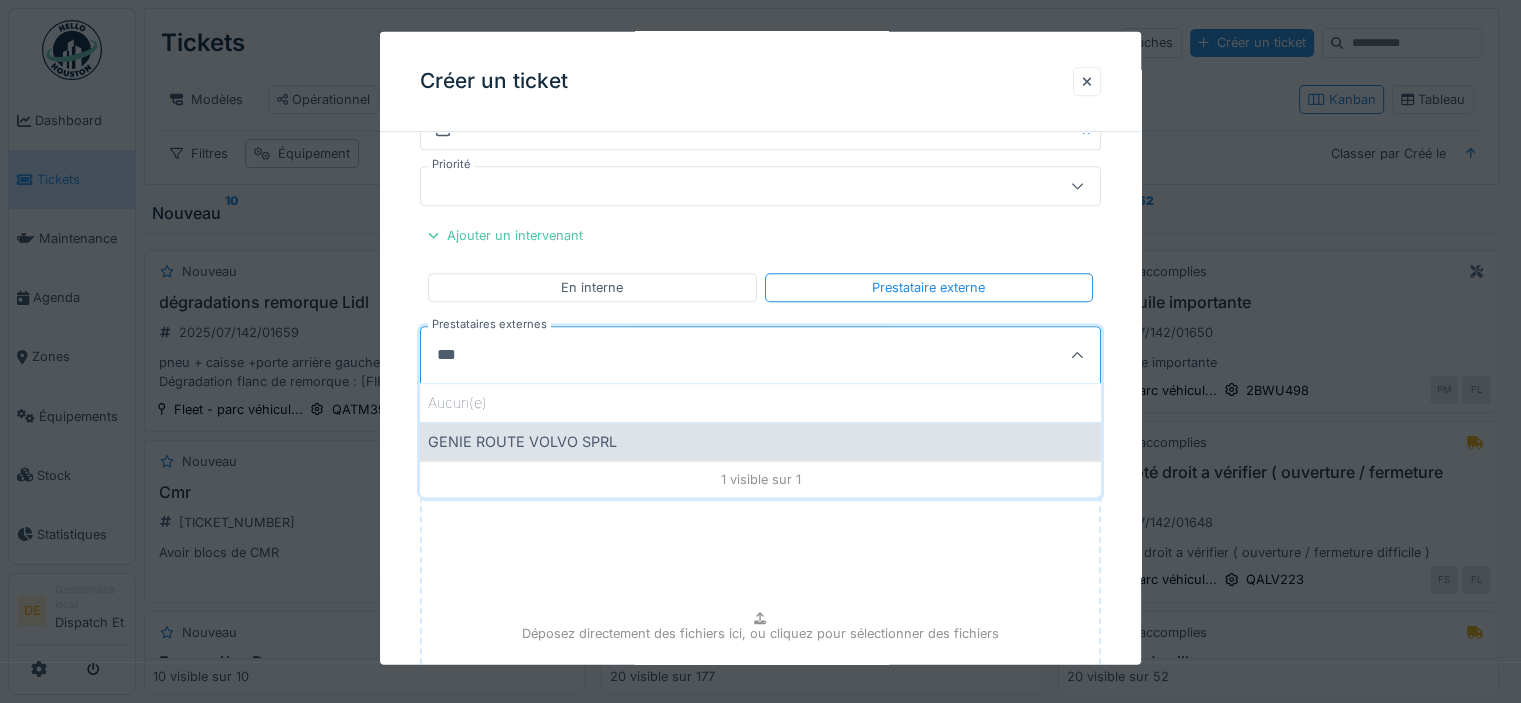 type on "***" 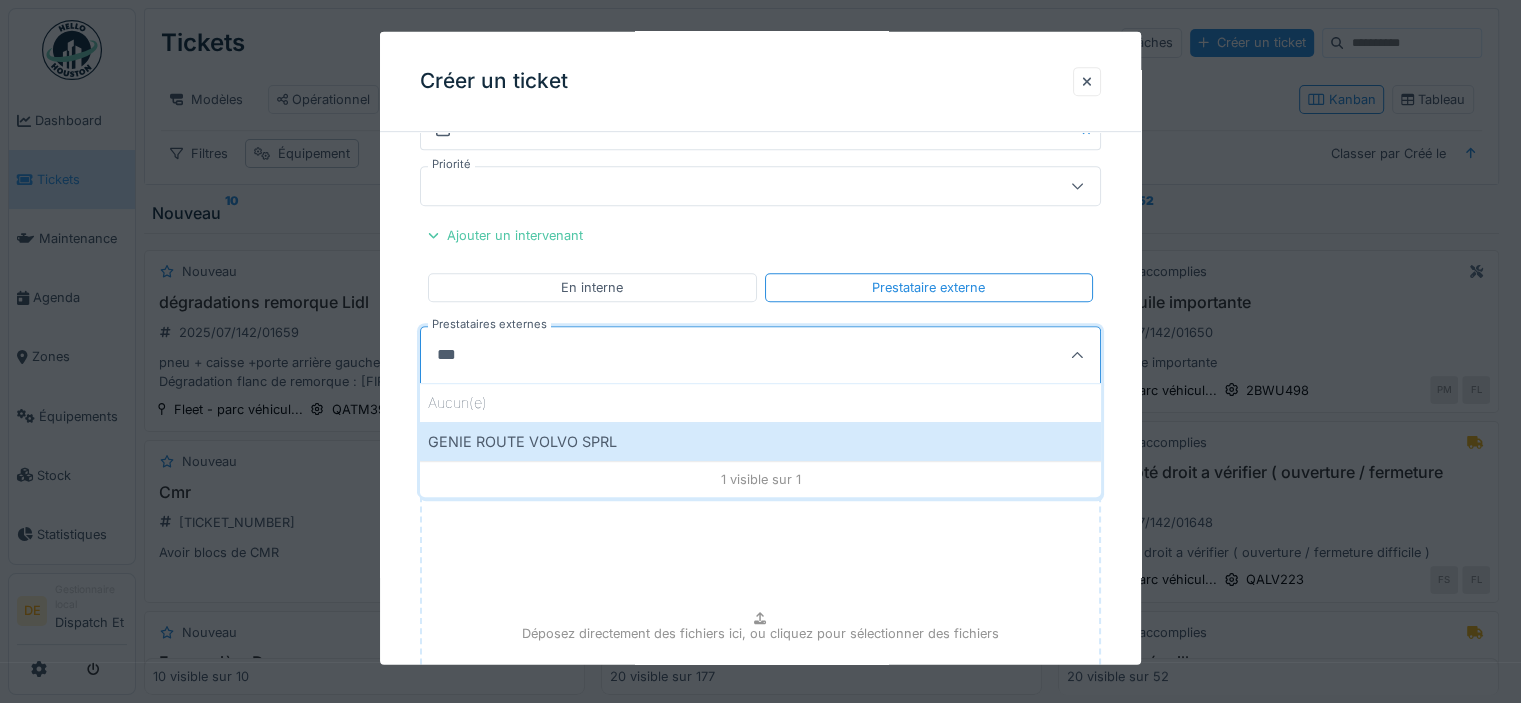 type on "***" 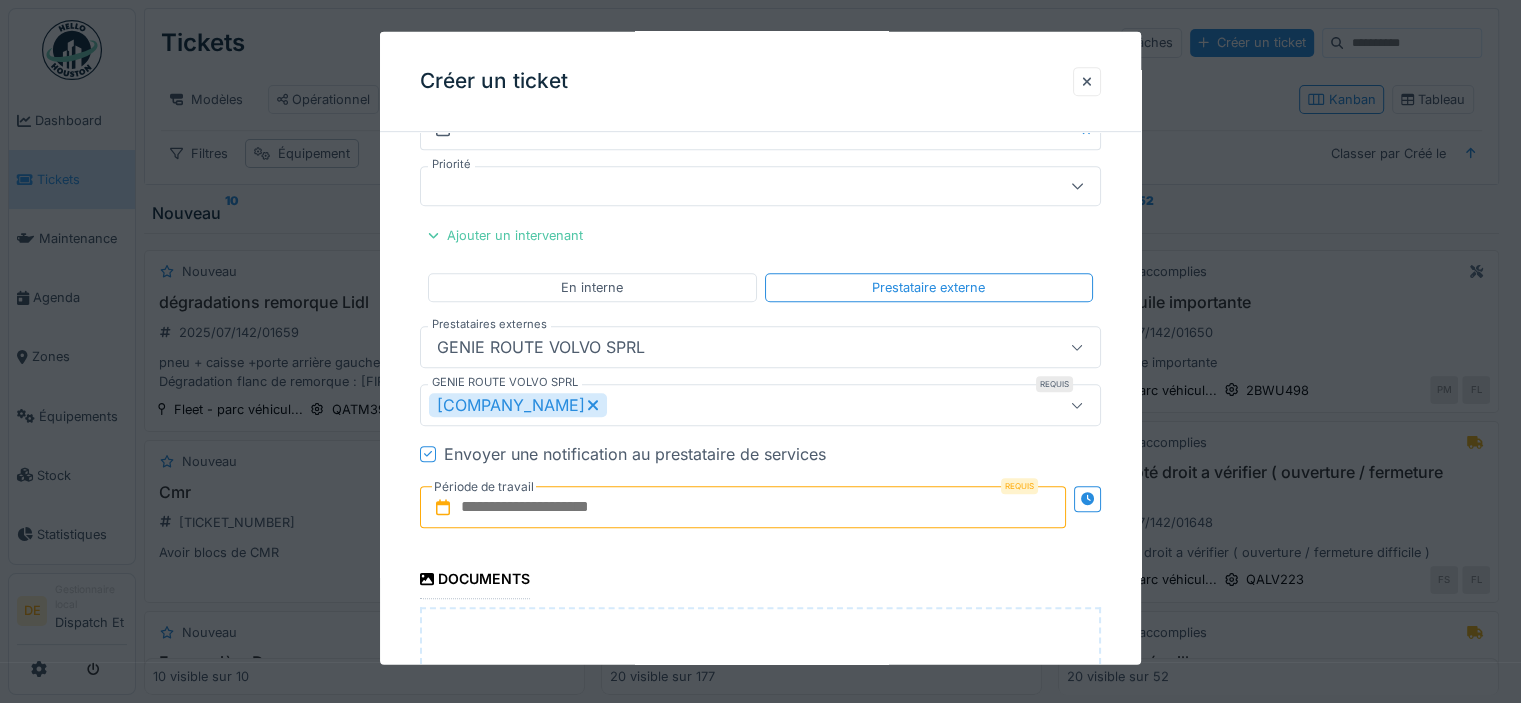 click at bounding box center [743, 507] 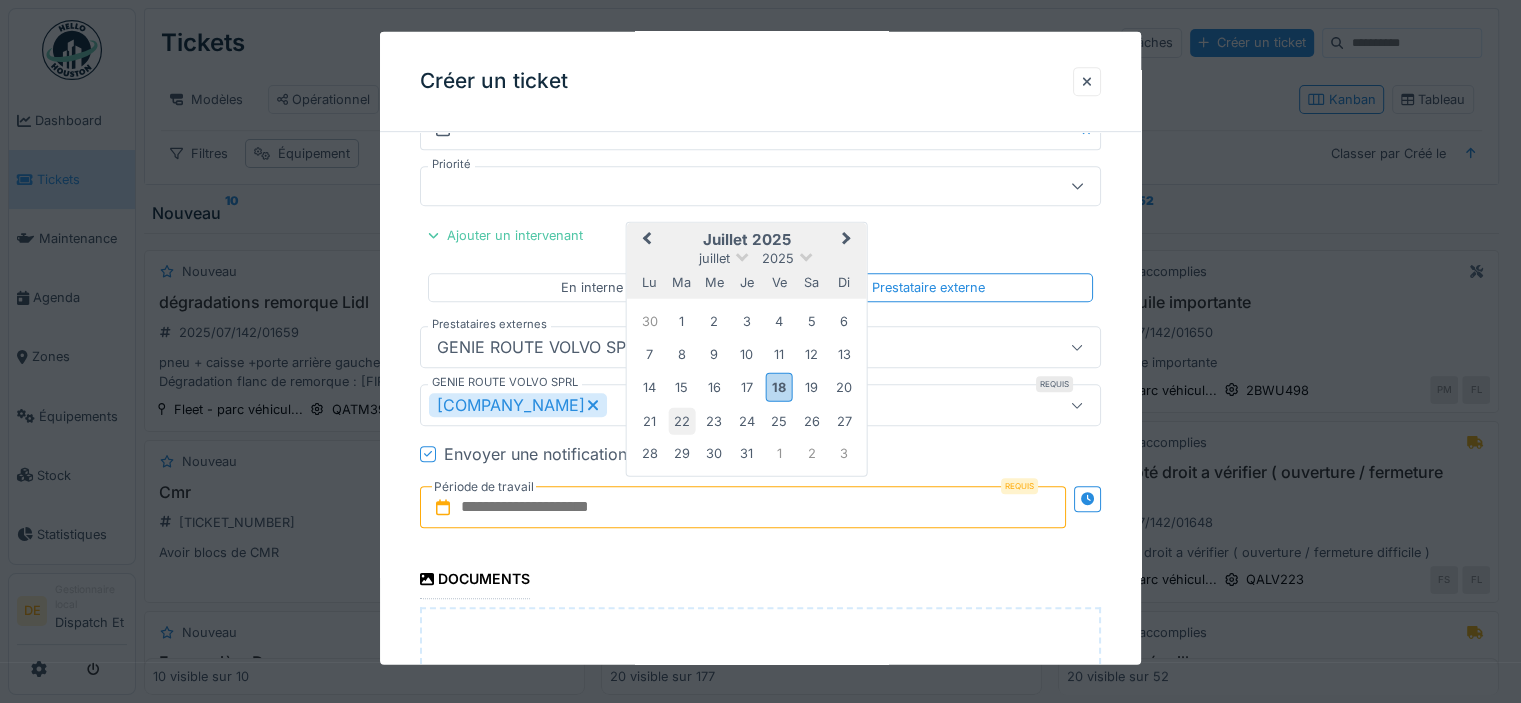 click on "22" at bounding box center (681, 420) 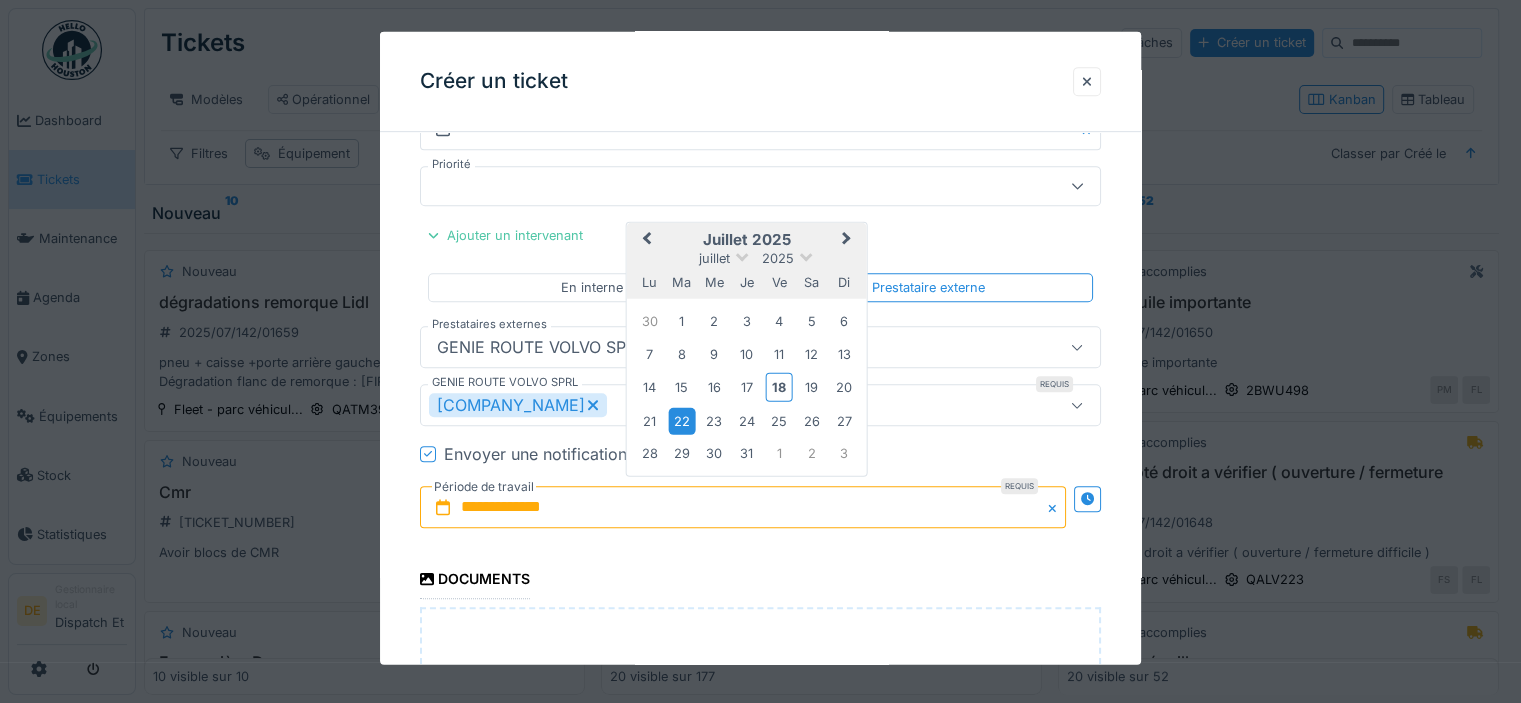 click on "22" at bounding box center (681, 420) 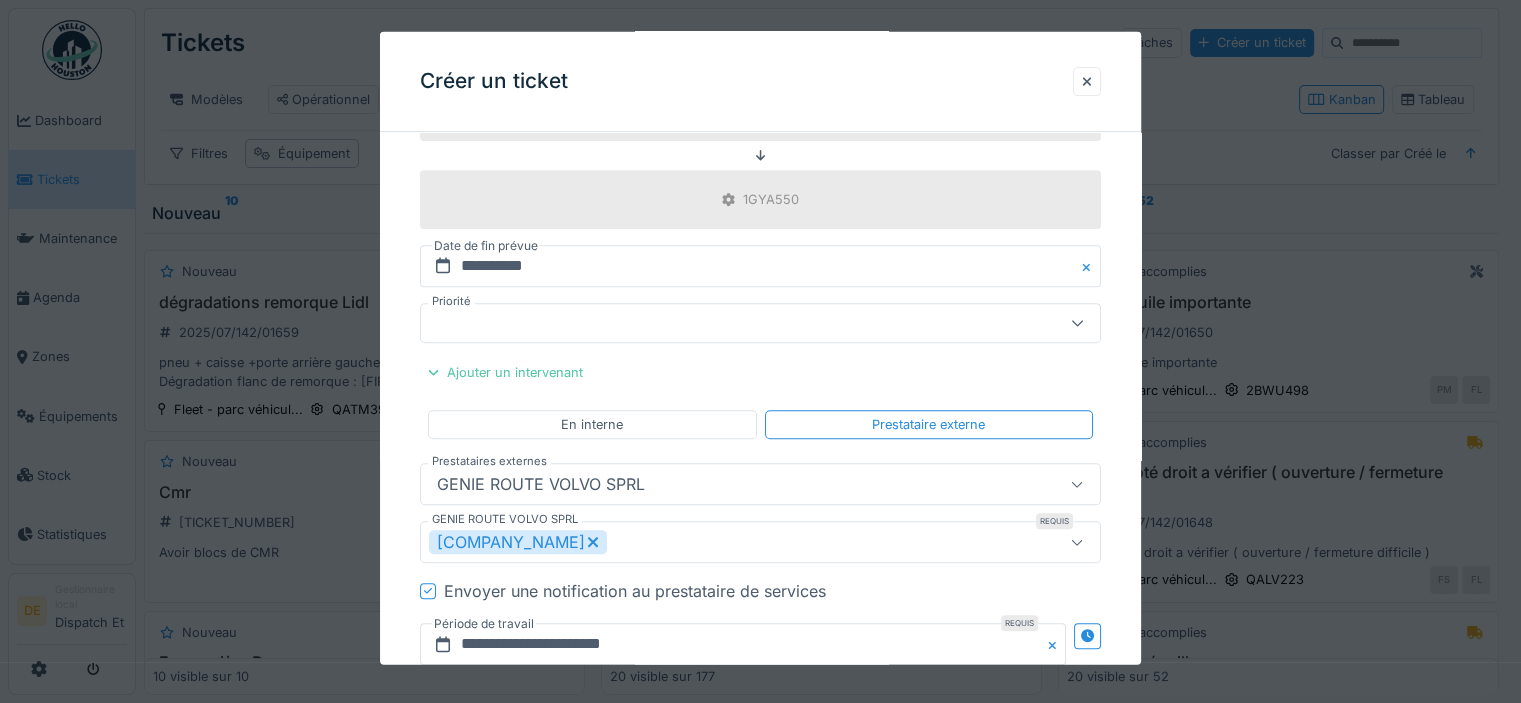 scroll, scrollTop: 942, scrollLeft: 0, axis: vertical 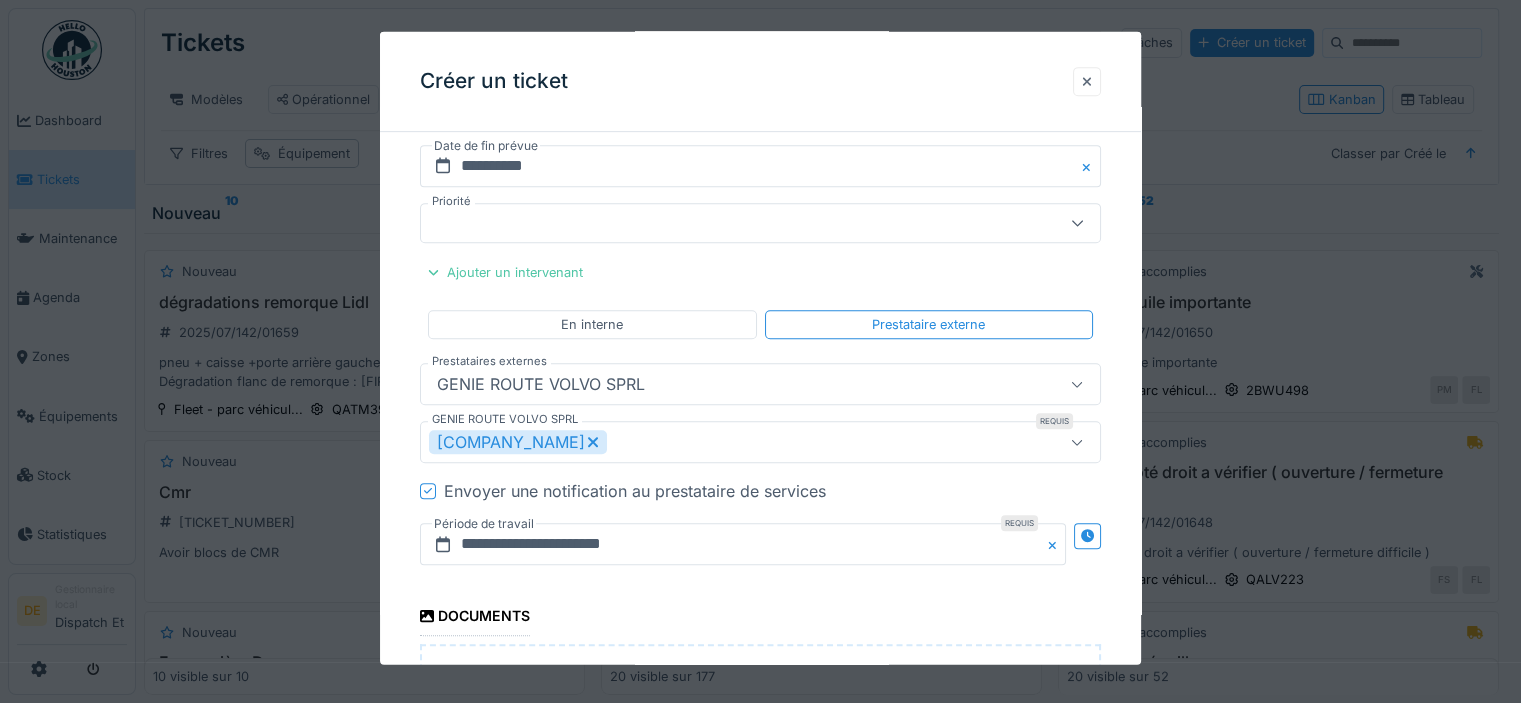 click at bounding box center [1087, 81] 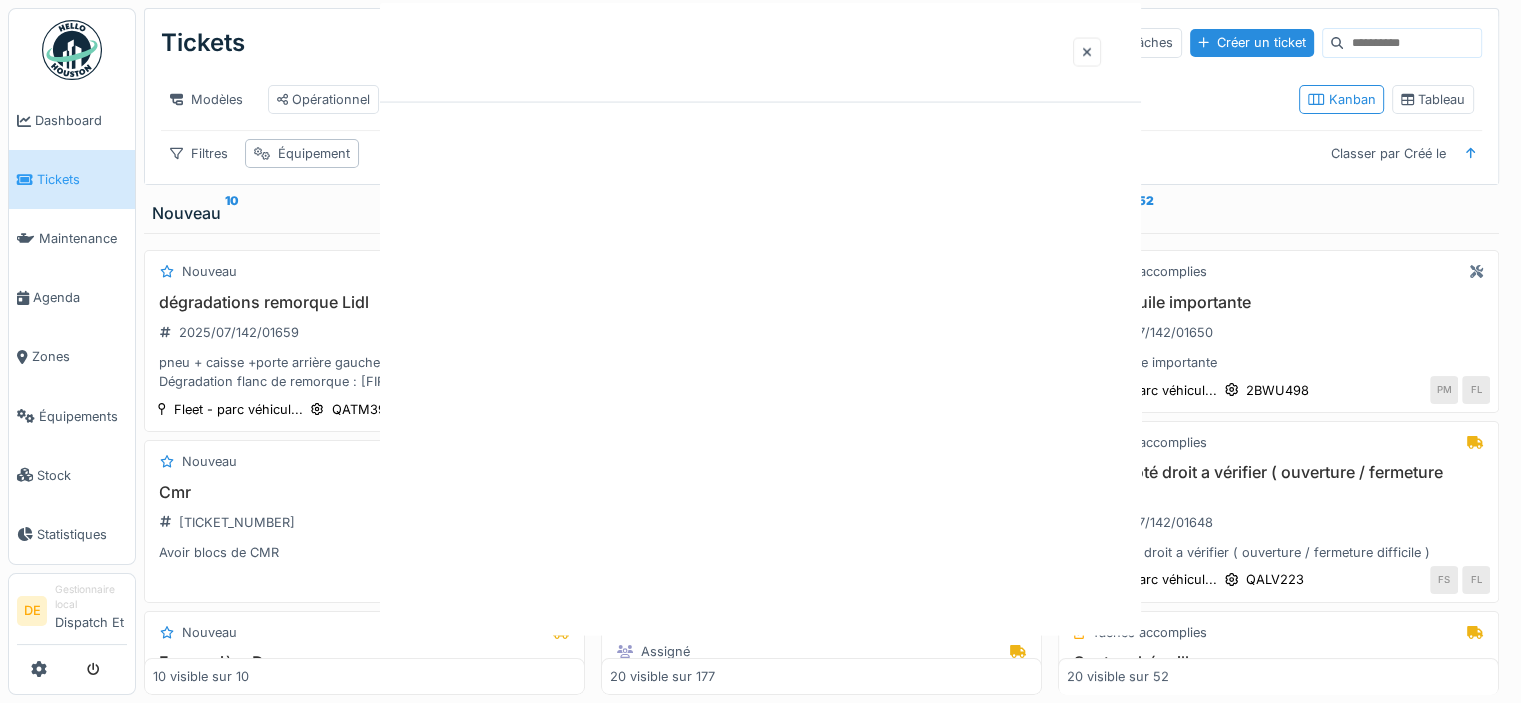 scroll, scrollTop: 0, scrollLeft: 0, axis: both 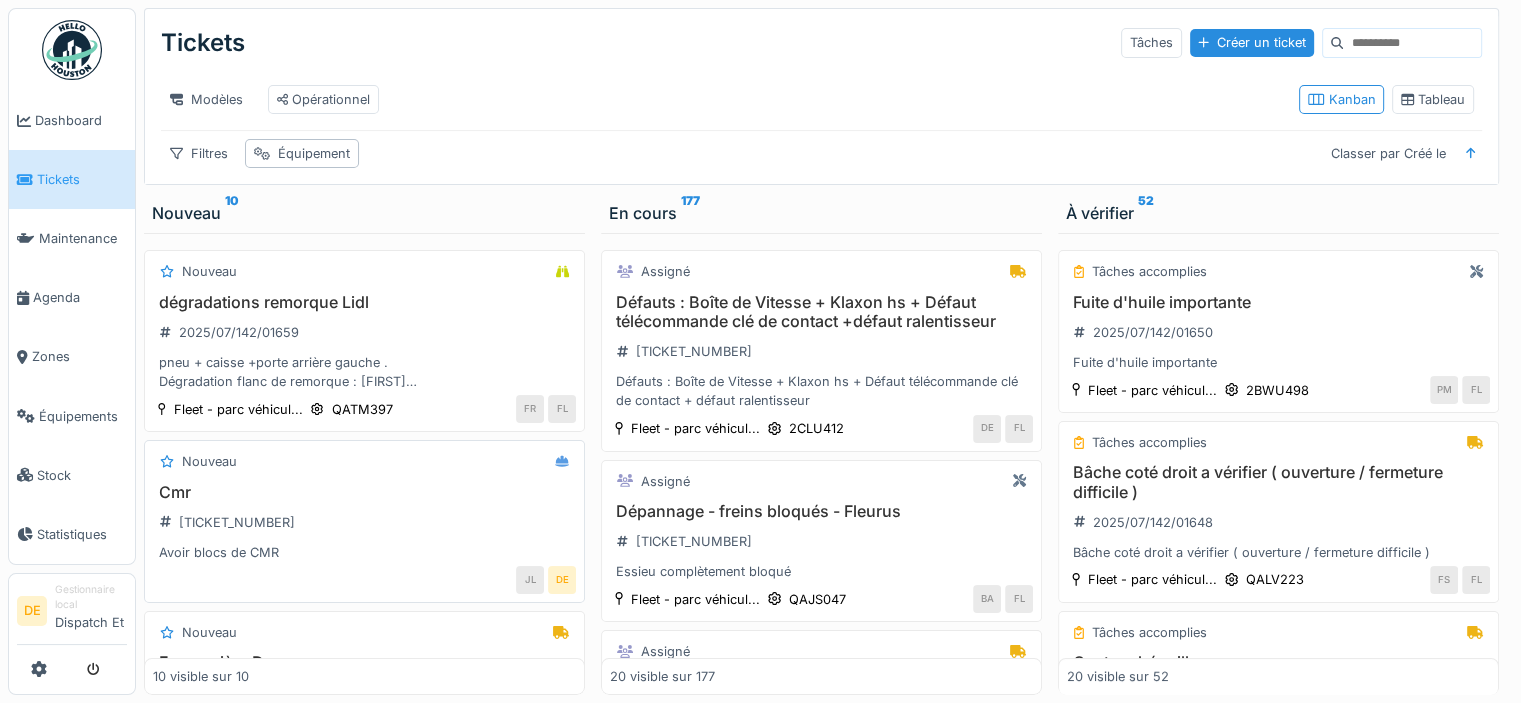 click on "Cmr" at bounding box center [364, 492] 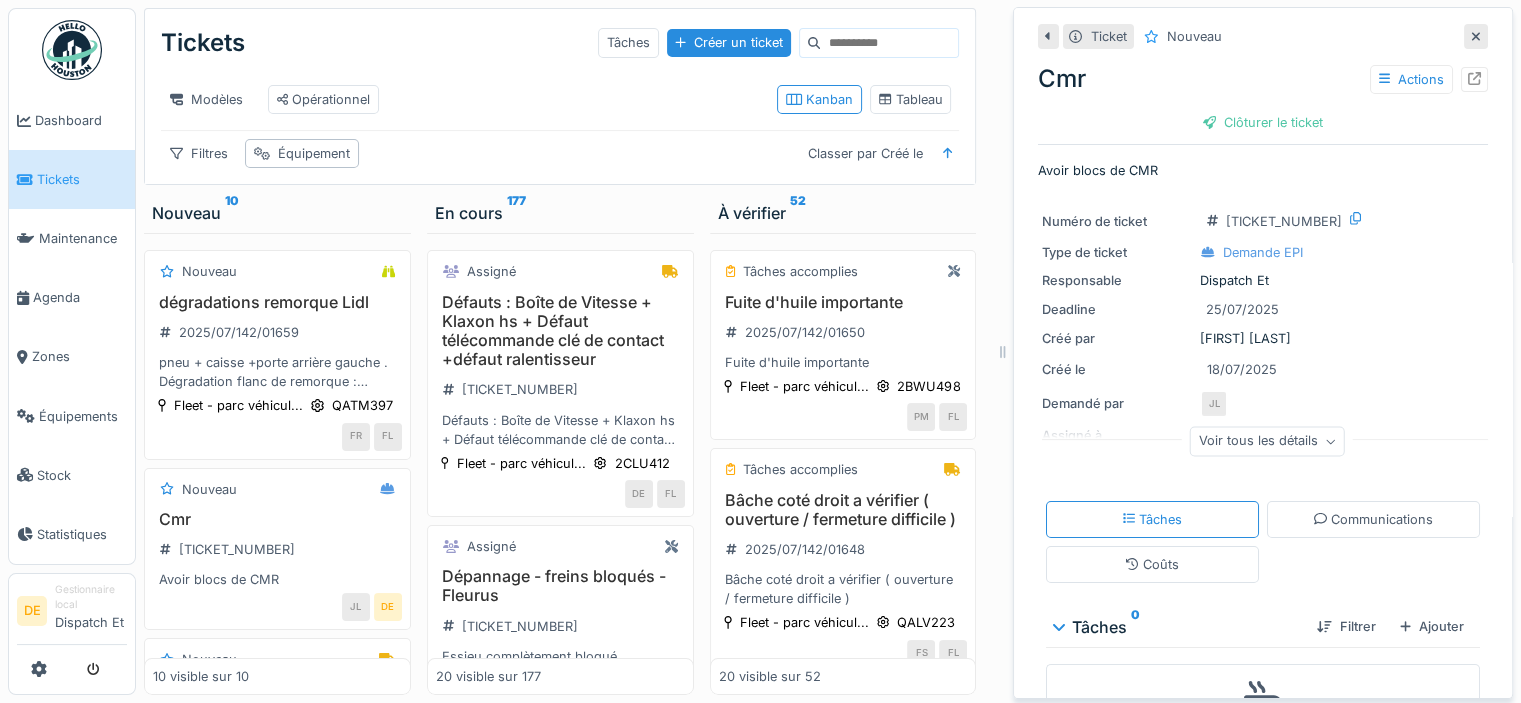 click 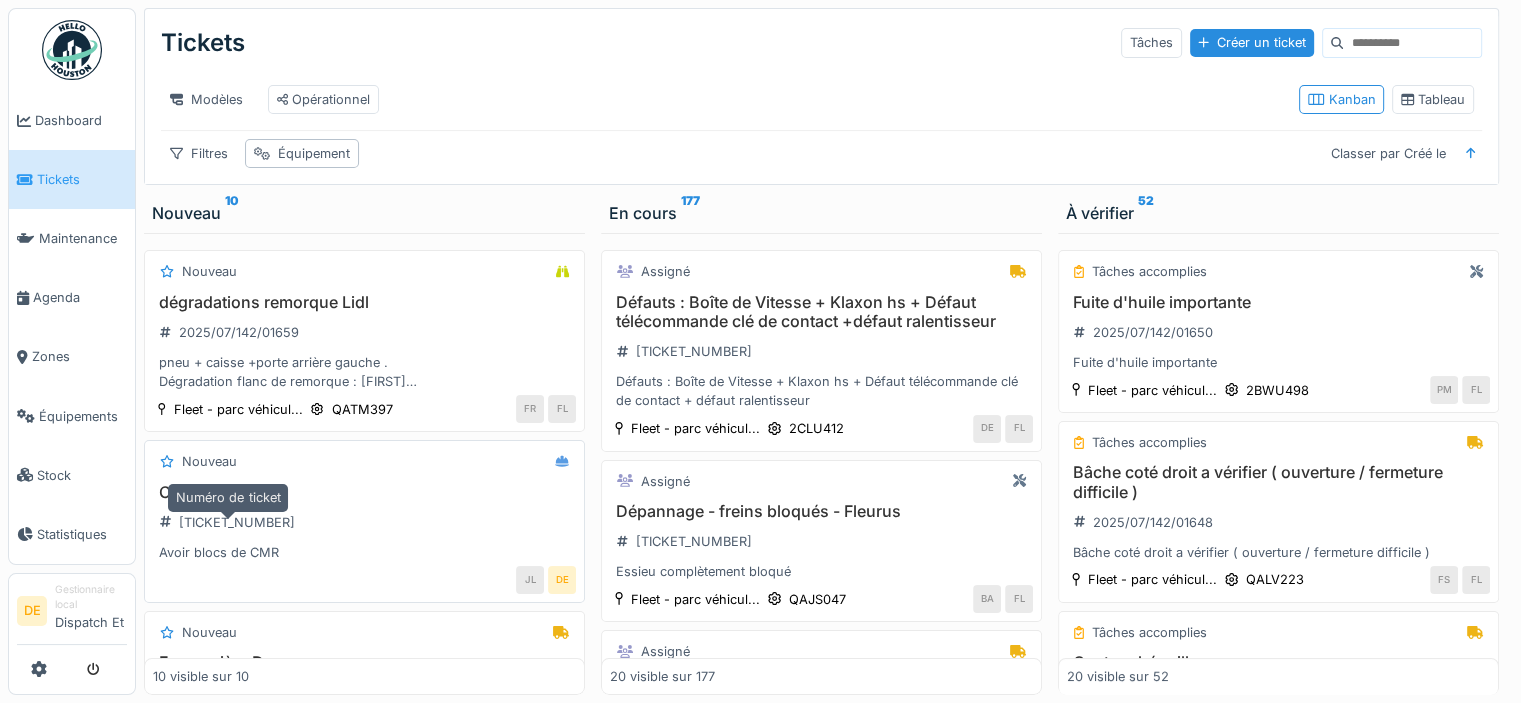 click on "[TICKET_NUMBER]" at bounding box center [237, 522] 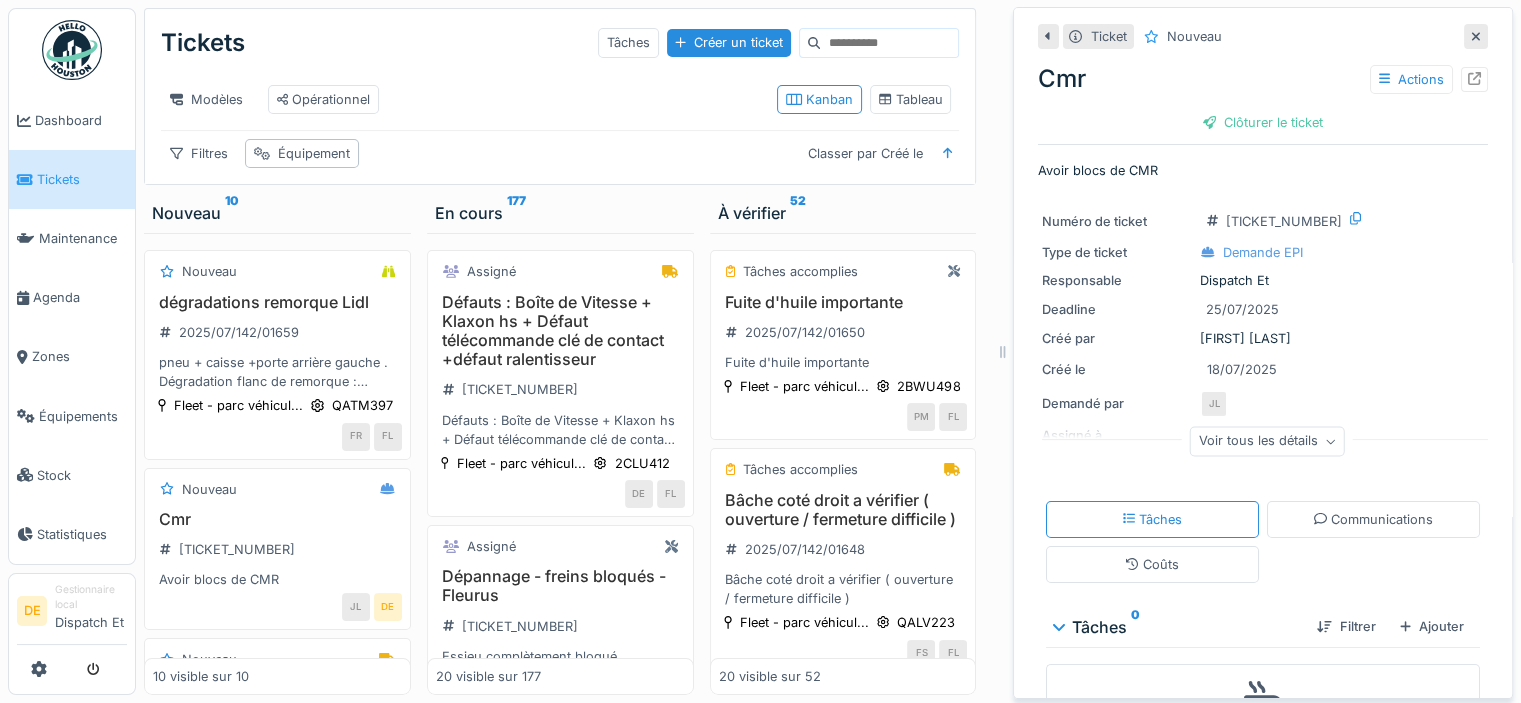 scroll, scrollTop: 101, scrollLeft: 0, axis: vertical 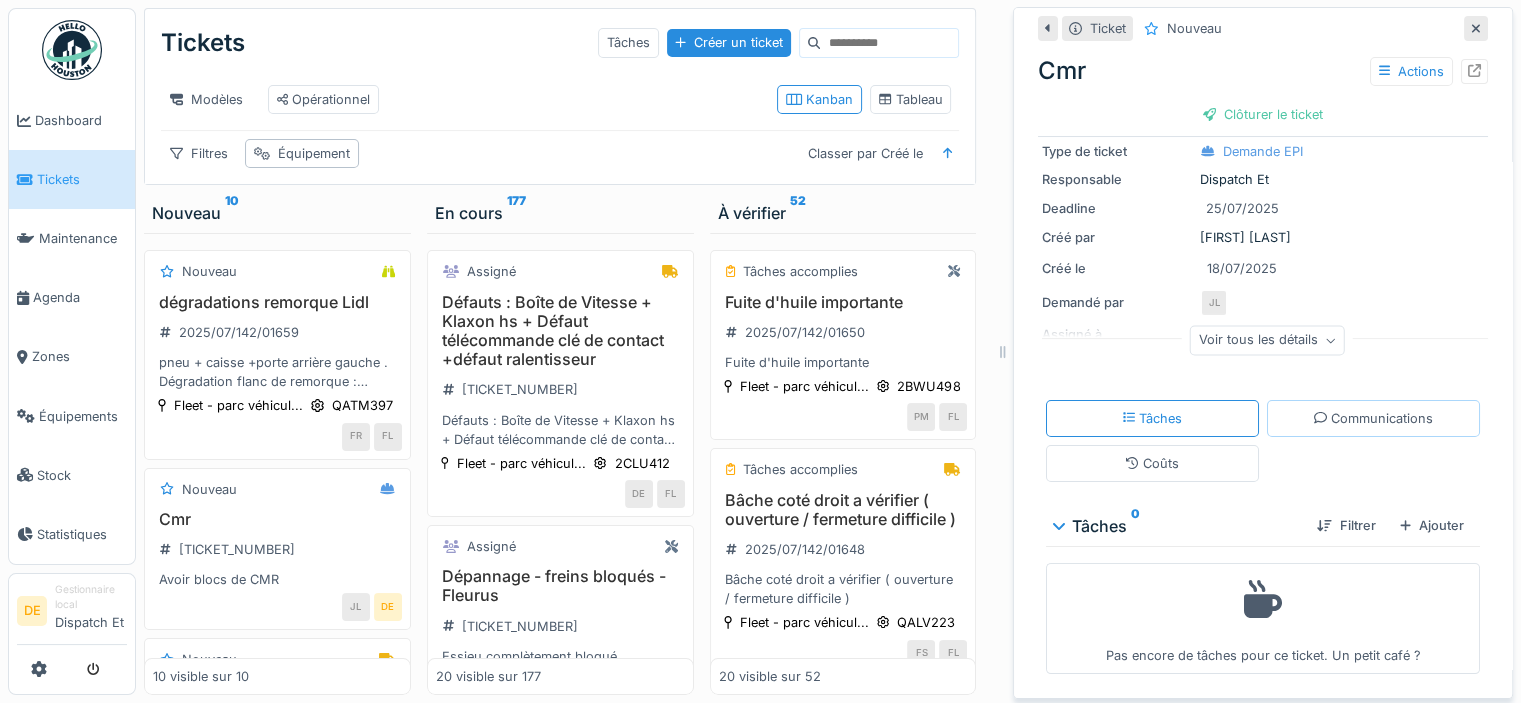click on "Communications" at bounding box center (1373, 418) 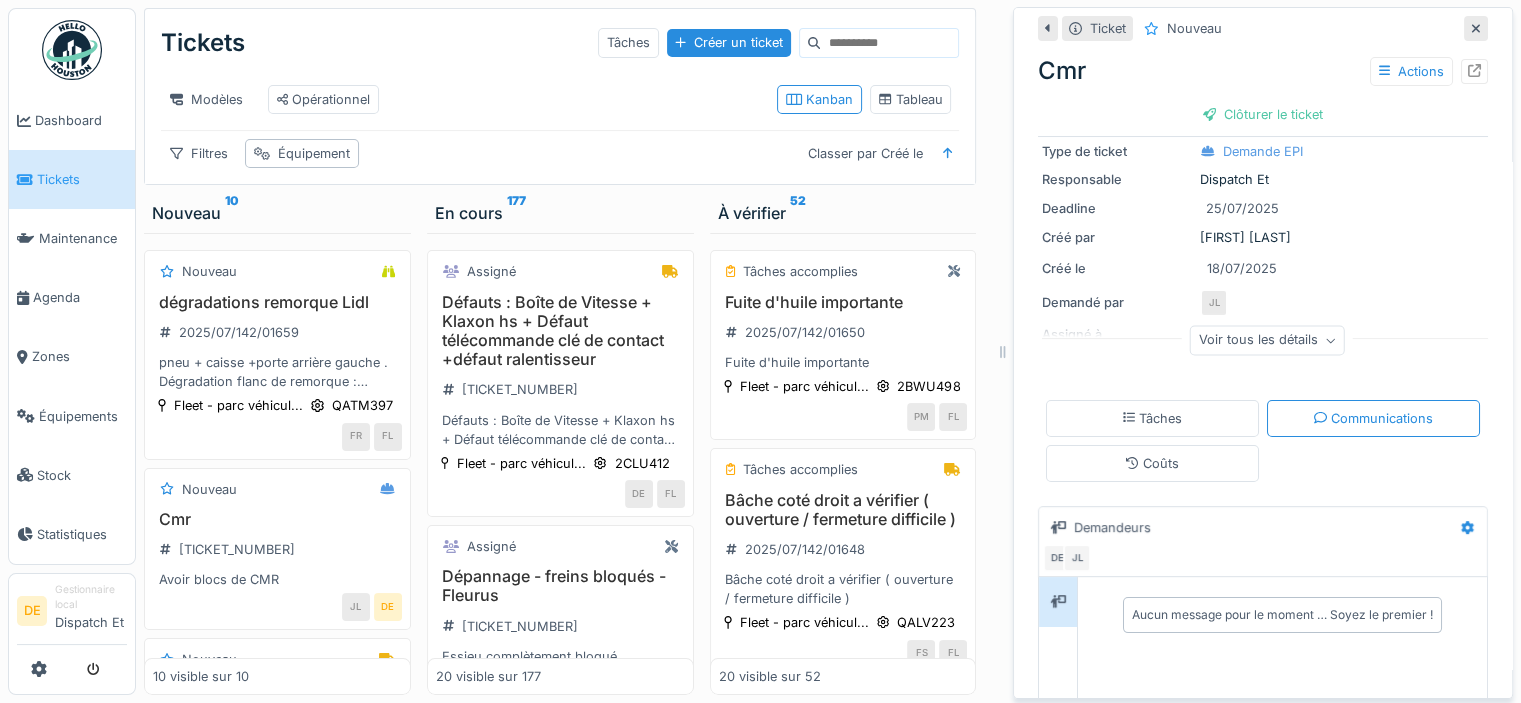 click on "Demandeurs" at bounding box center (1247, 527) 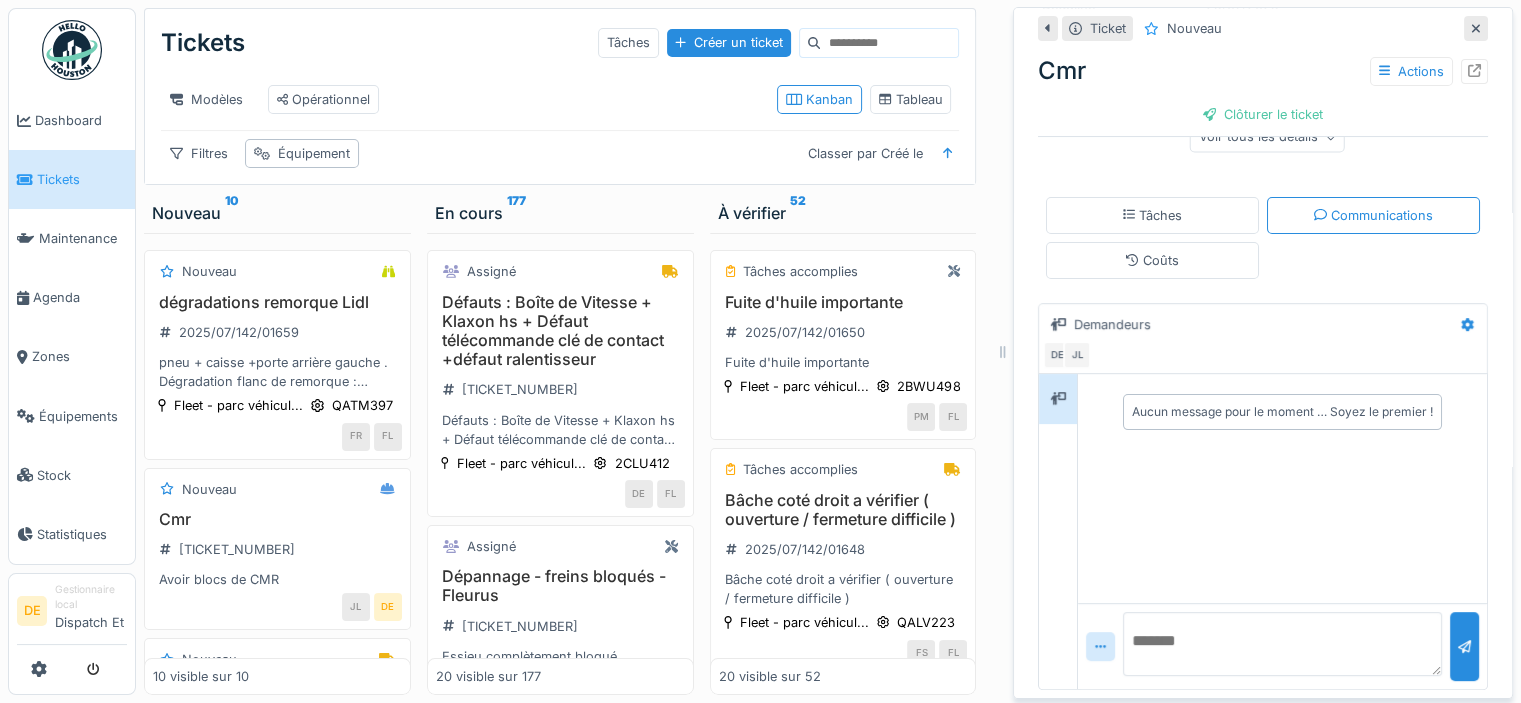 click at bounding box center (1282, 644) 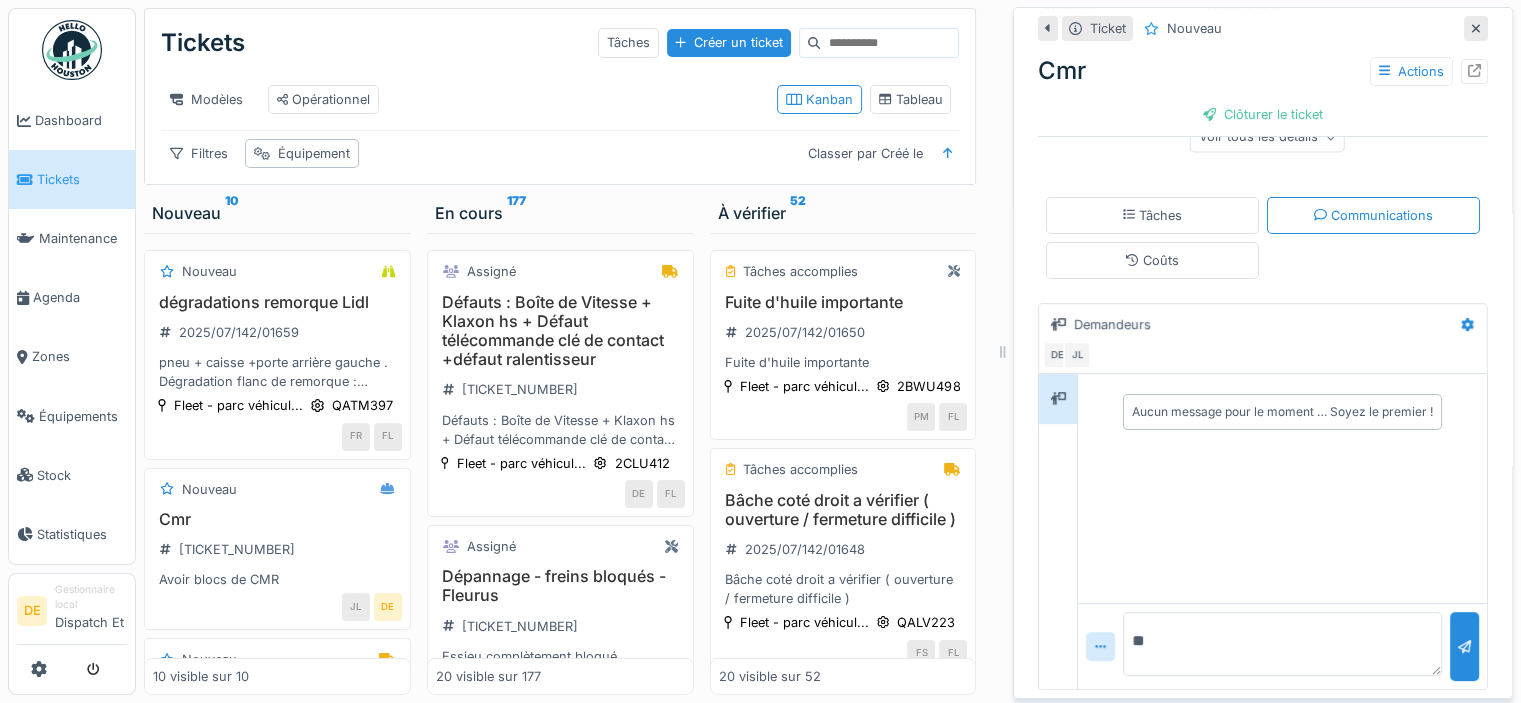 type on "*" 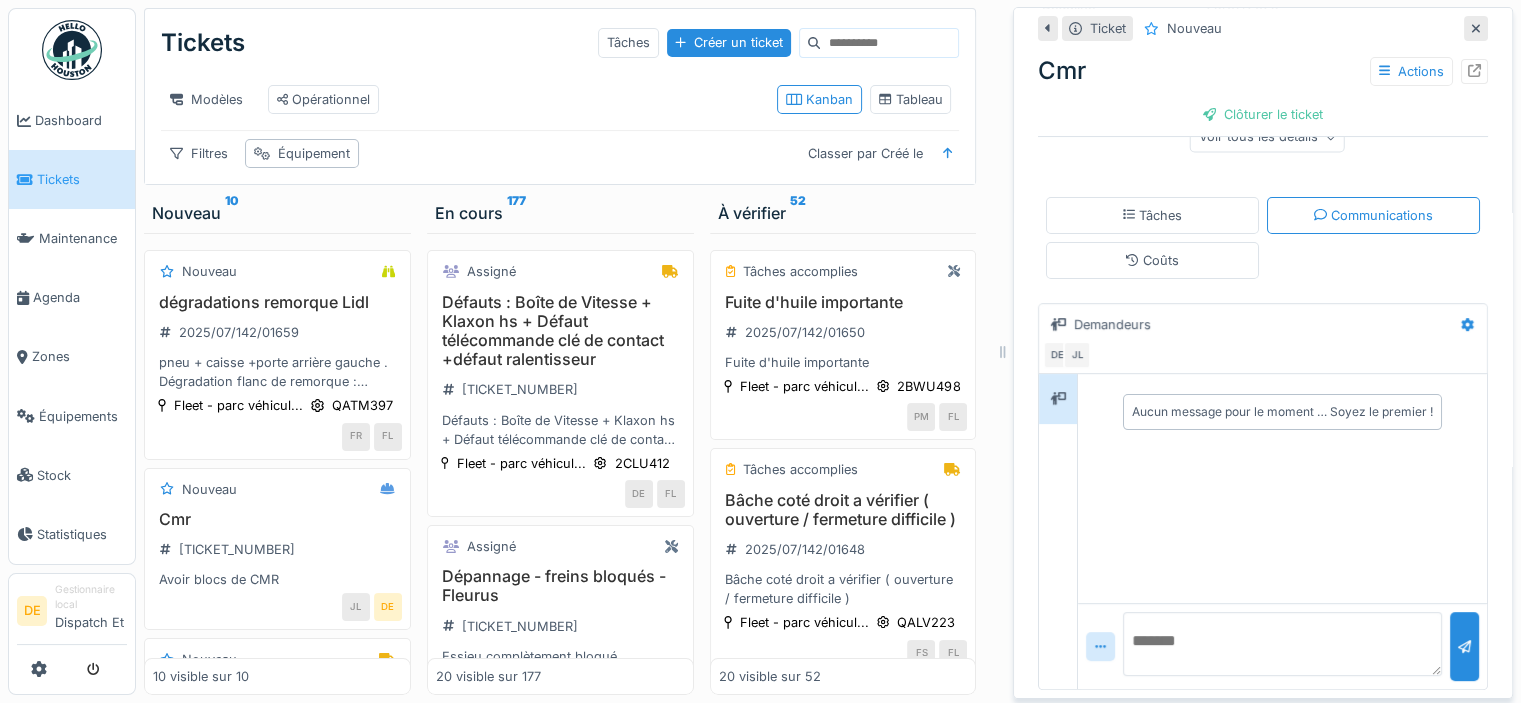 type on "*" 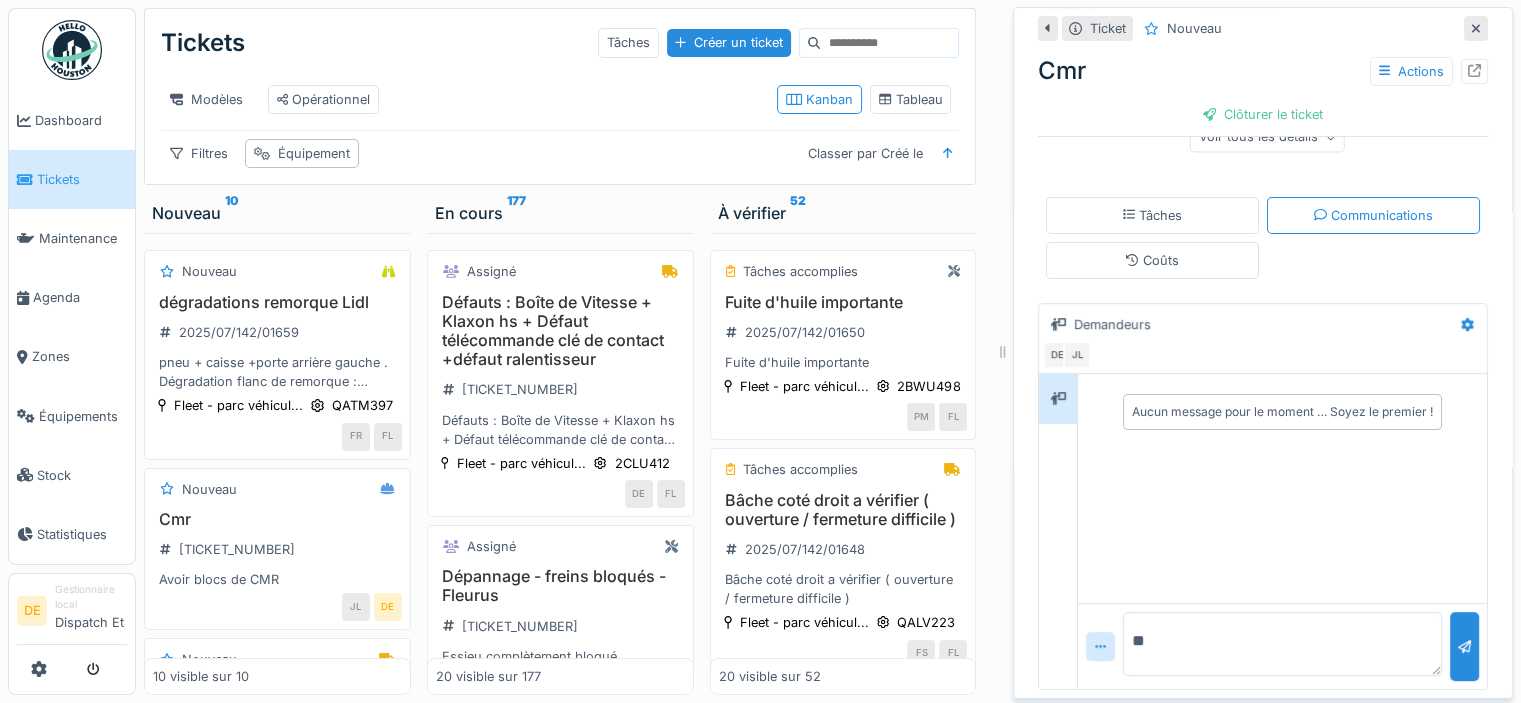type on "*" 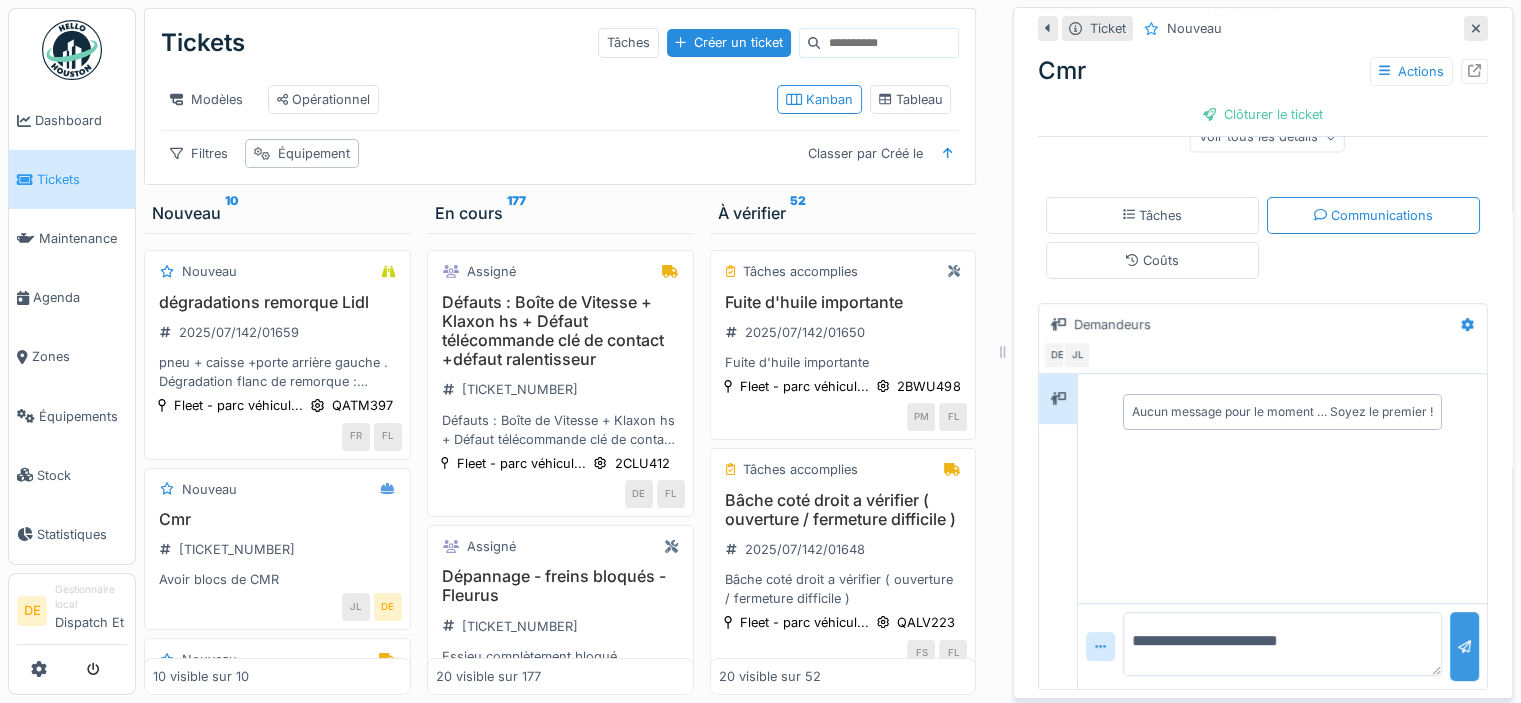 type on "**********" 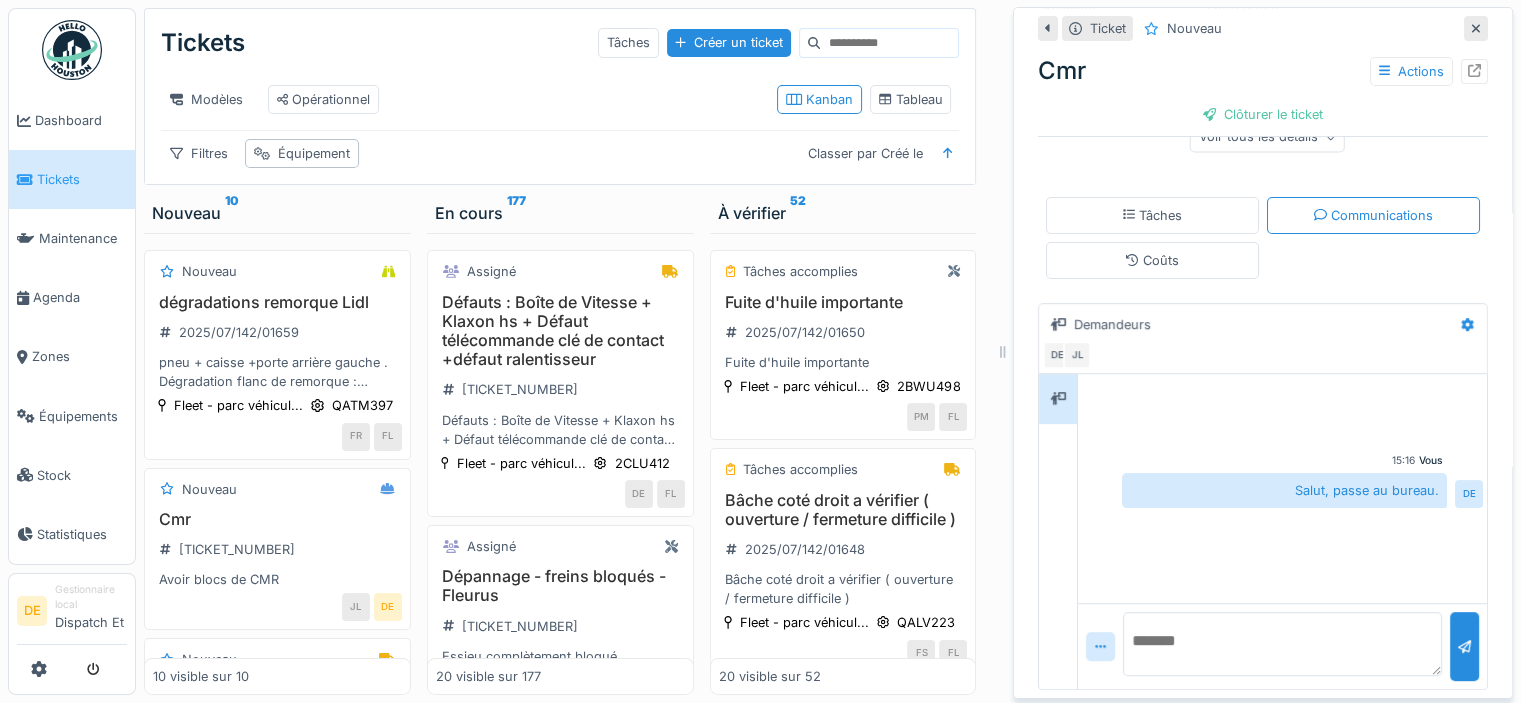 scroll, scrollTop: 0, scrollLeft: 0, axis: both 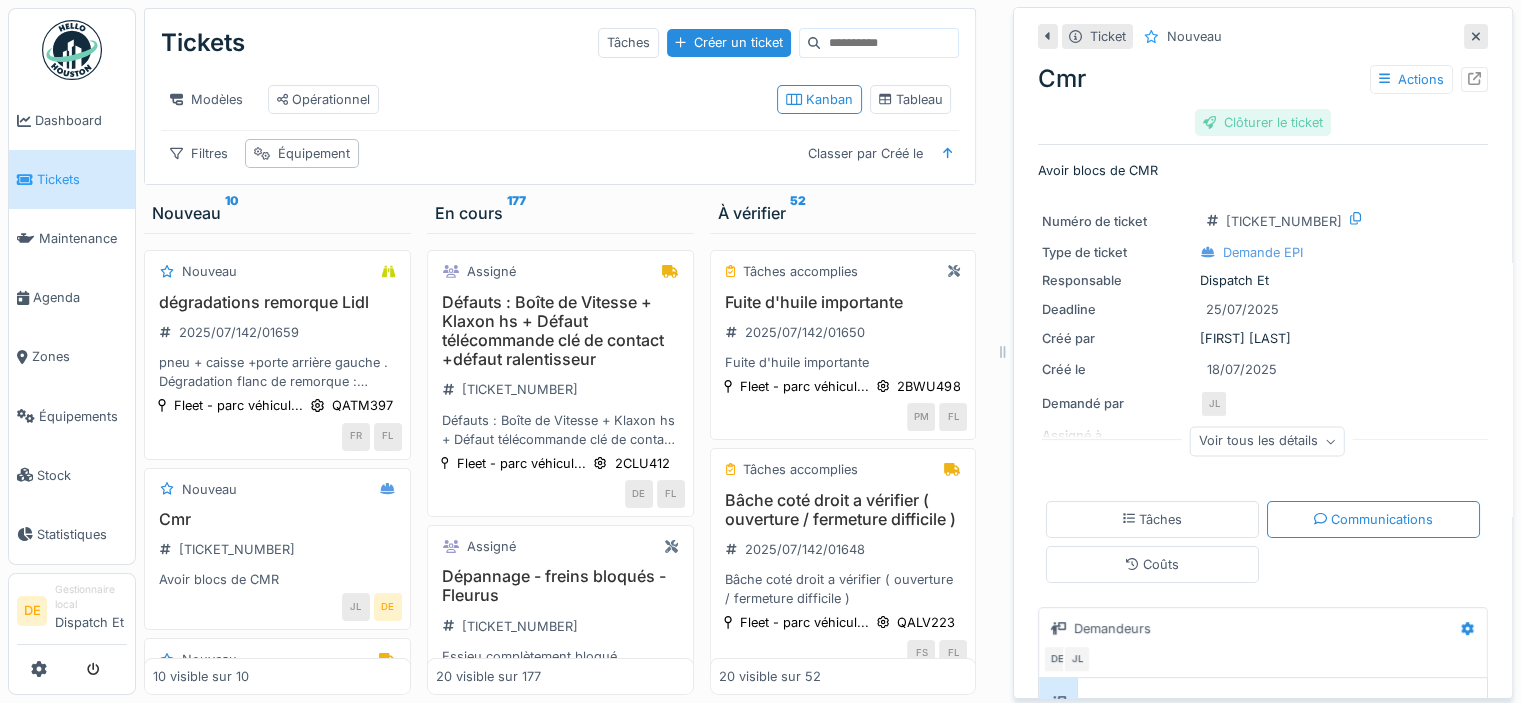 click on "Clôturer le ticket" at bounding box center [1263, 122] 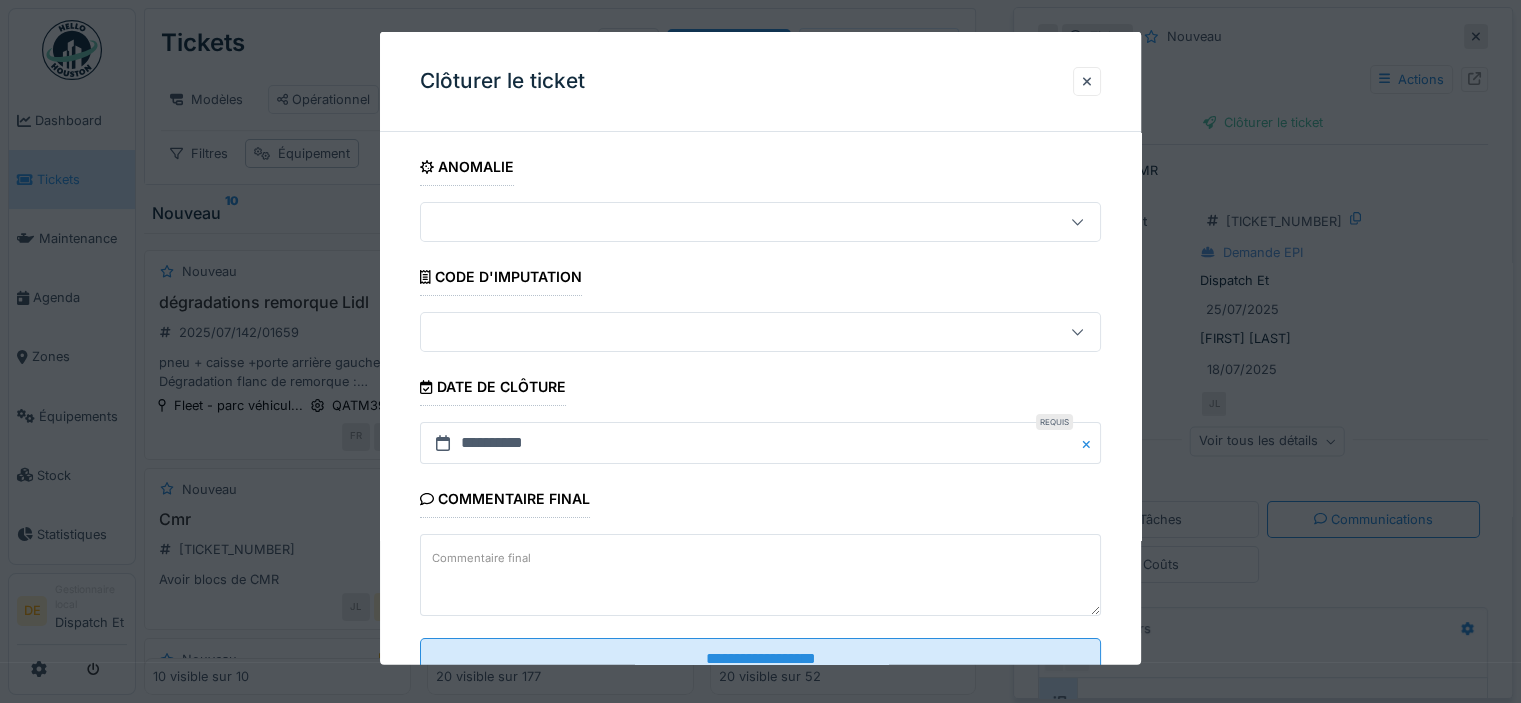 scroll, scrollTop: 68, scrollLeft: 0, axis: vertical 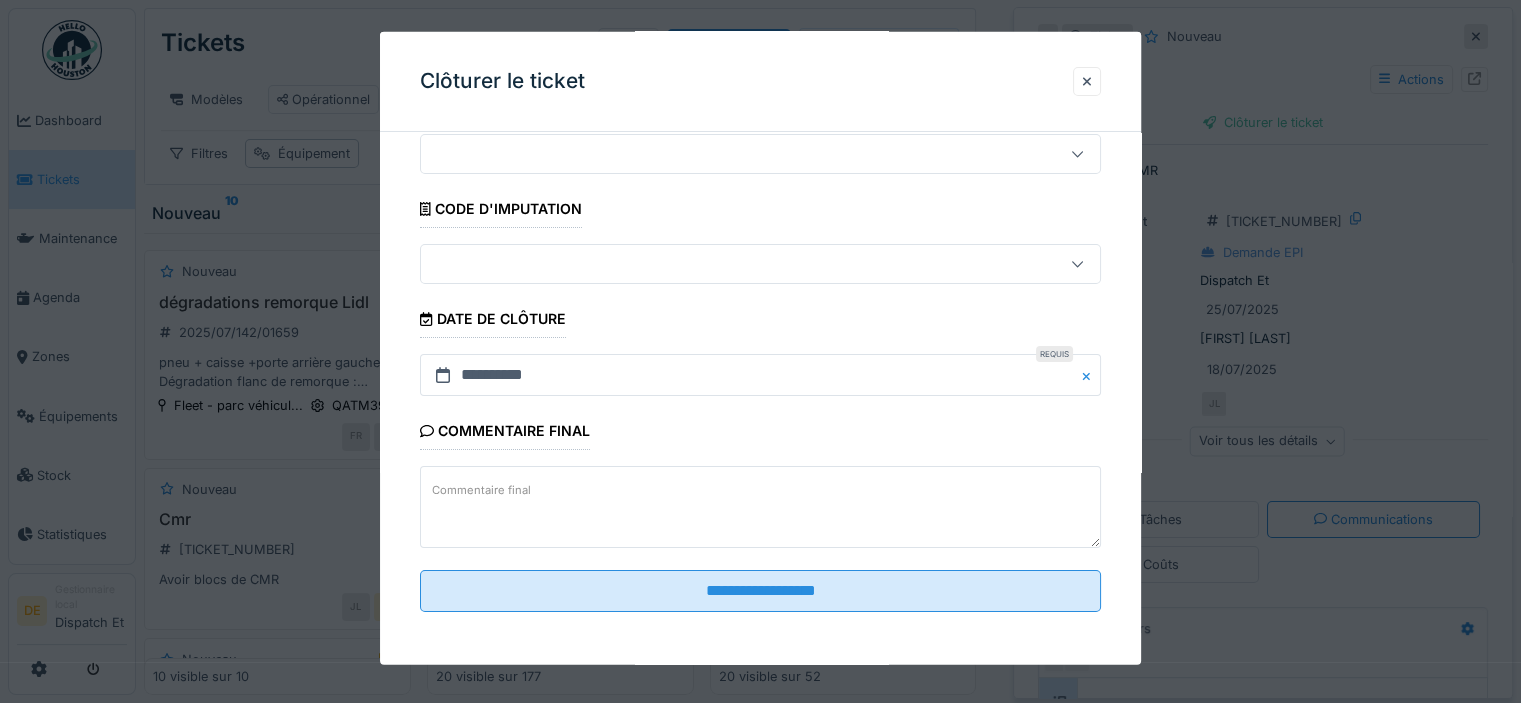 click on "Commentaire final" at bounding box center [760, 507] 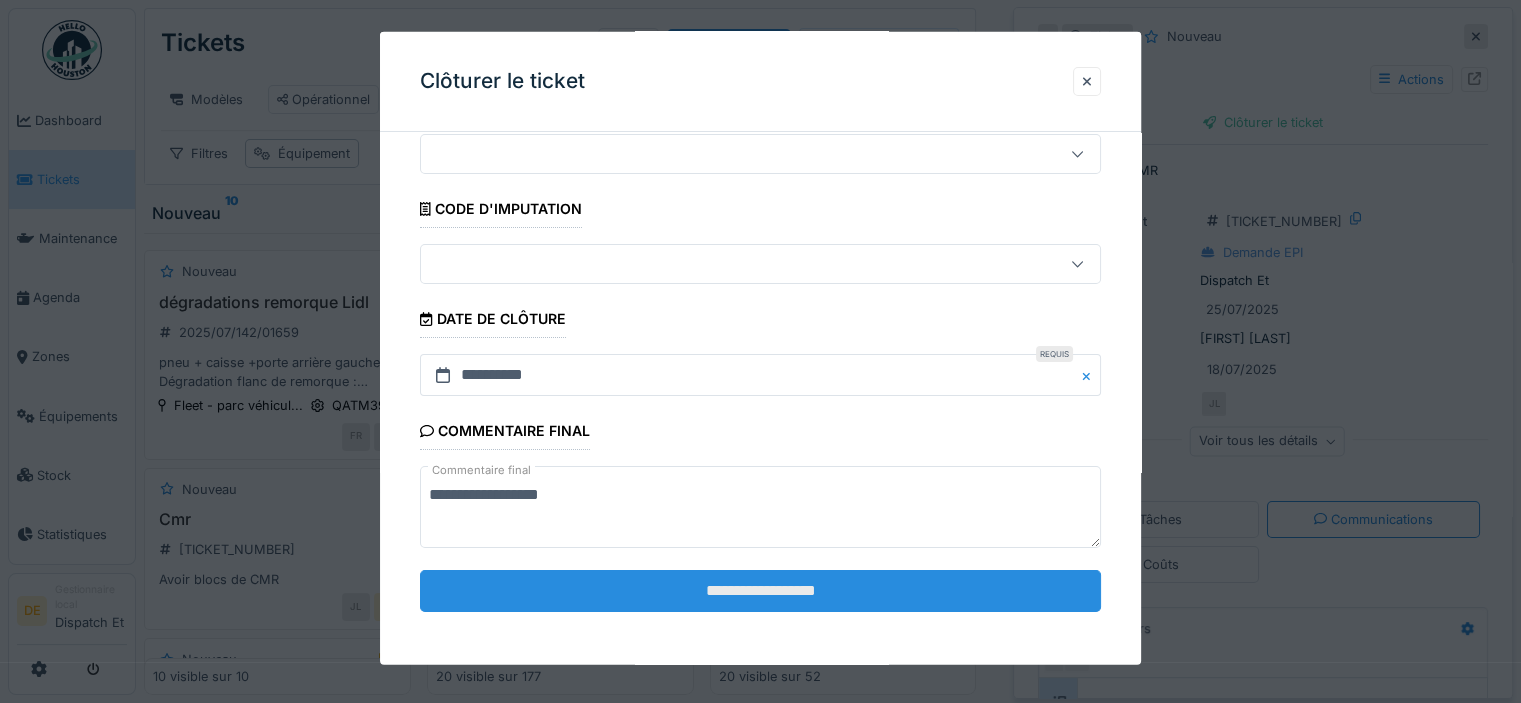 type on "**********" 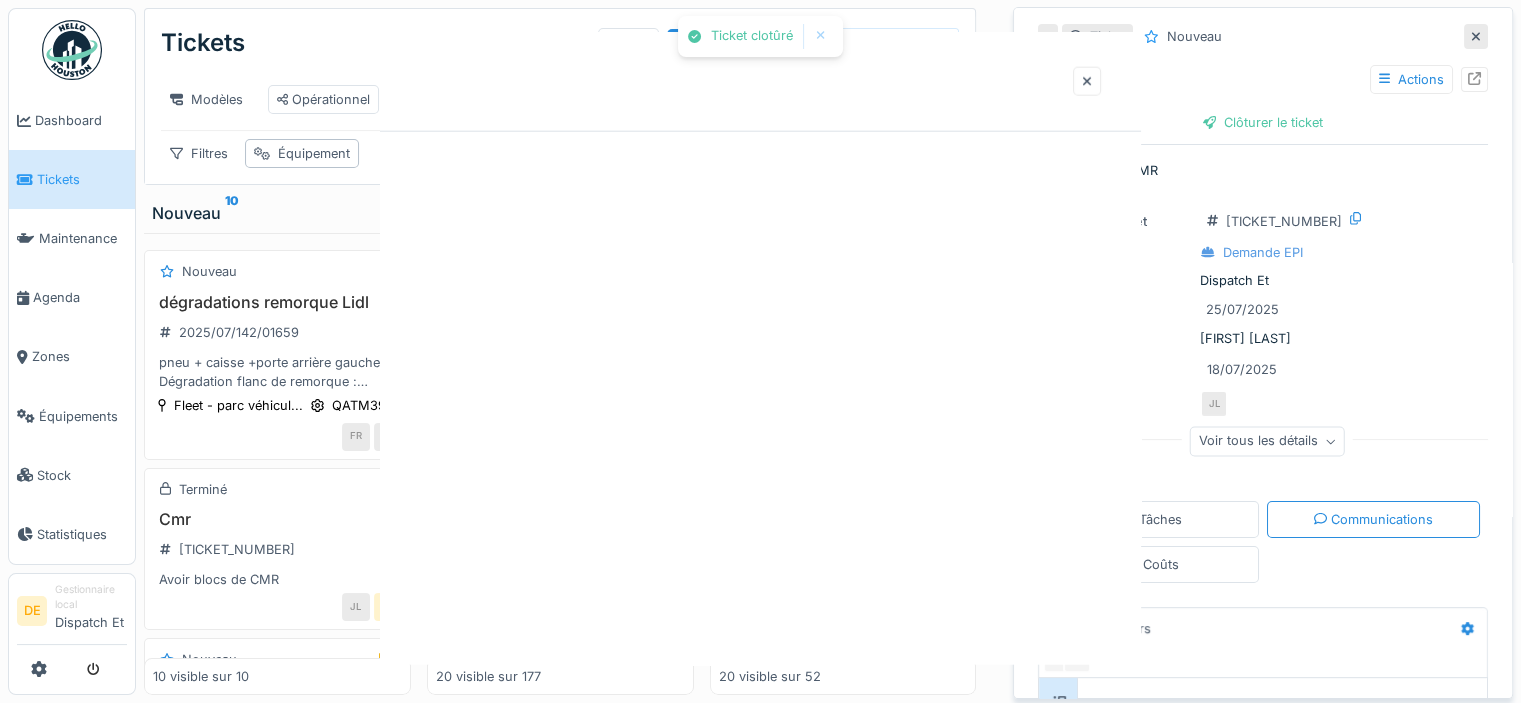 scroll, scrollTop: 0, scrollLeft: 0, axis: both 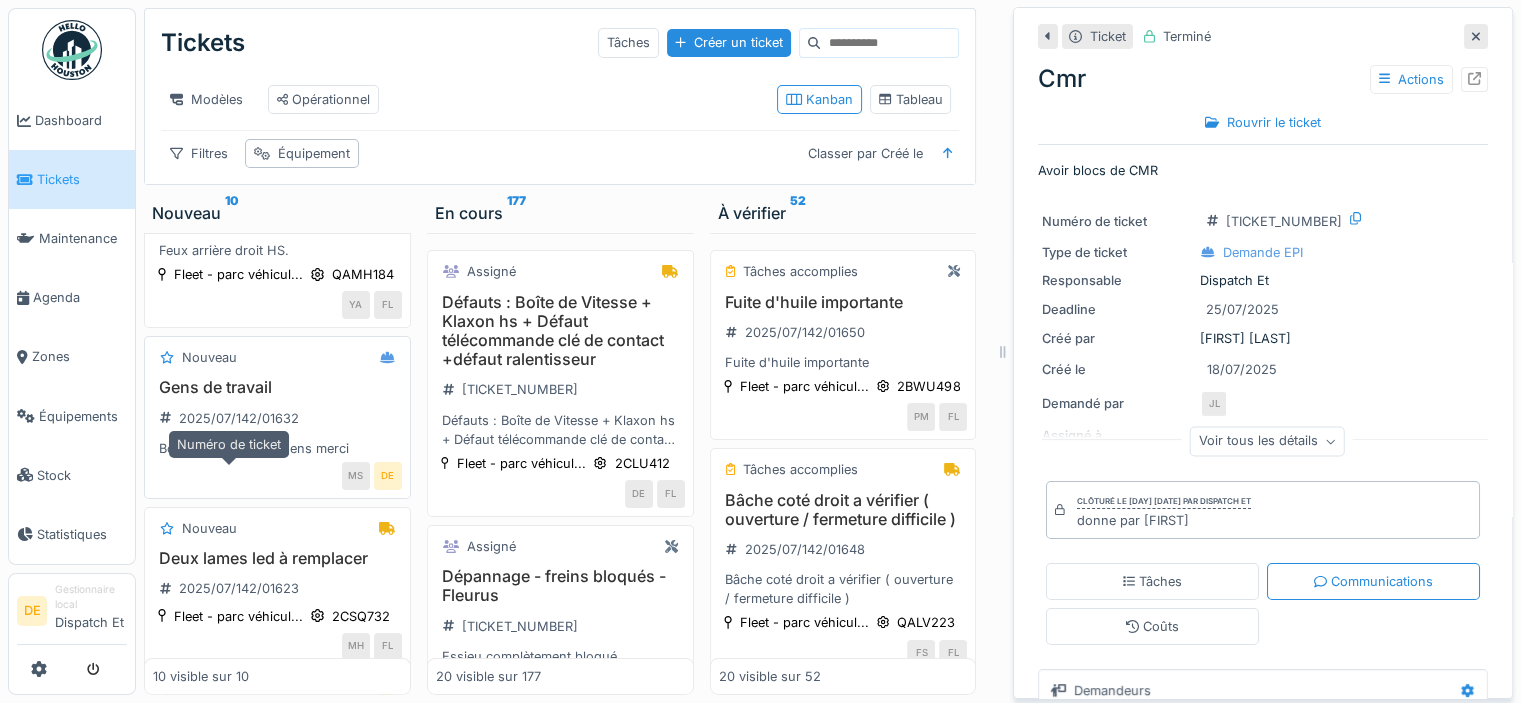 drag, startPoint x: 233, startPoint y: 486, endPoint x: 243, endPoint y: 487, distance: 10.049875 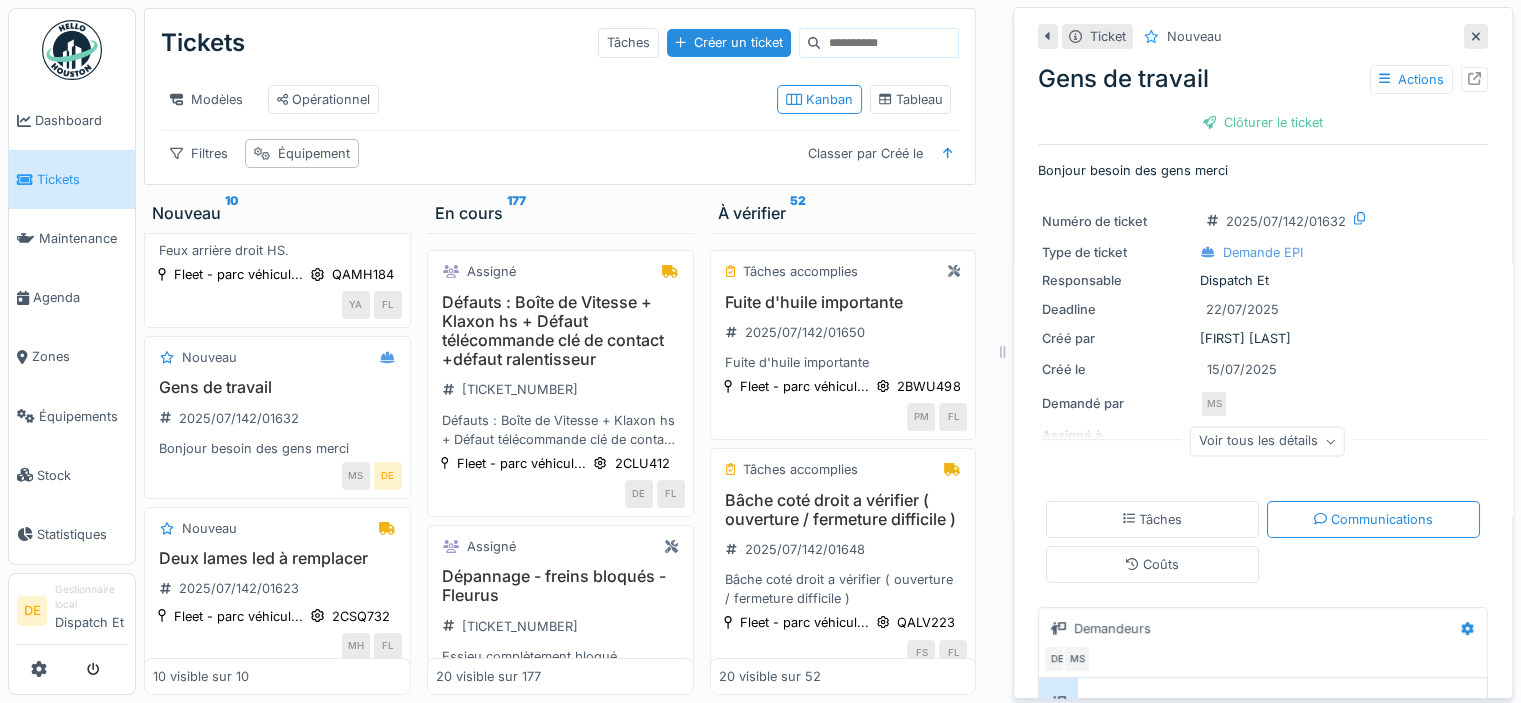 scroll, scrollTop: 304, scrollLeft: 0, axis: vertical 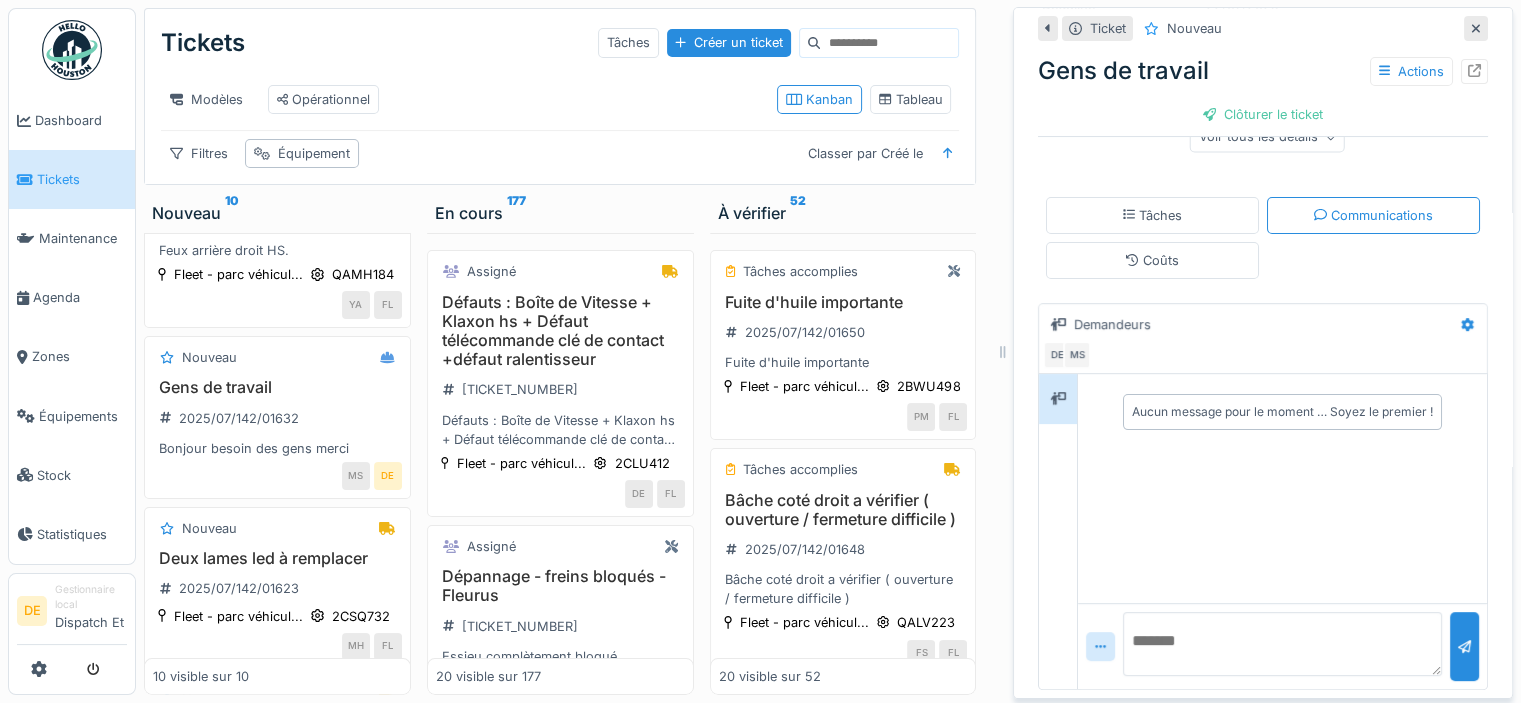 click on "Tickets Tâches Créer un ticket" at bounding box center [560, 43] 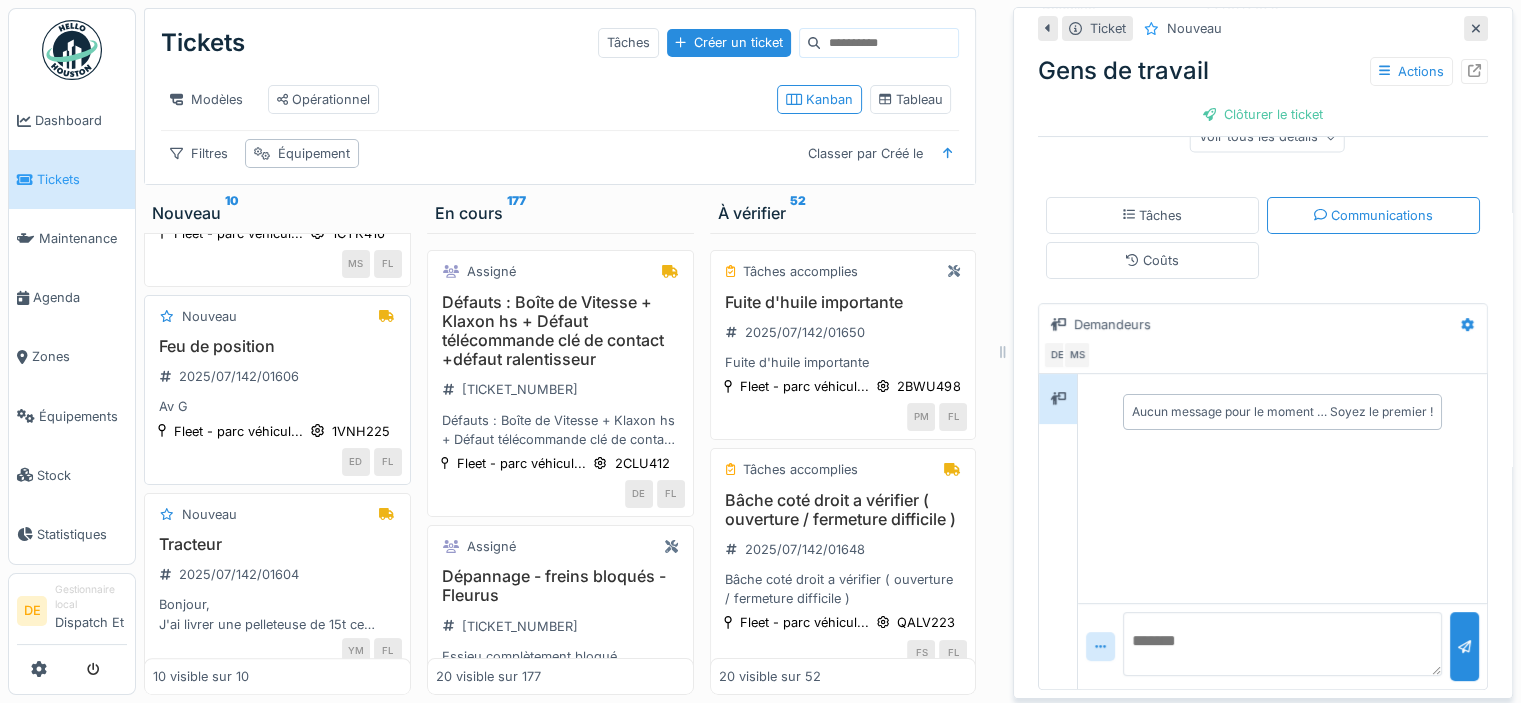 scroll, scrollTop: 1300, scrollLeft: 0, axis: vertical 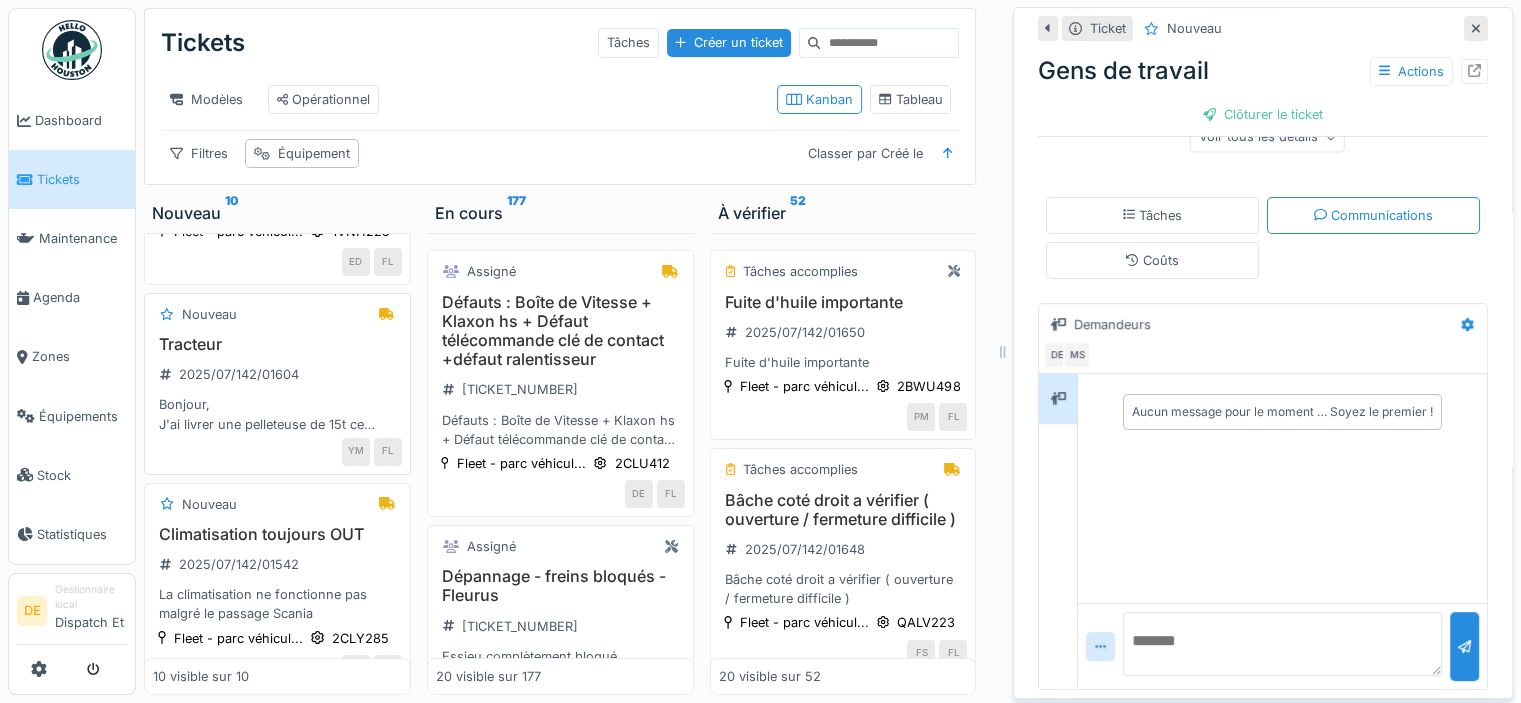 click on "Bonjour,
J'ai livrer une pelleteuse de 15t ce matin au Luxembourg, j'ai du effectuer de grande manœuvre pour savoir décharger, ayant les yeux partout pour rentrer, j'ai eu un moment d'inattention et touché le petit spoilers du tracteur, il est entier mais très abîmé. Je prend généralement soin de mon matériel et cela me révolte de l'avoir casse.
Que faire essayer de réparé ?où le changer
Merci de votre réponse" at bounding box center (277, 414) 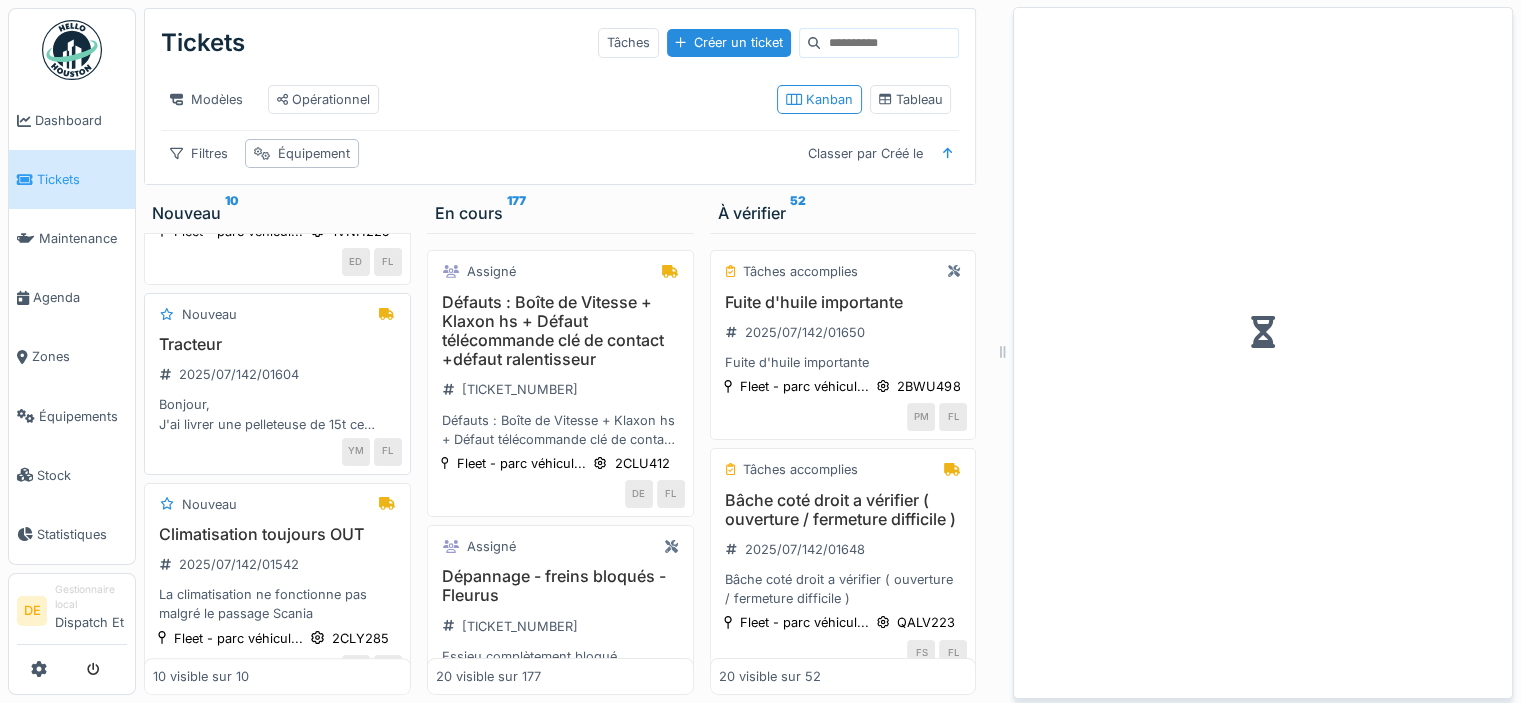 scroll, scrollTop: 0, scrollLeft: 0, axis: both 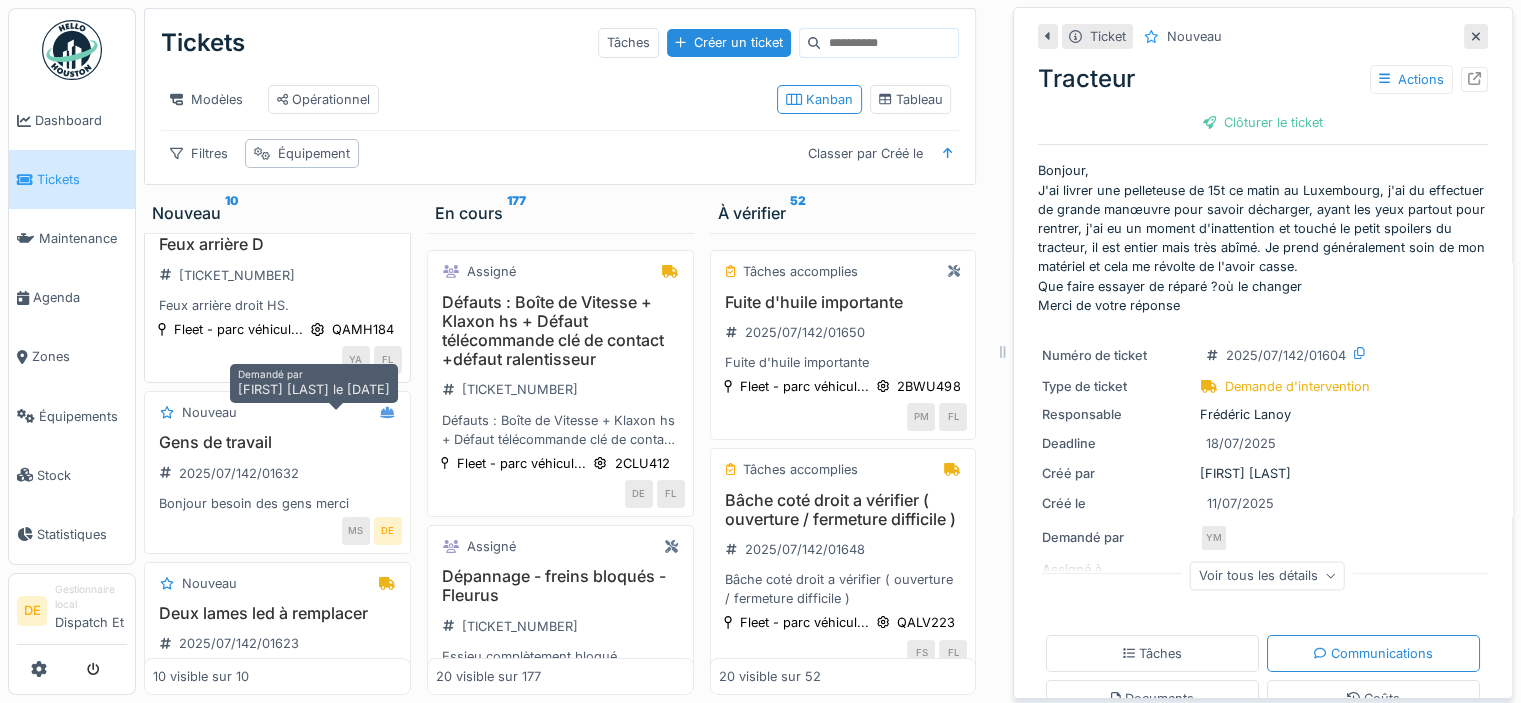 click on "YA" at bounding box center [356, 360] 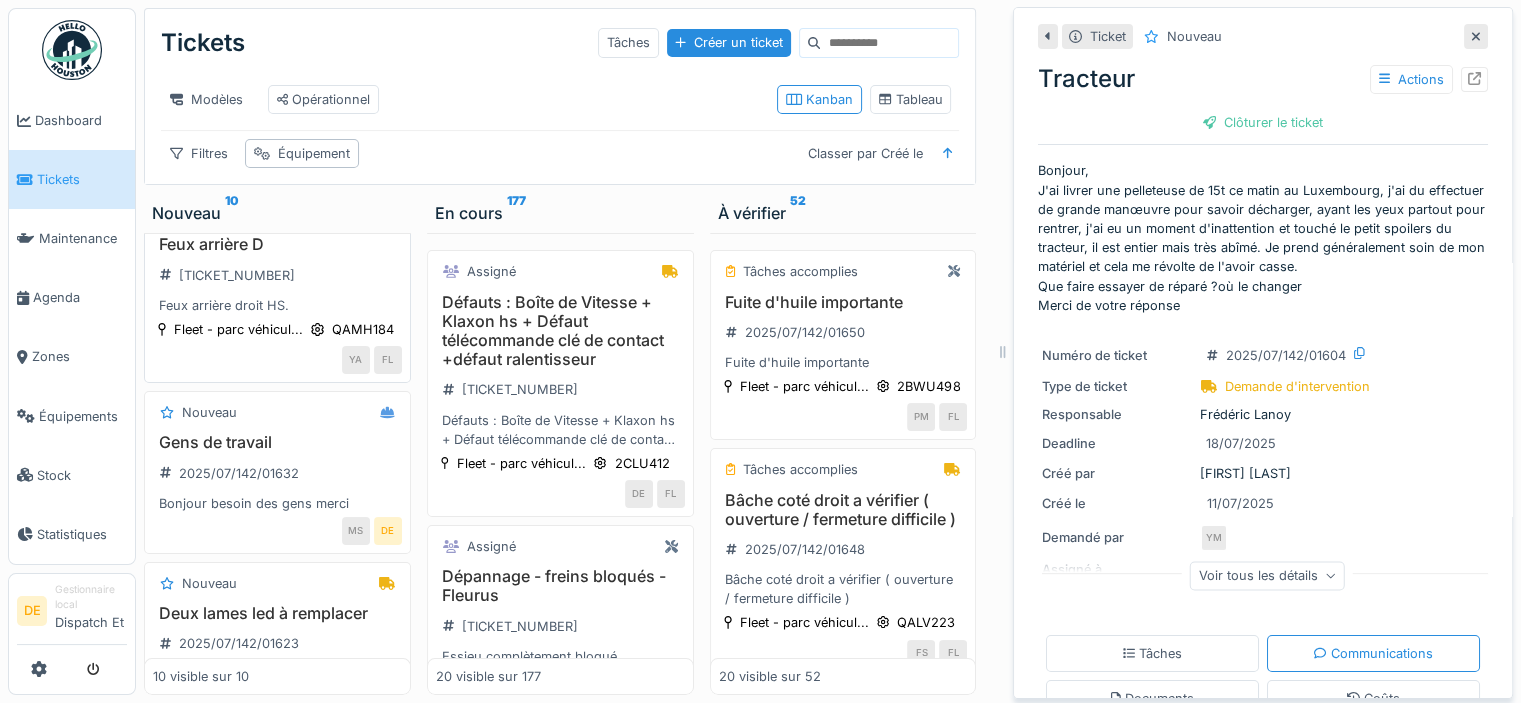 click on "Nouveau Feux arrière D [TICKET_NUMBER] Feux arrière droit HS. Fleet - parc véhicul... QAMH184 YA FL" at bounding box center (277, 288) 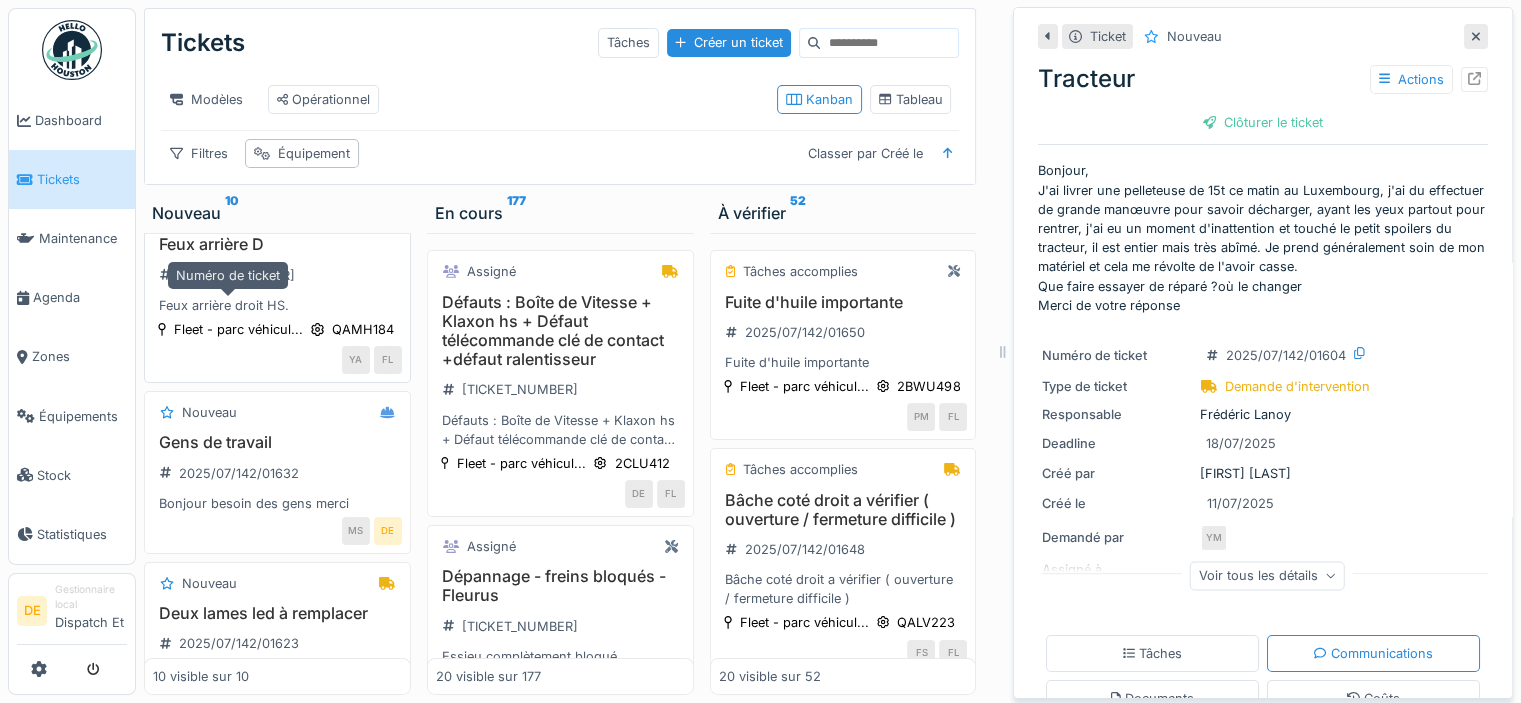 click on "[TICKET_NUMBER]" at bounding box center [227, 275] 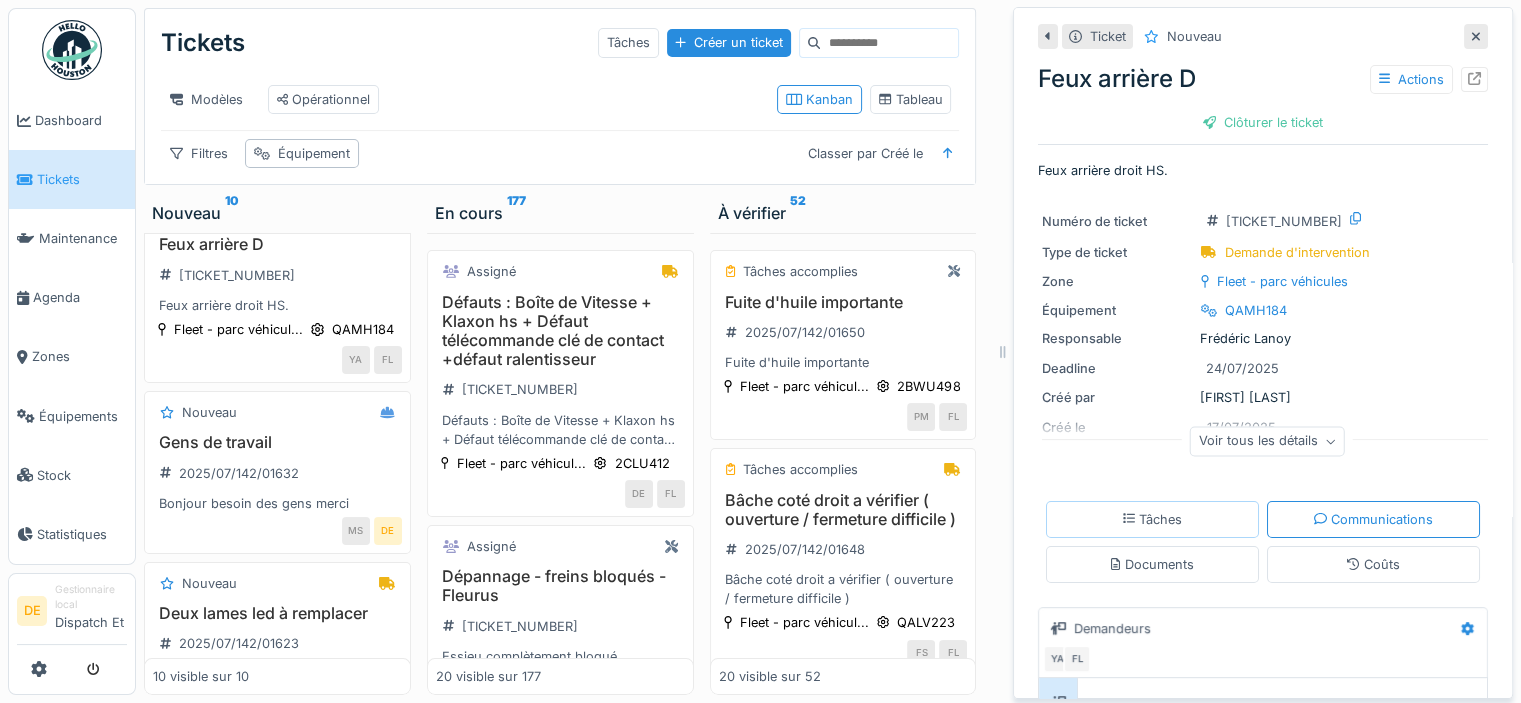 click on "Tâches" at bounding box center [1153, 519] 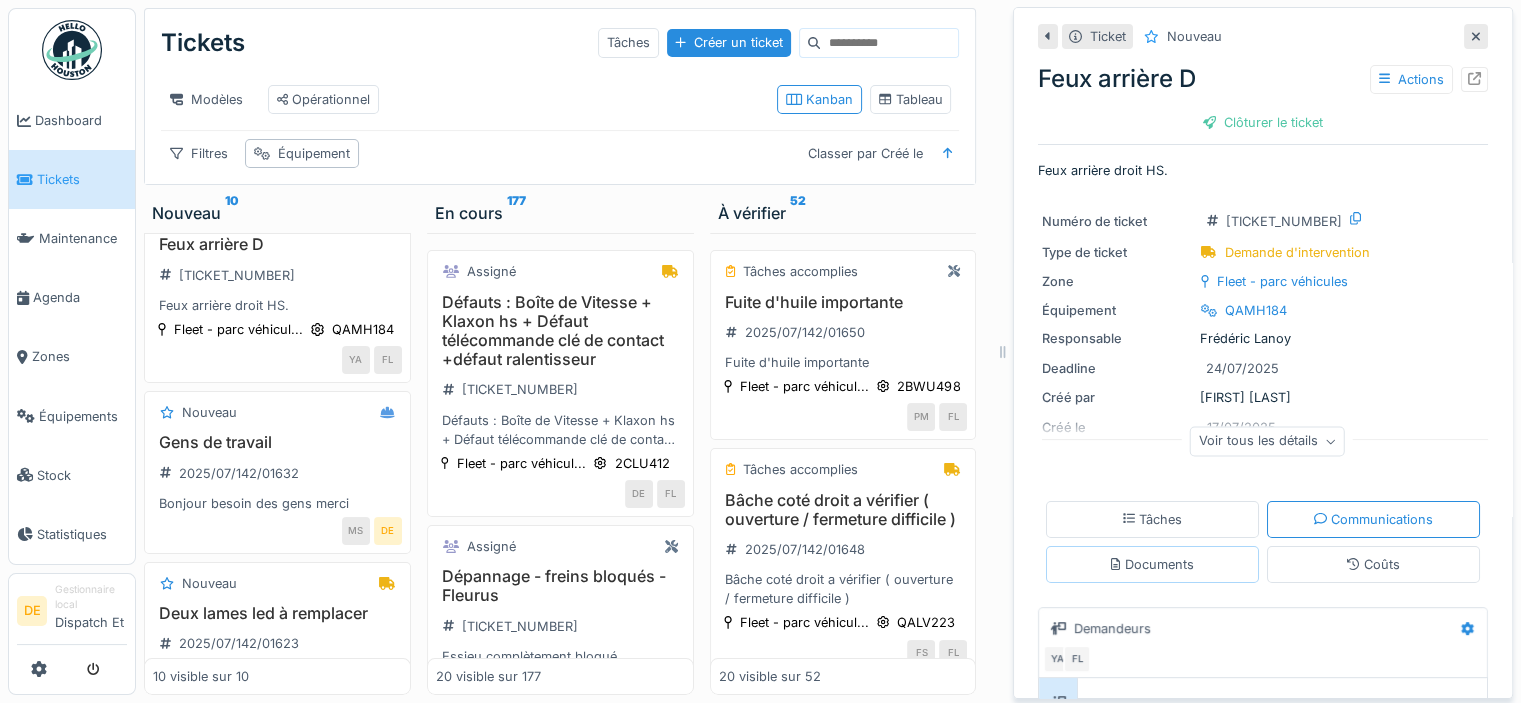 scroll, scrollTop: 101, scrollLeft: 0, axis: vertical 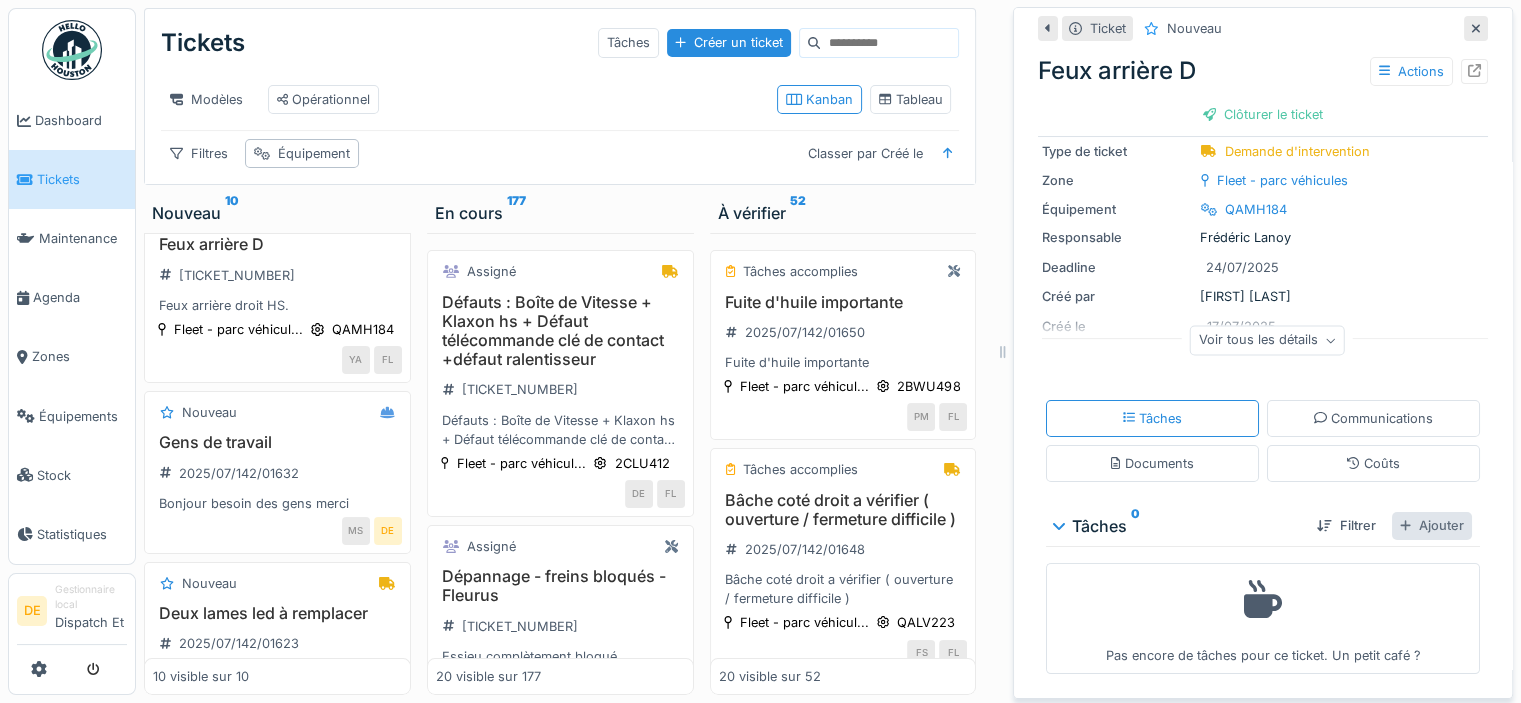 click on "Ajouter" at bounding box center [1432, 525] 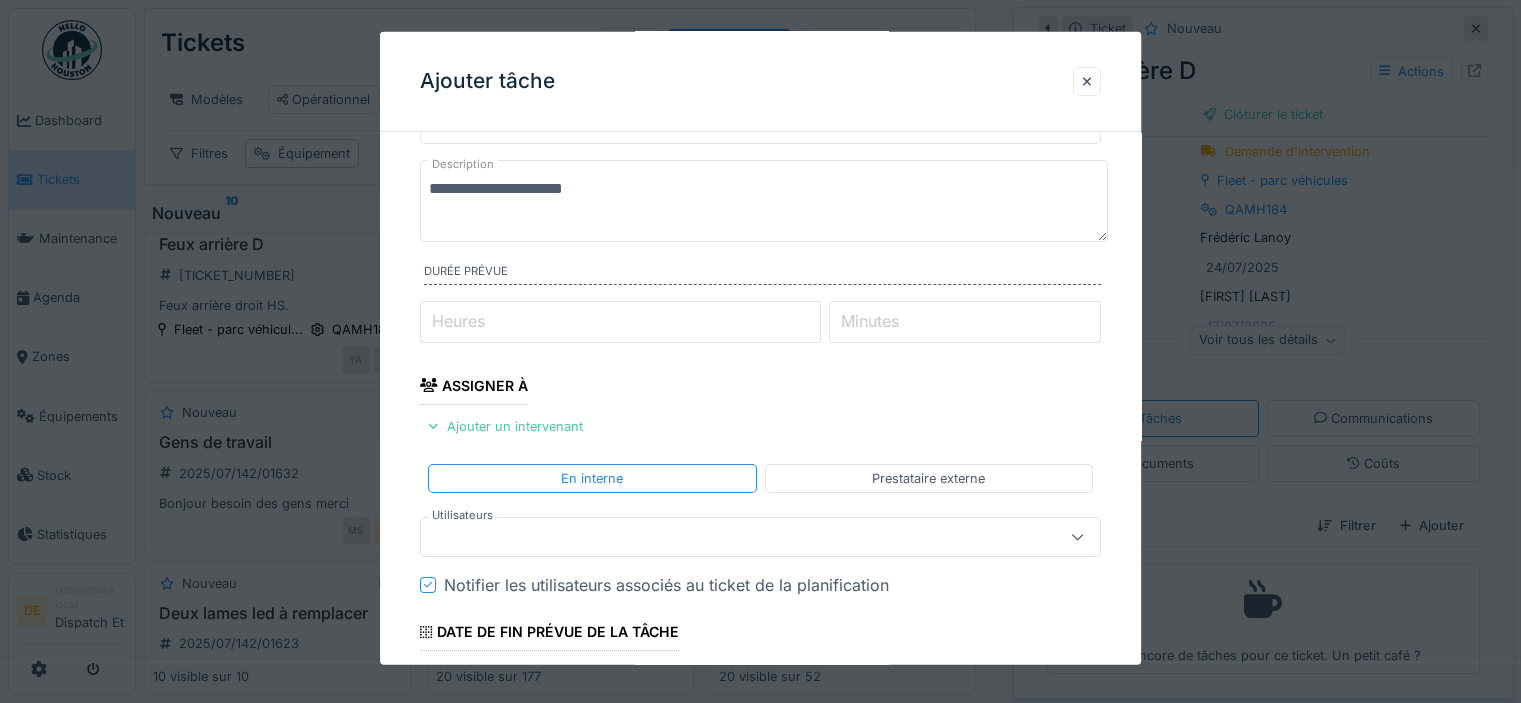 scroll, scrollTop: 200, scrollLeft: 0, axis: vertical 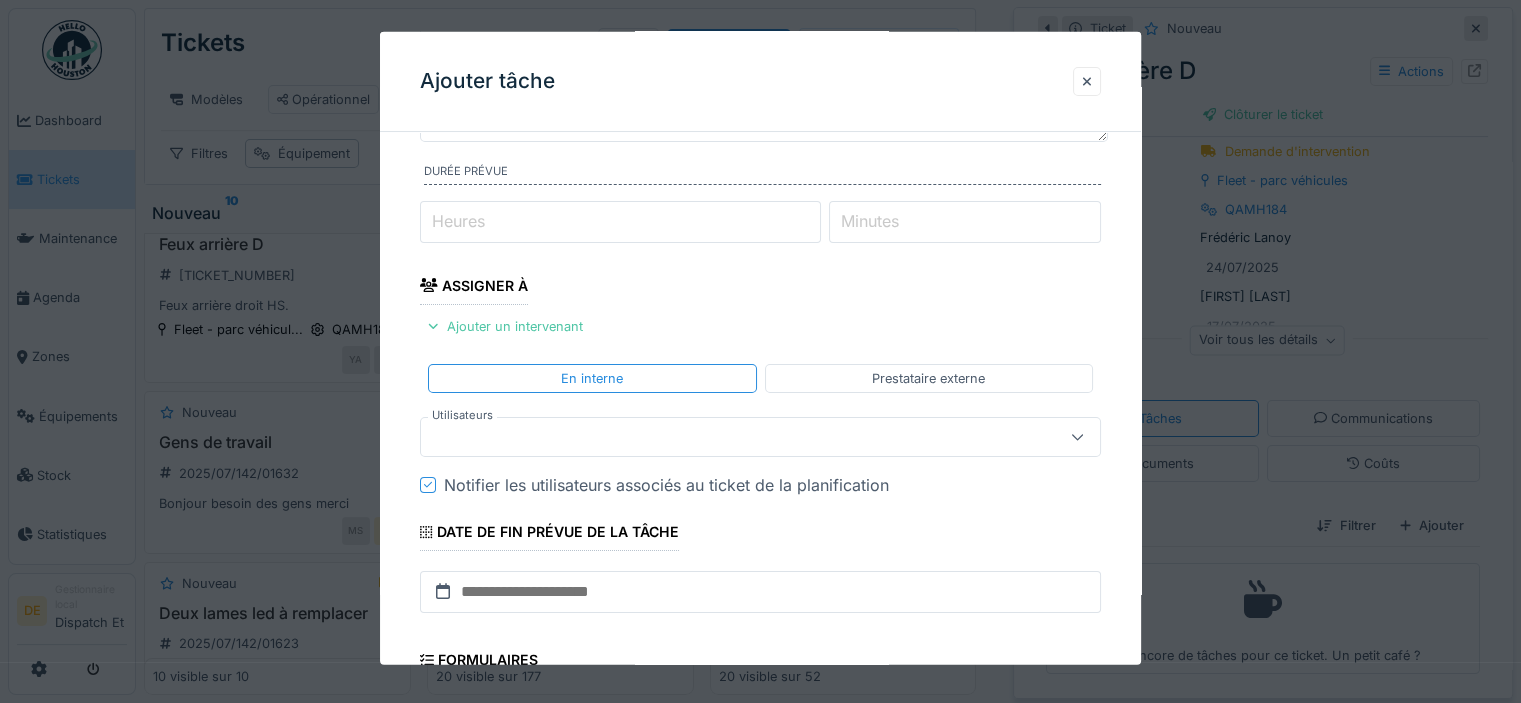 click on "Heures" at bounding box center [620, 221] 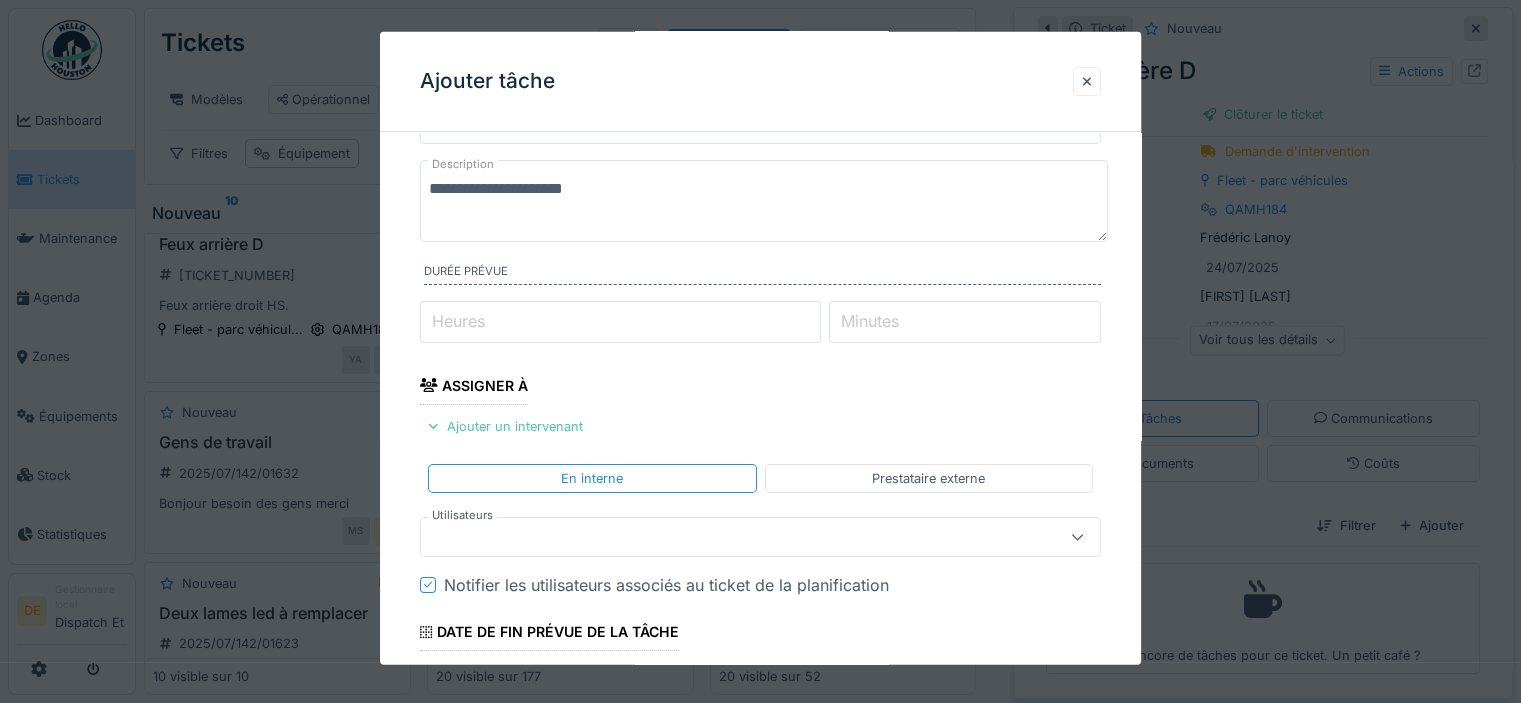 scroll, scrollTop: 200, scrollLeft: 0, axis: vertical 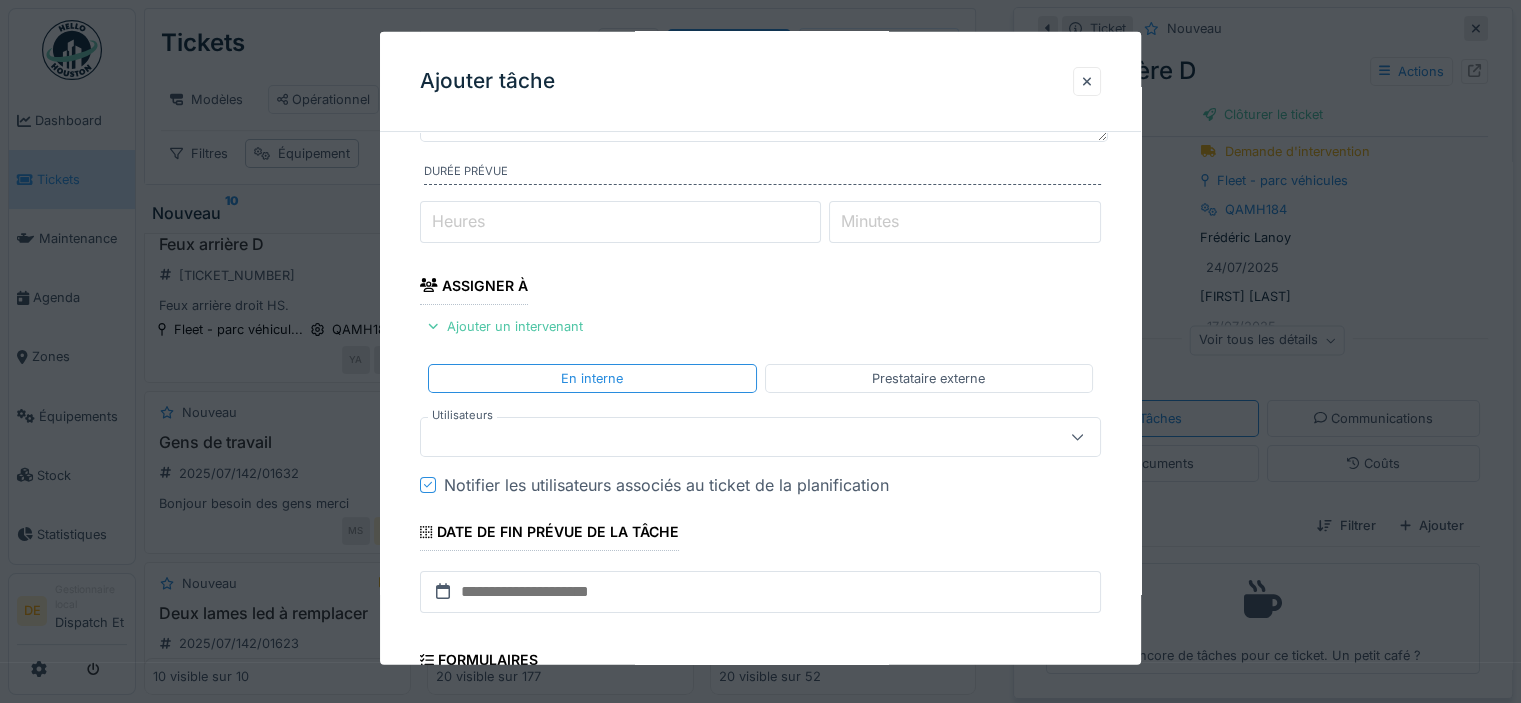click on "En interne" at bounding box center [592, 378] 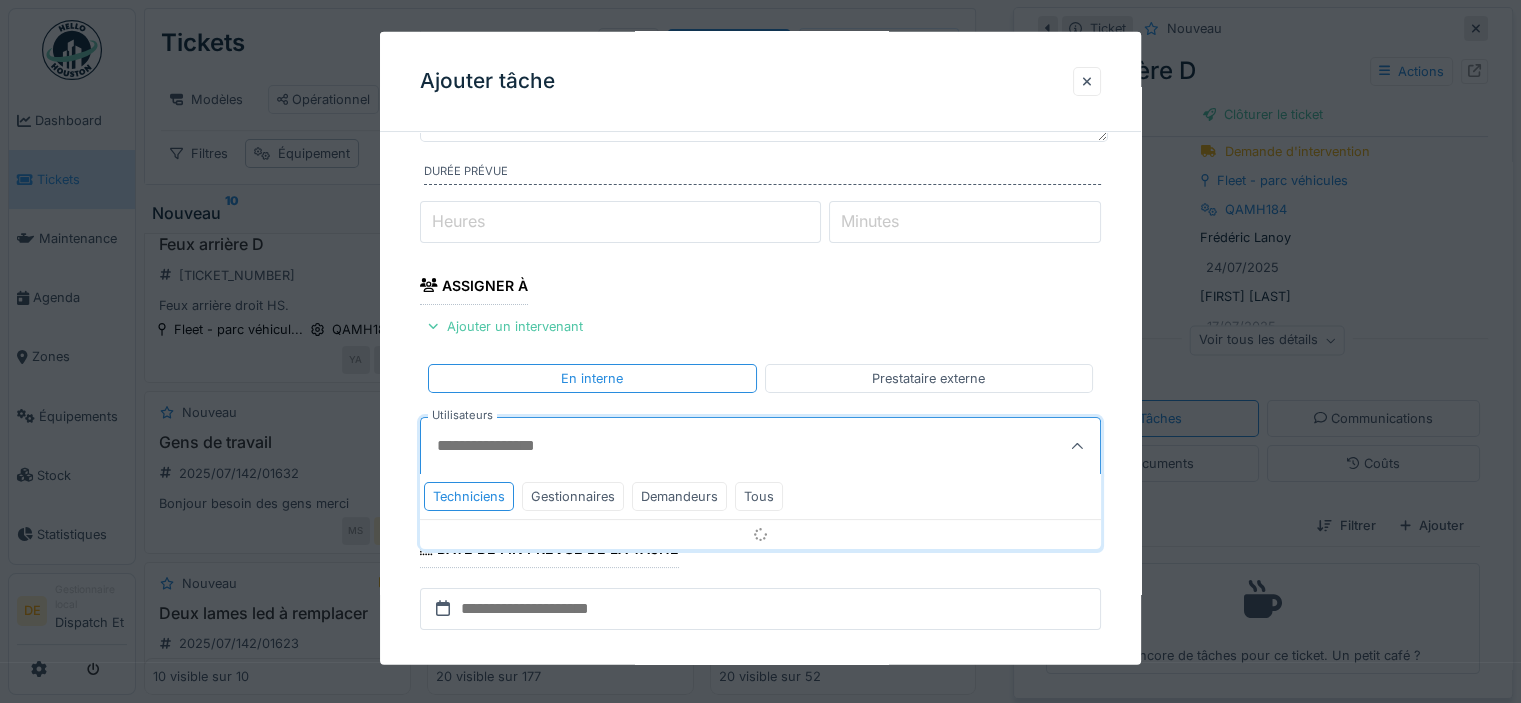 scroll, scrollTop: 295, scrollLeft: 0, axis: vertical 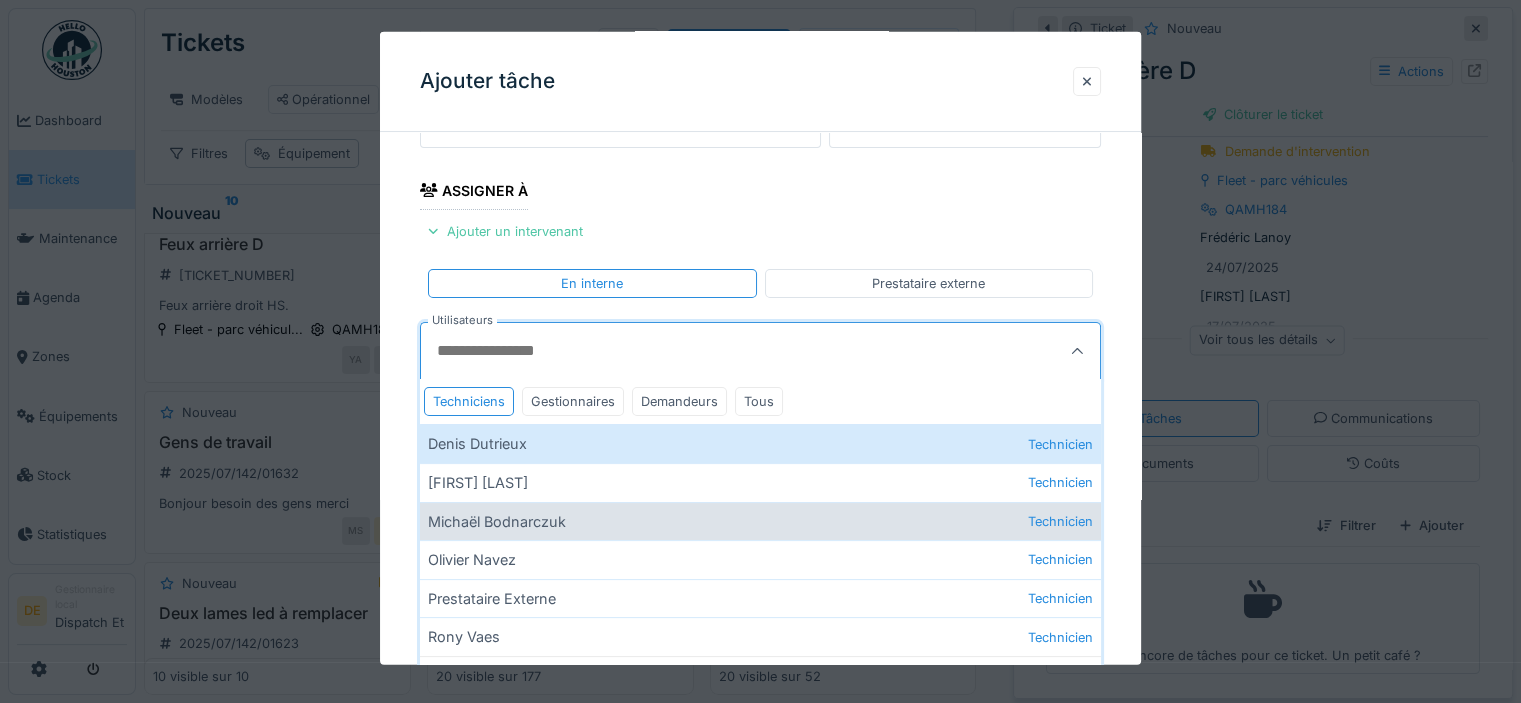 click on "[FIRST] [LAST]   Technicien" at bounding box center (760, 520) 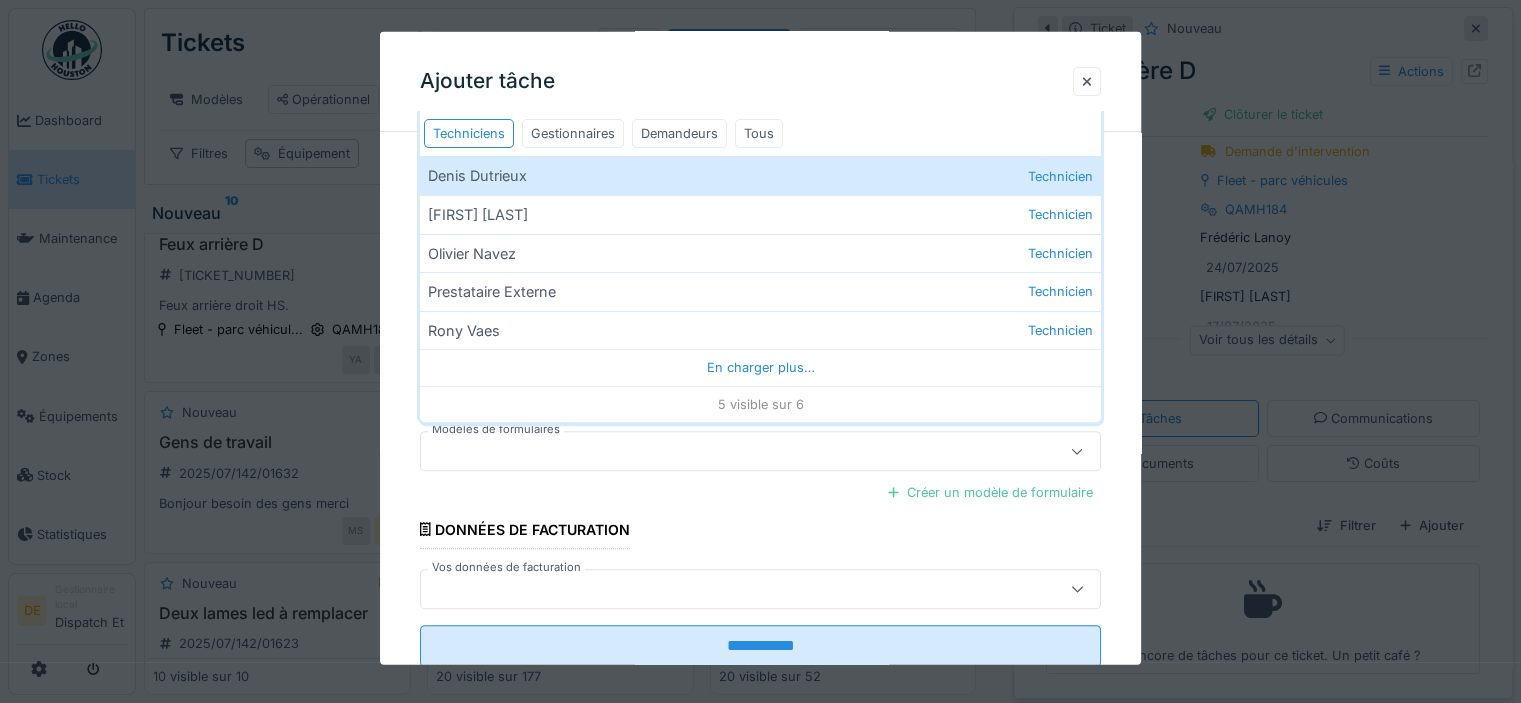 scroll, scrollTop: 648, scrollLeft: 0, axis: vertical 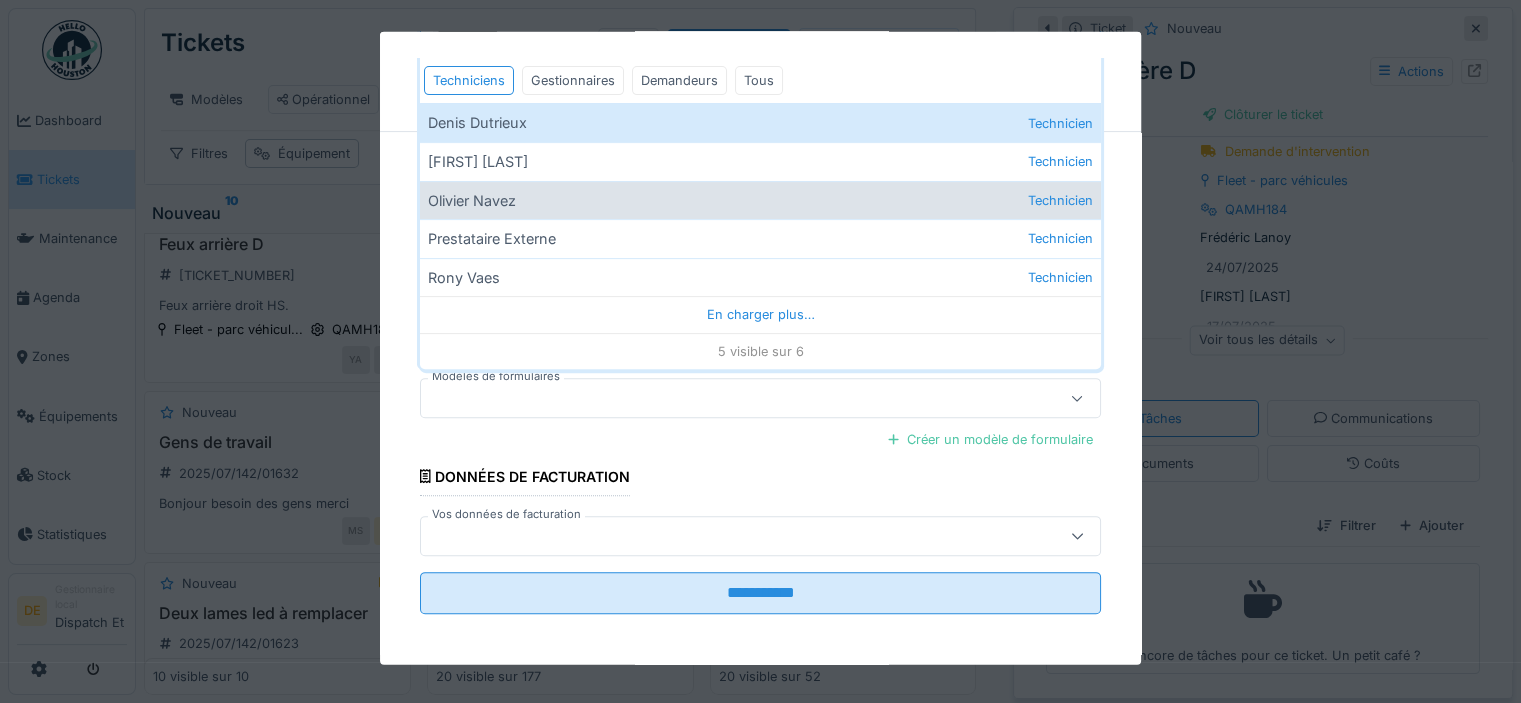 click on "Olivier Navez   Technicien" at bounding box center [760, 199] 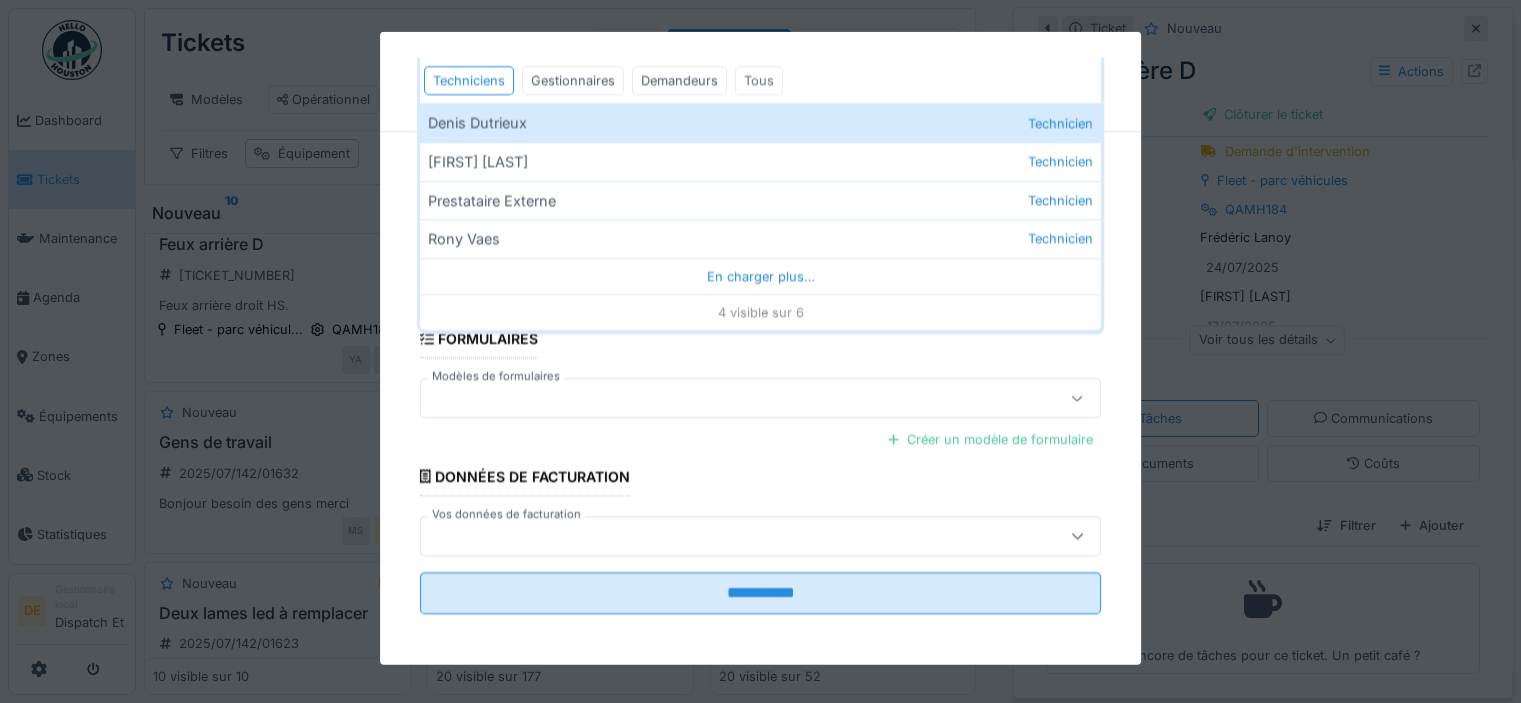 scroll, scrollTop: 248, scrollLeft: 0, axis: vertical 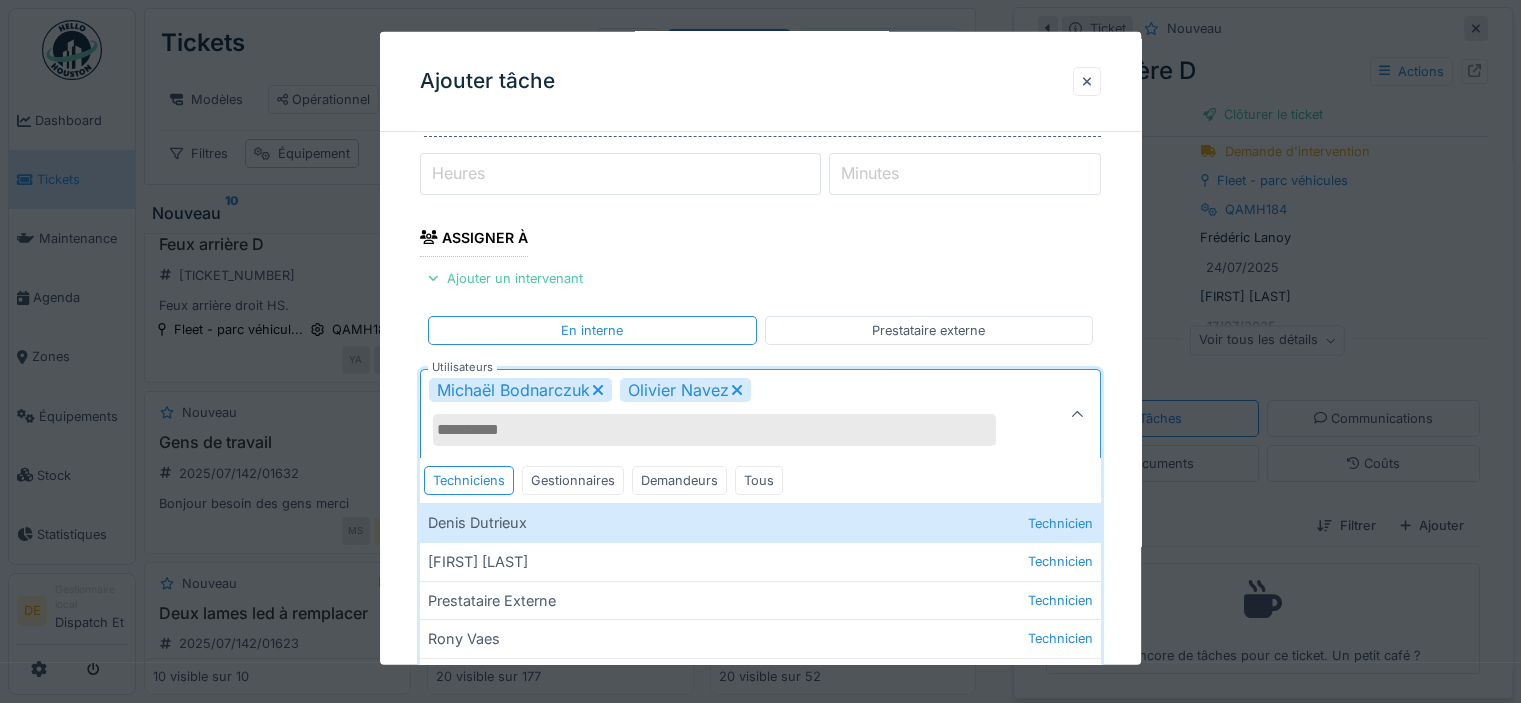 click on "**********" at bounding box center [760, 465] 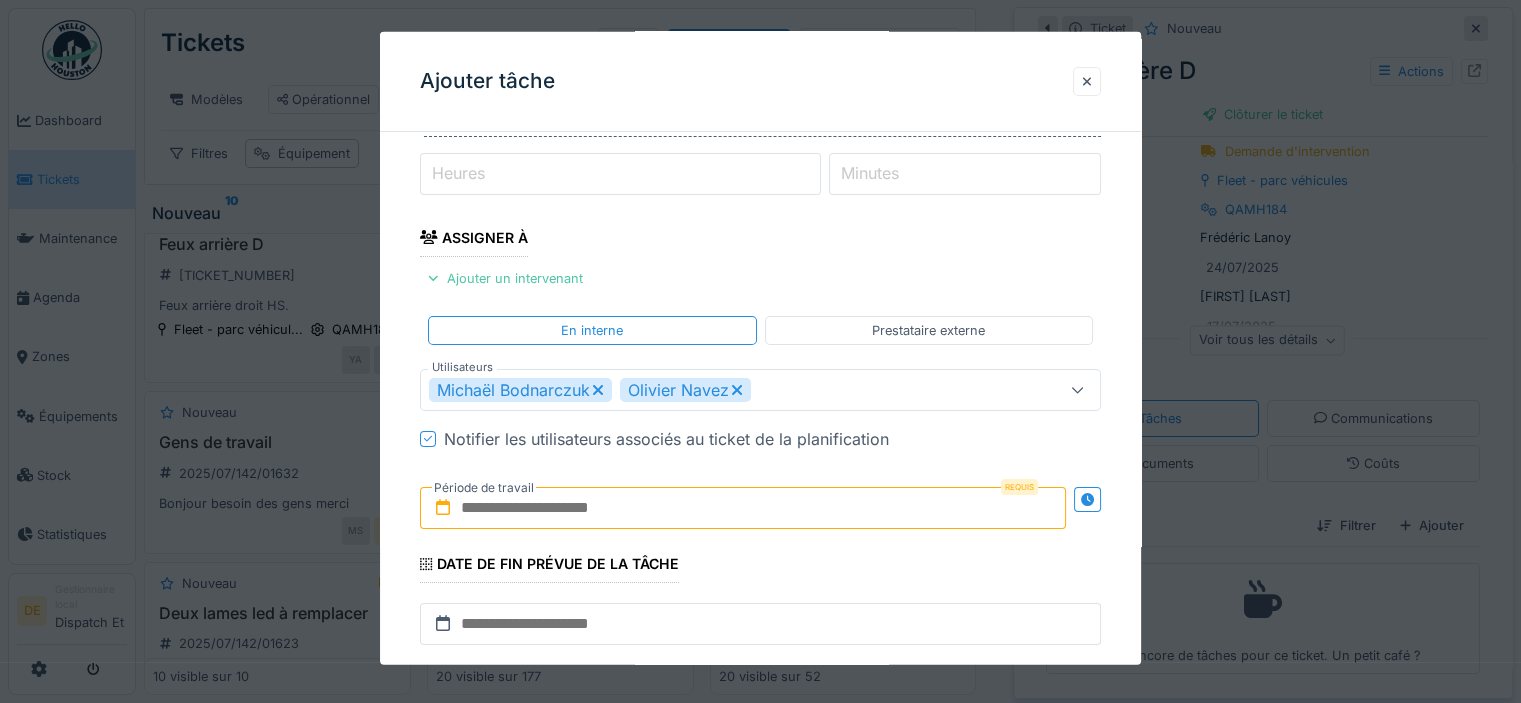 click at bounding box center [743, 508] 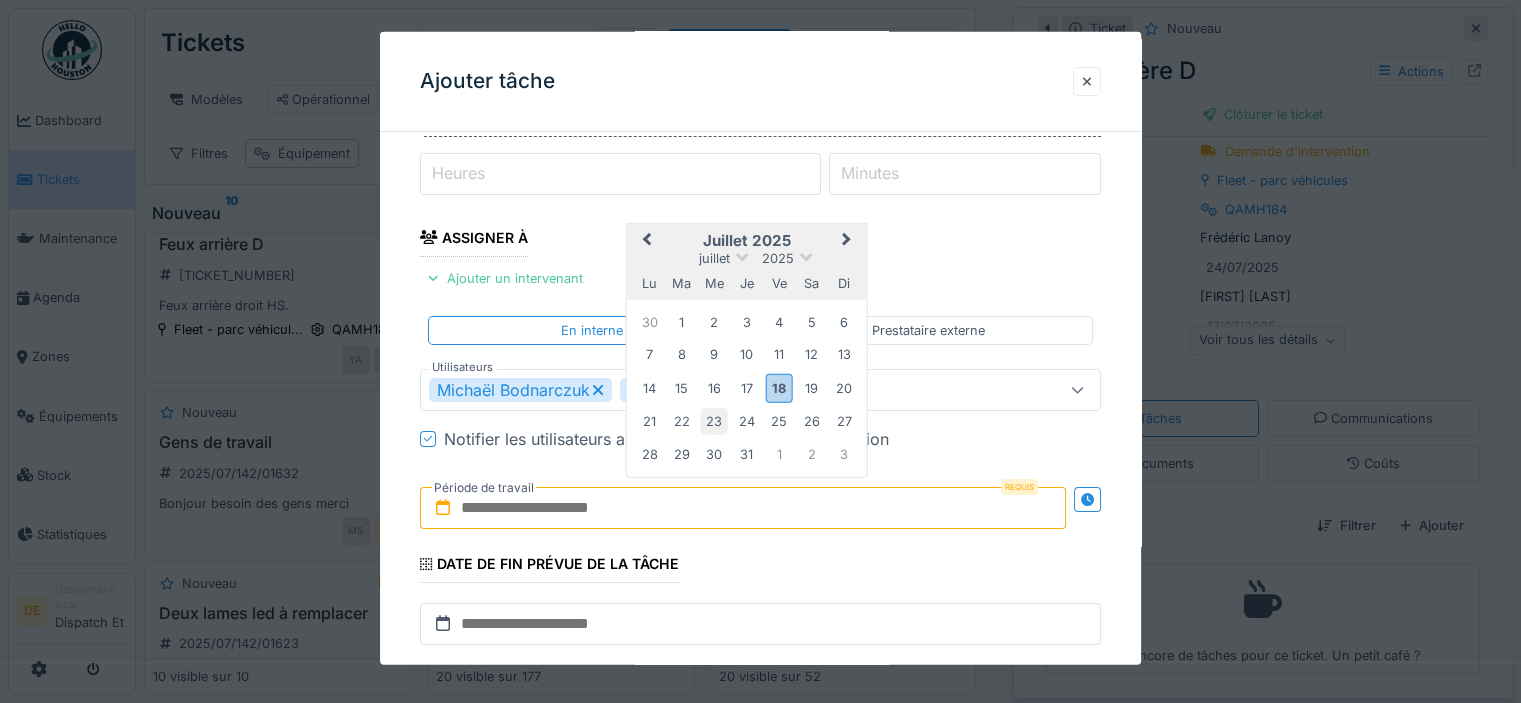 click on "23" at bounding box center [714, 421] 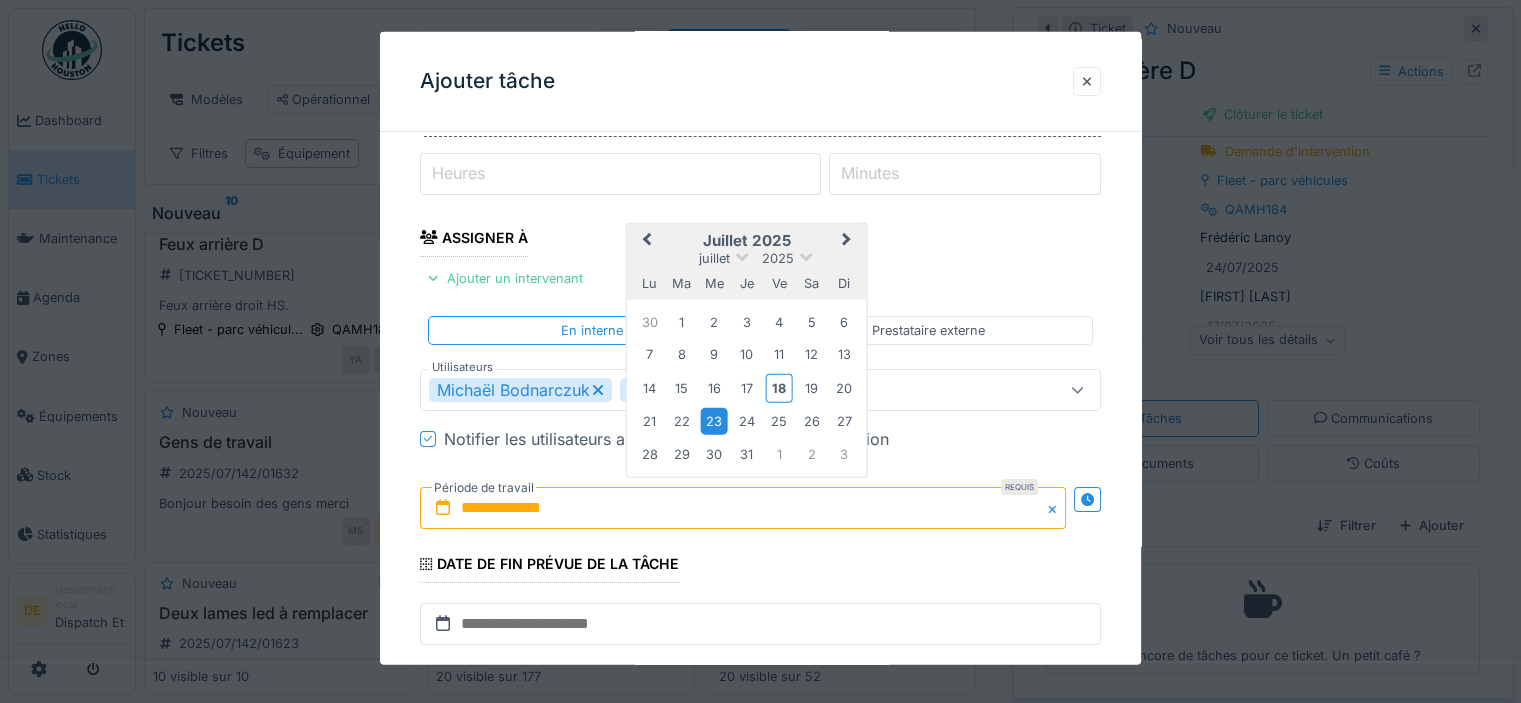 click on "23" at bounding box center [714, 421] 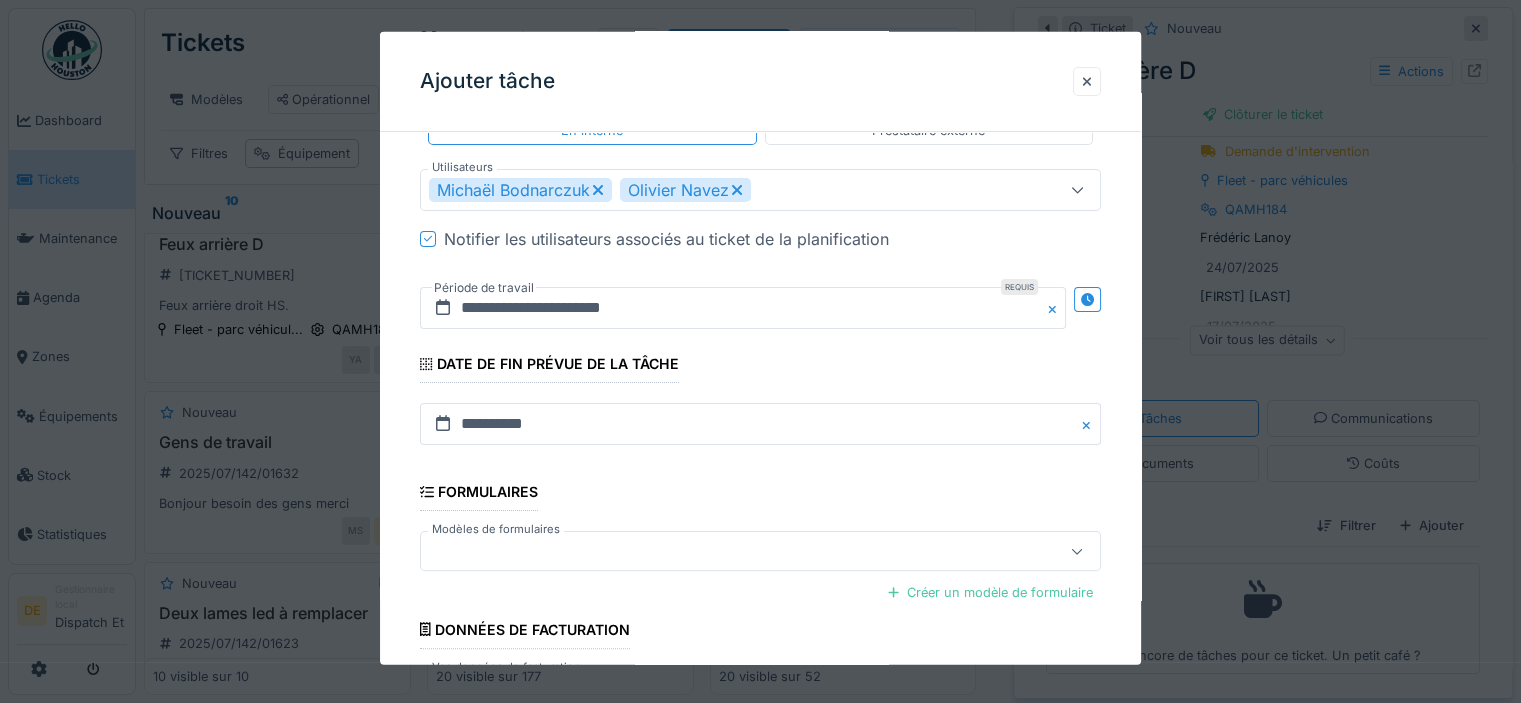 scroll, scrollTop: 601, scrollLeft: 0, axis: vertical 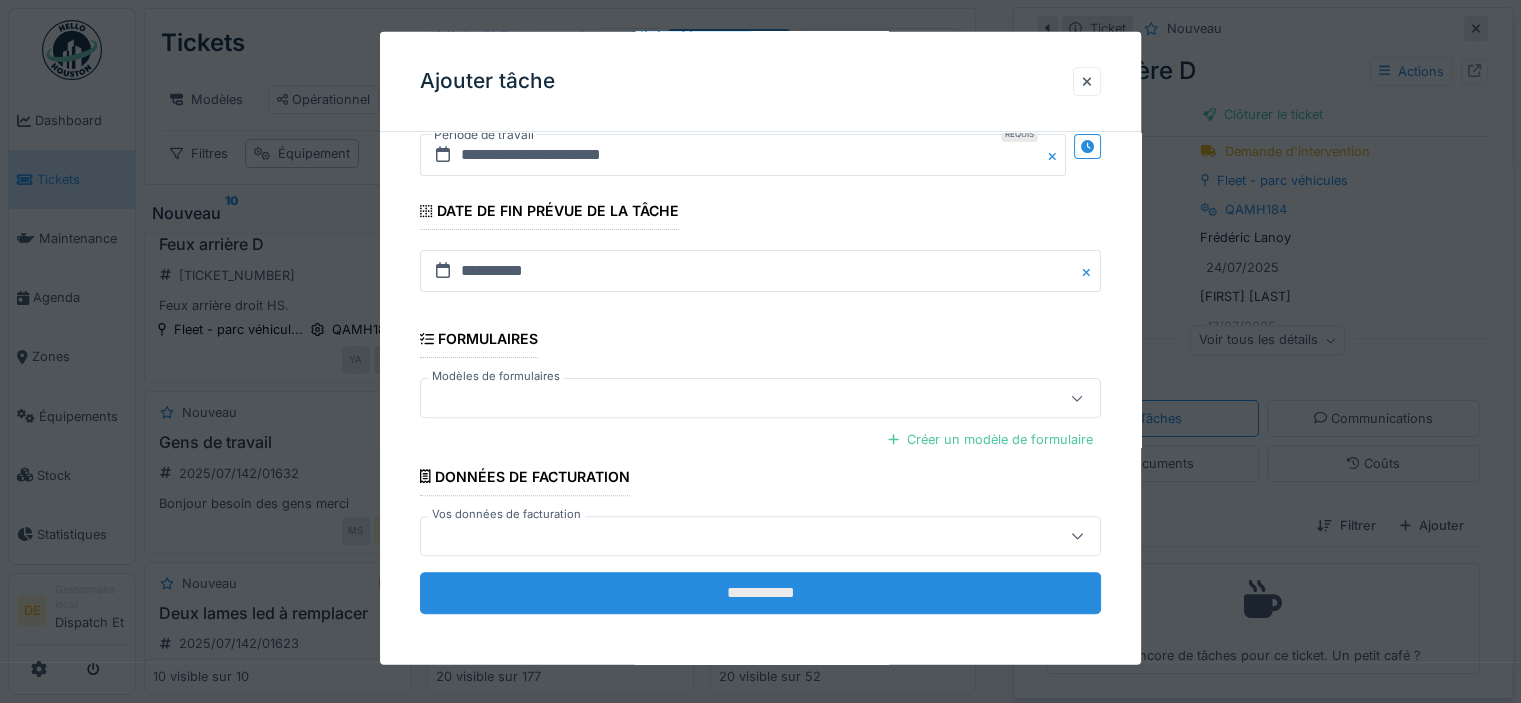 click on "**********" at bounding box center (760, 592) 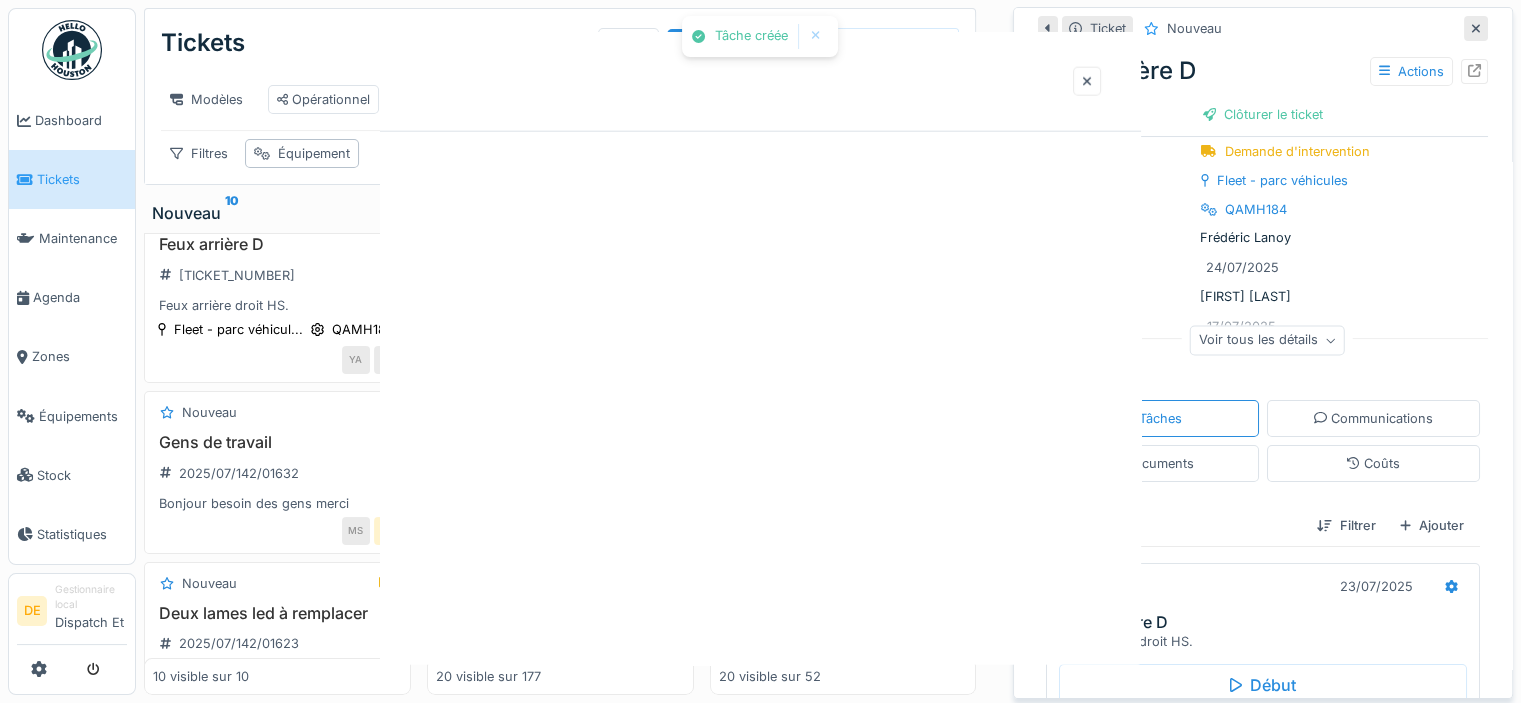 scroll, scrollTop: 0, scrollLeft: 0, axis: both 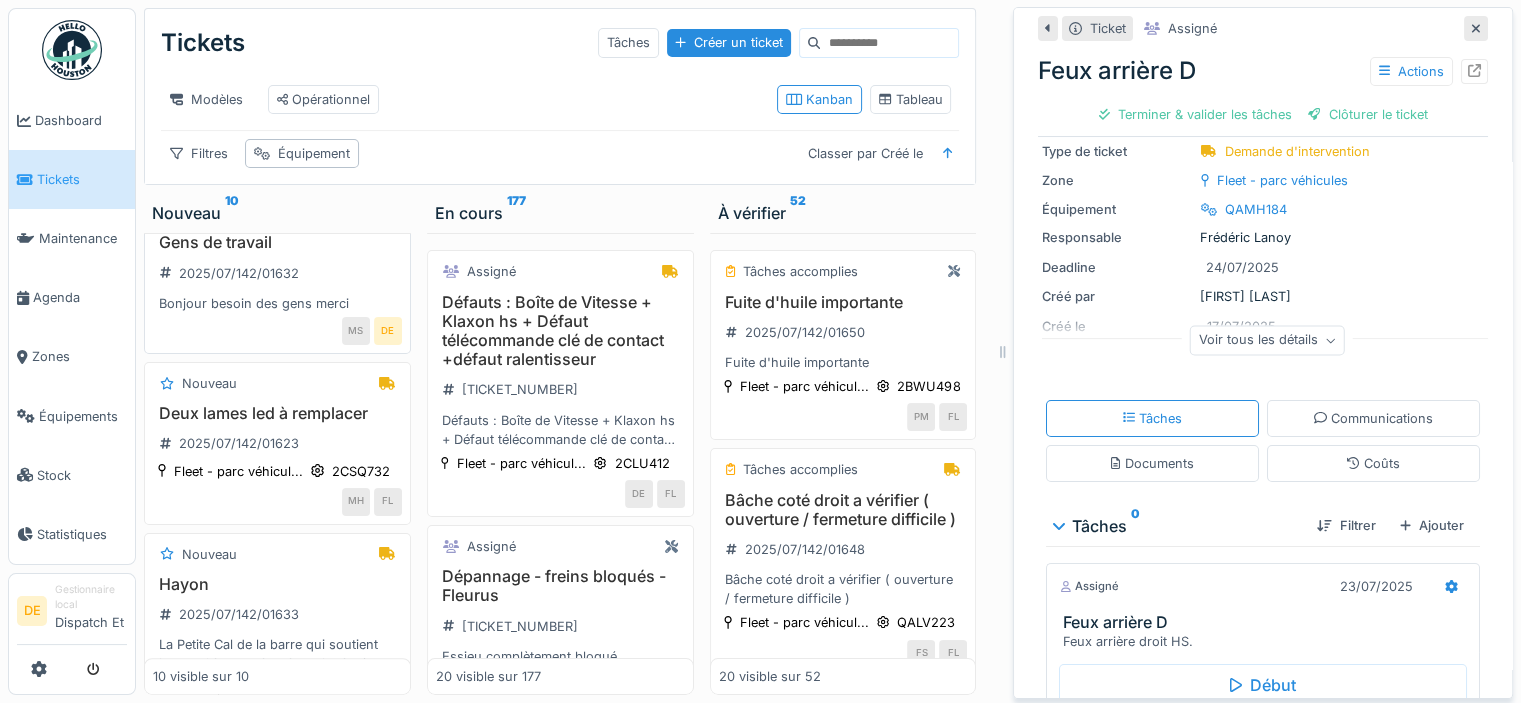 click on "Gens de travail" at bounding box center (277, 242) 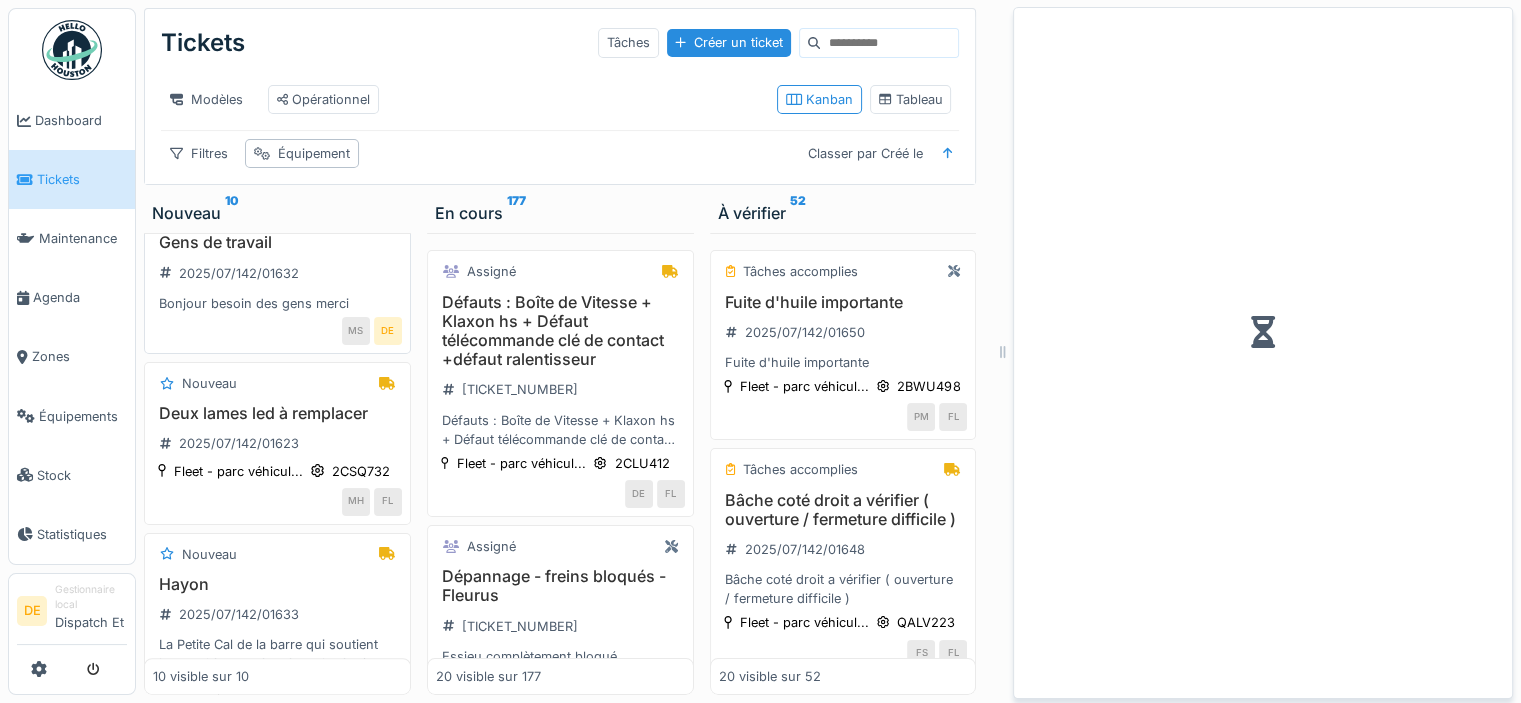 scroll, scrollTop: 0, scrollLeft: 0, axis: both 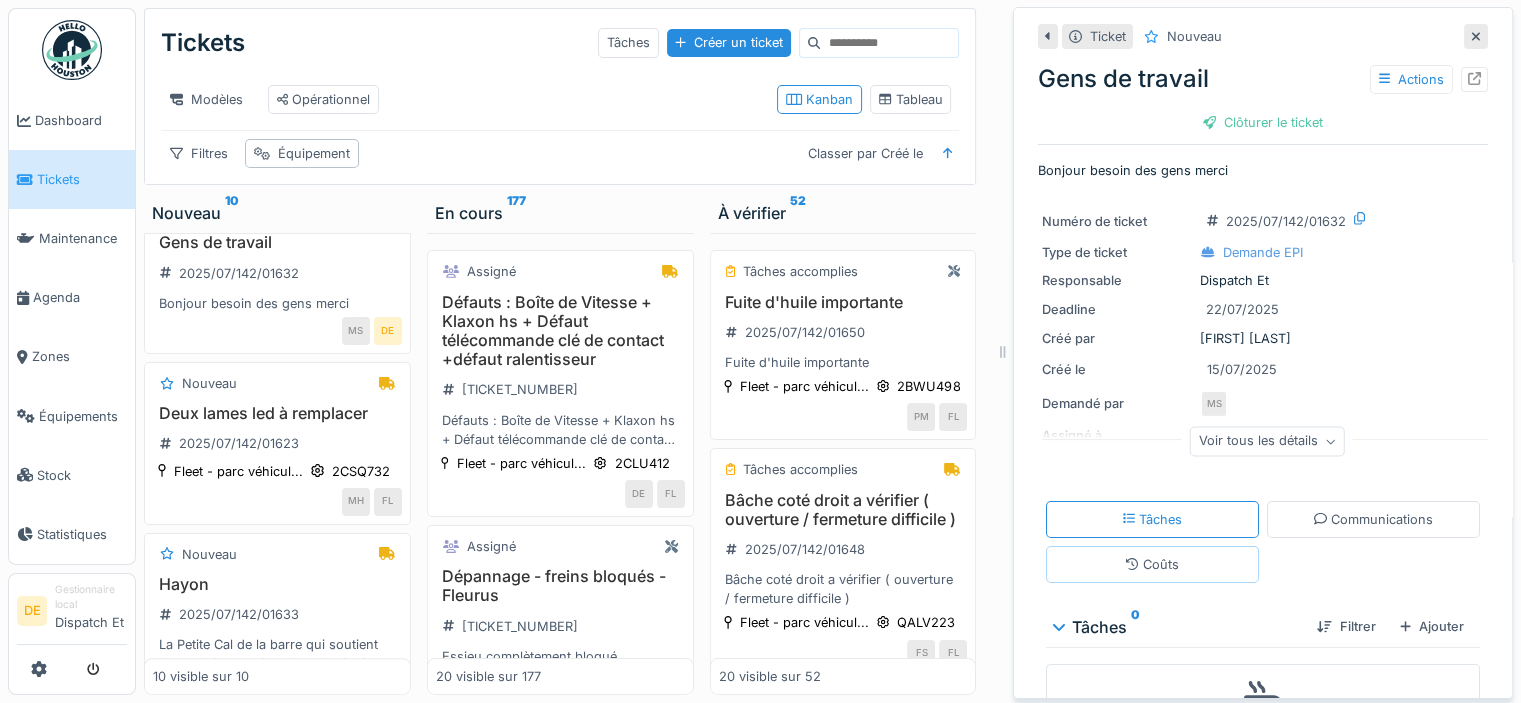click on "Coûts" at bounding box center (1152, 564) 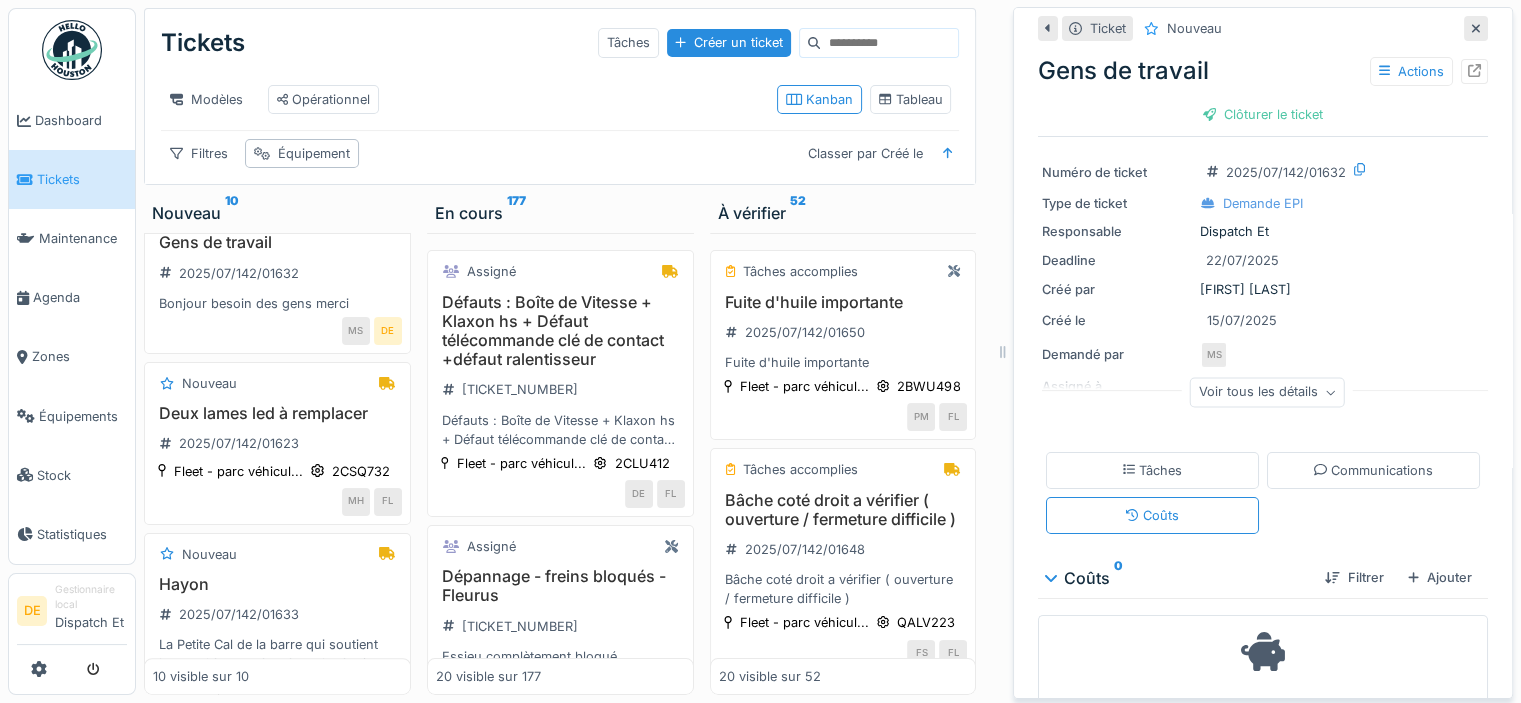 scroll, scrollTop: 101, scrollLeft: 0, axis: vertical 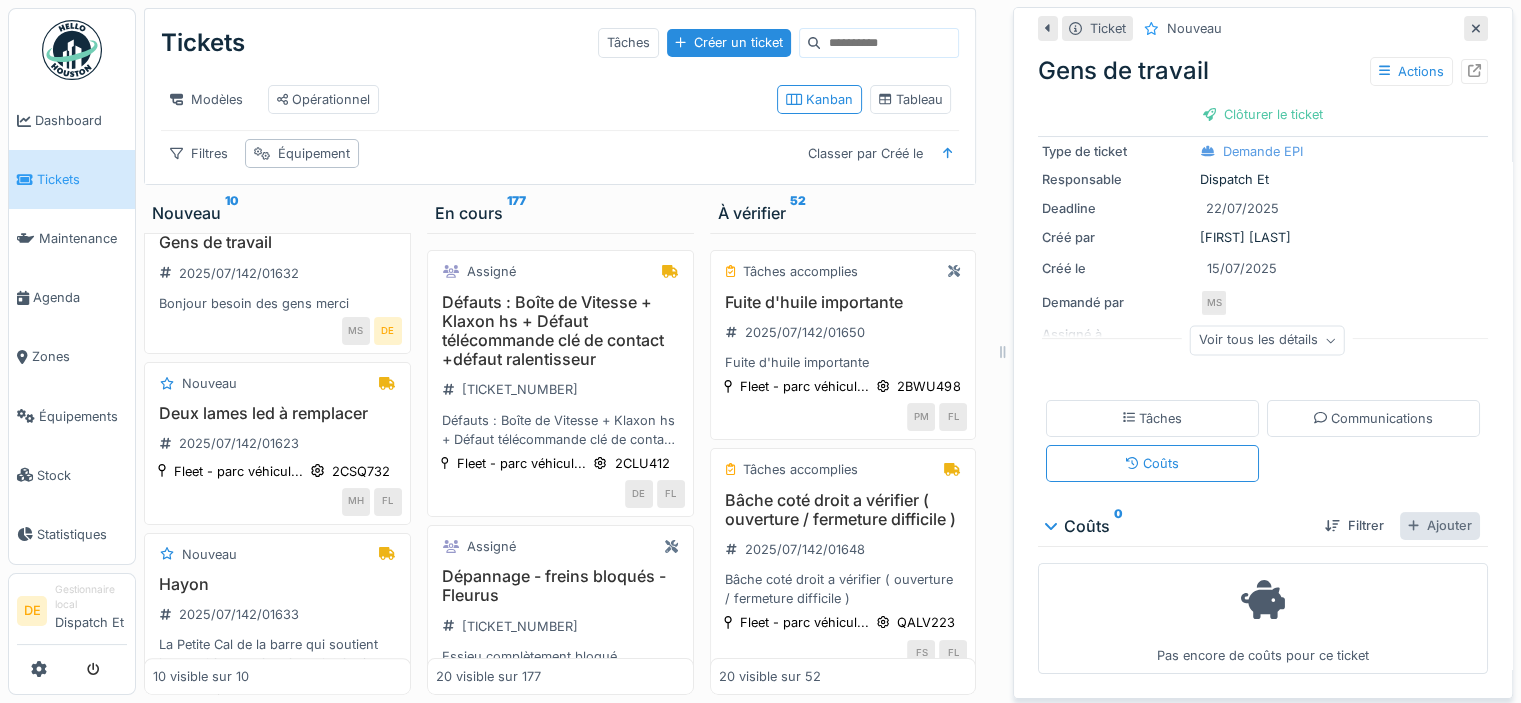 click on "Ajouter" at bounding box center [1440, 525] 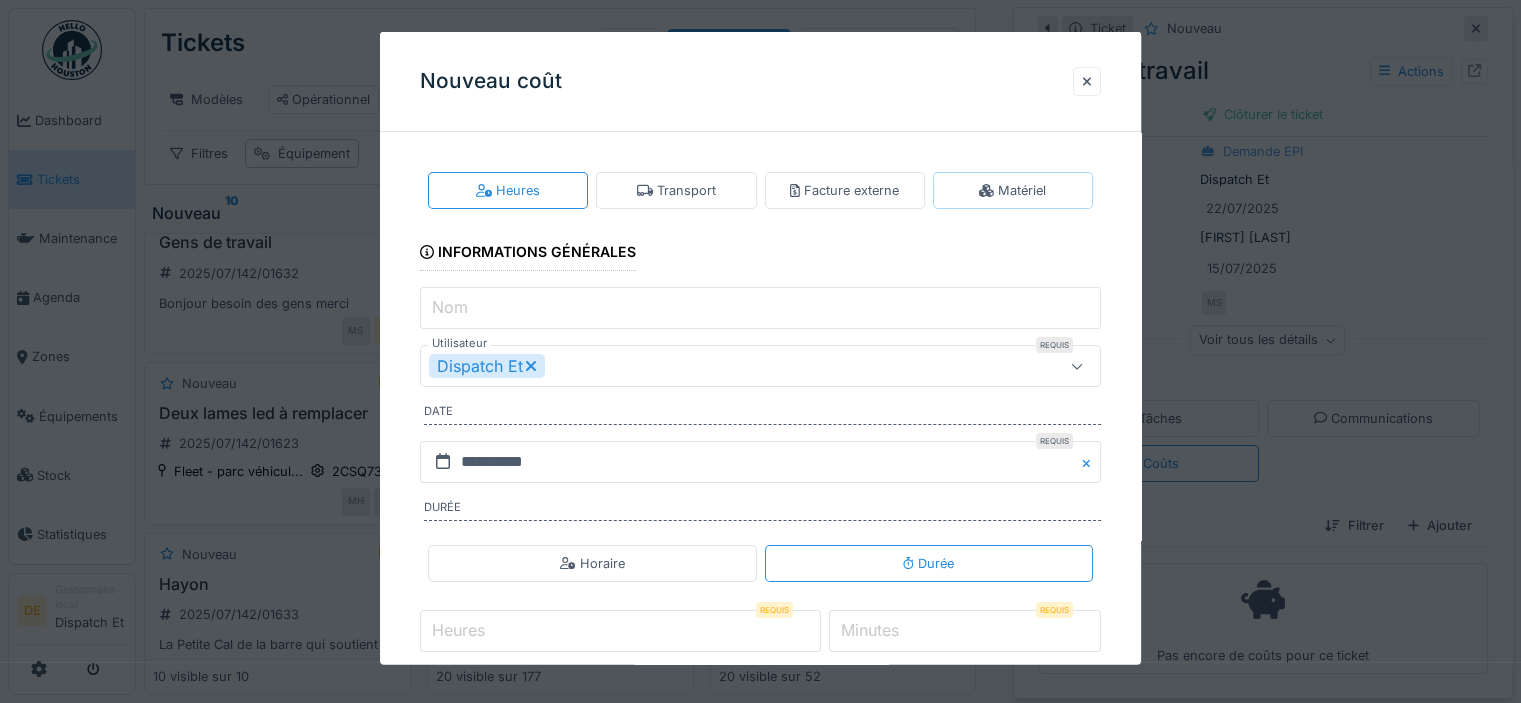 click on "Matériel" at bounding box center [1012, 190] 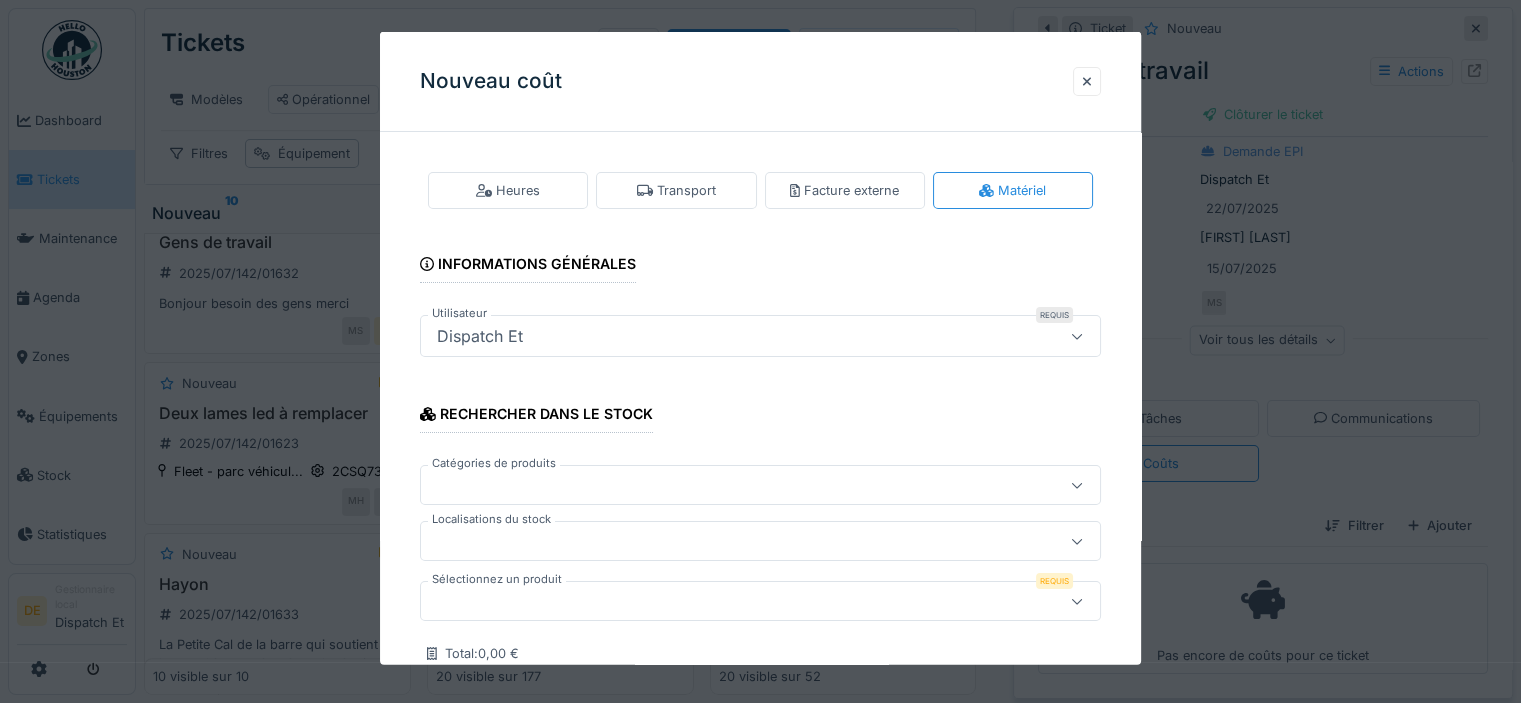 scroll, scrollTop: 113, scrollLeft: 0, axis: vertical 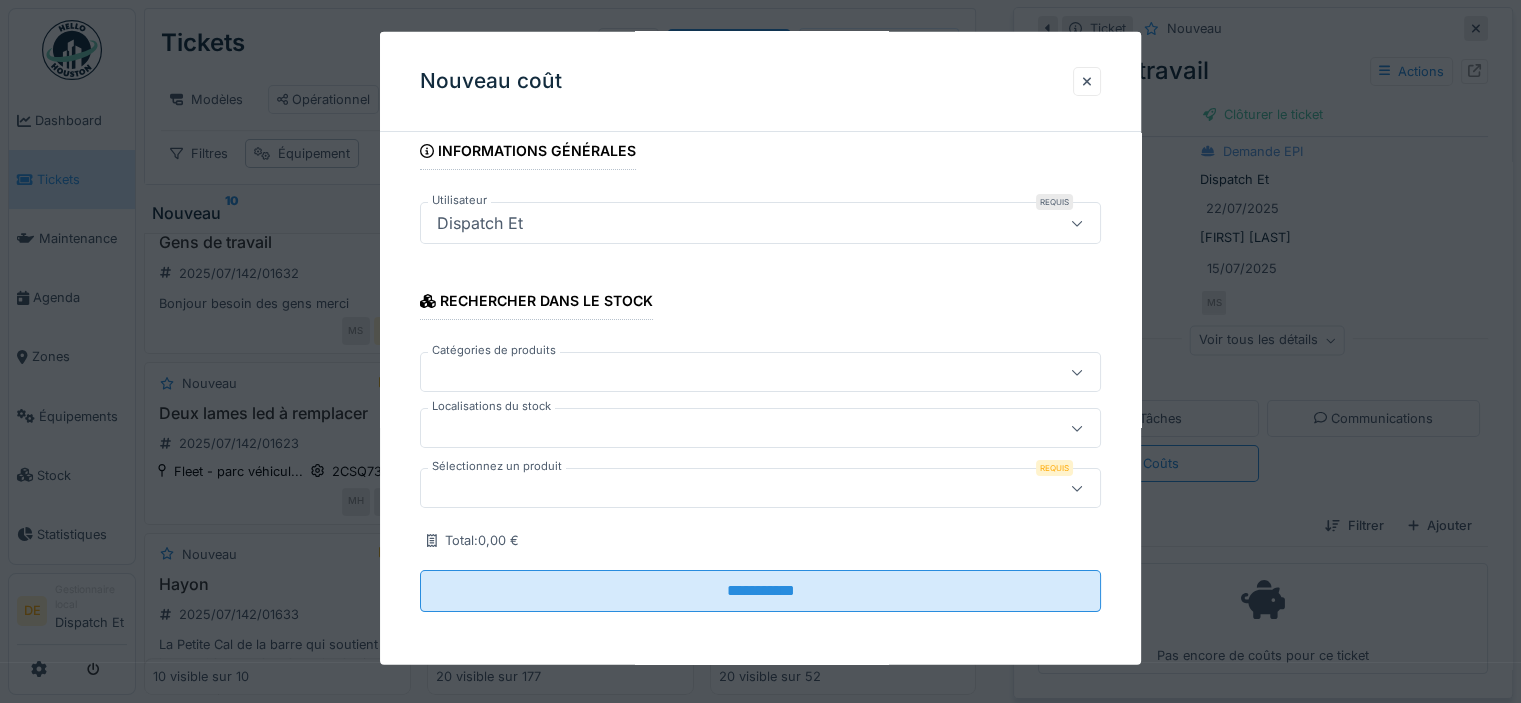click at bounding box center [726, 488] 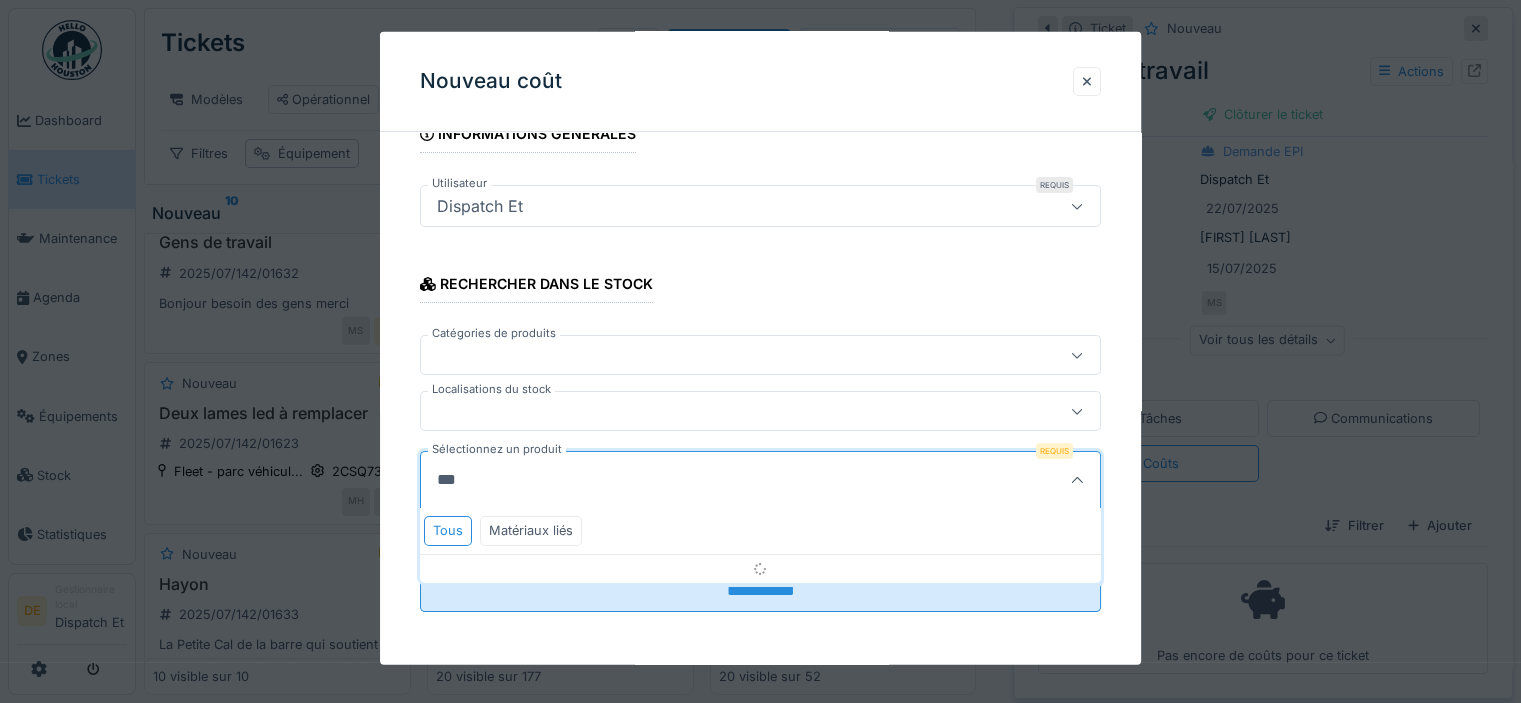 type on "****" 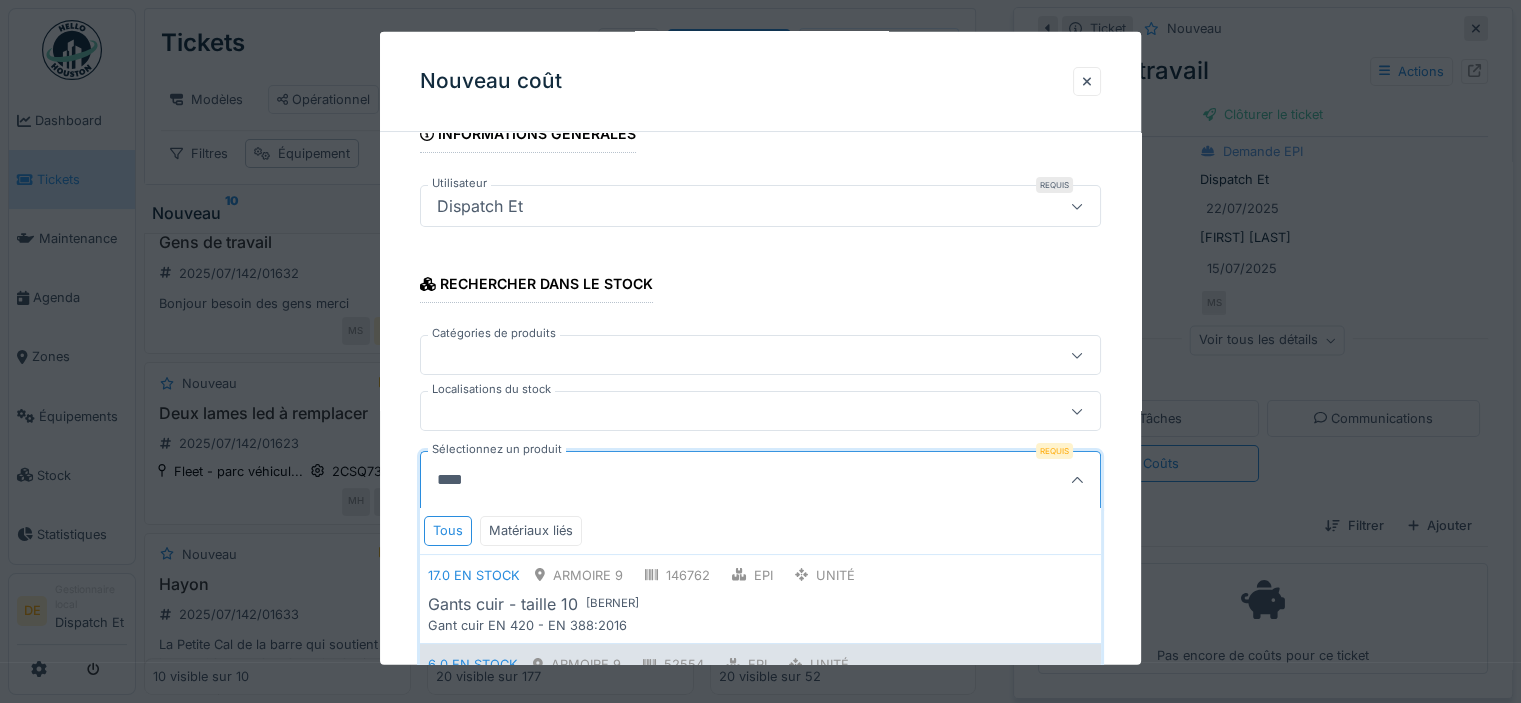 scroll, scrollTop: 430, scrollLeft: 0, axis: vertical 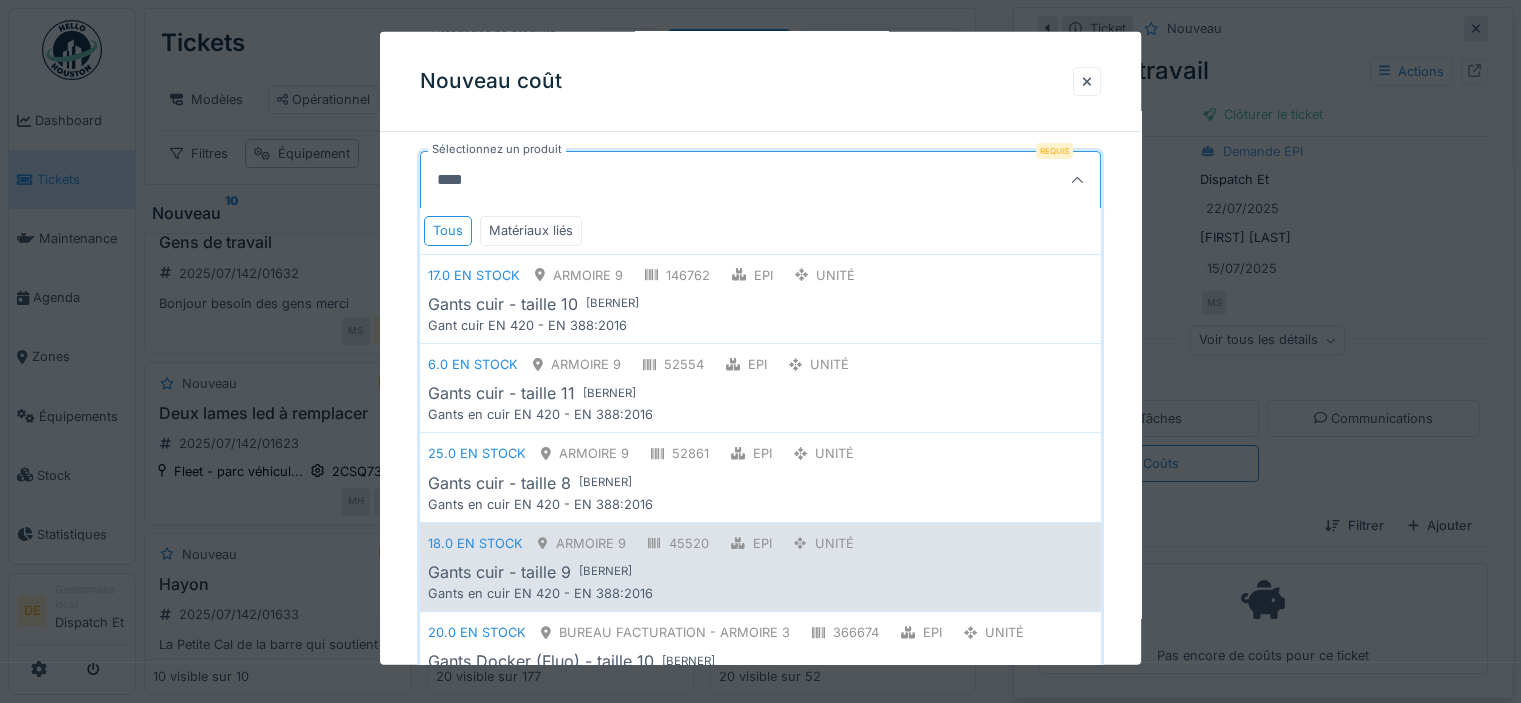 click on "Armoire 9" at bounding box center [591, 542] 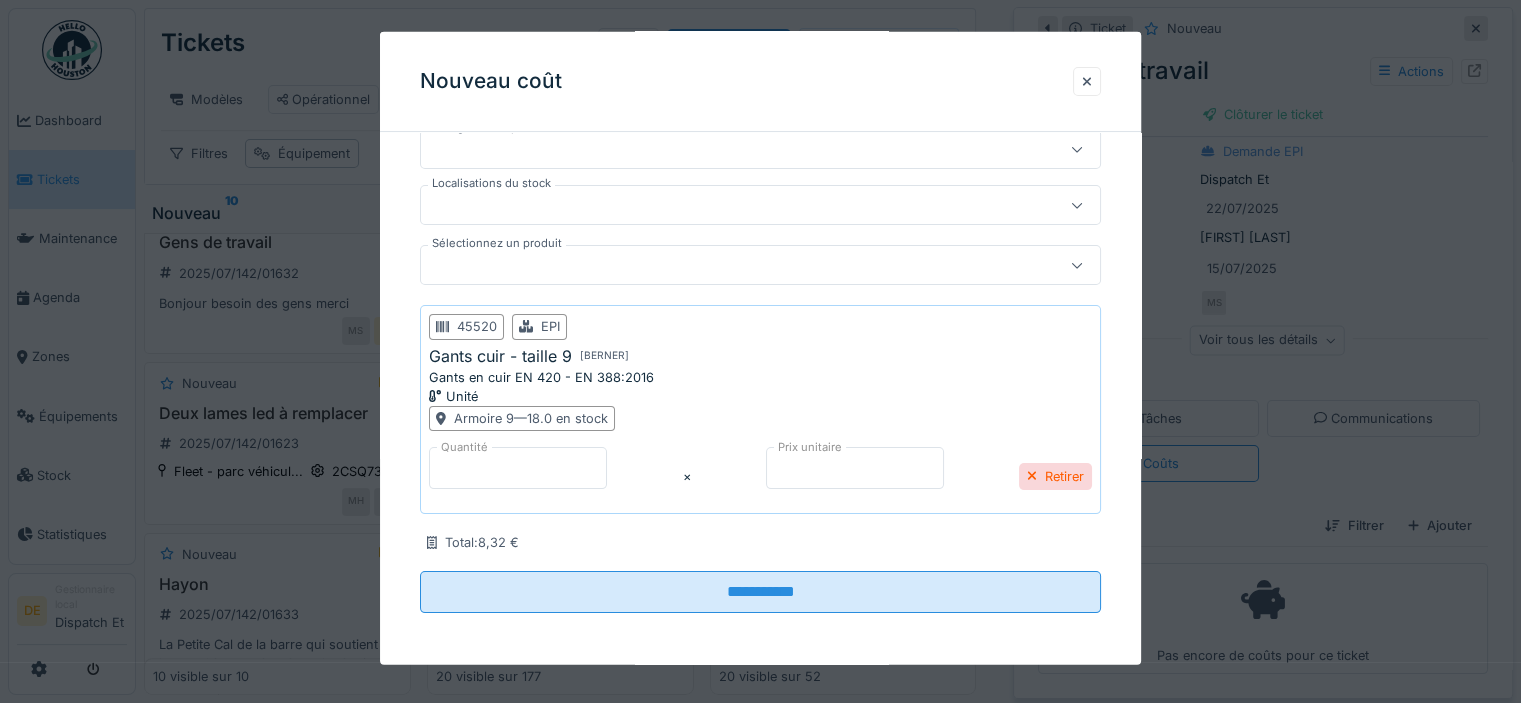 scroll, scrollTop: 0, scrollLeft: 0, axis: both 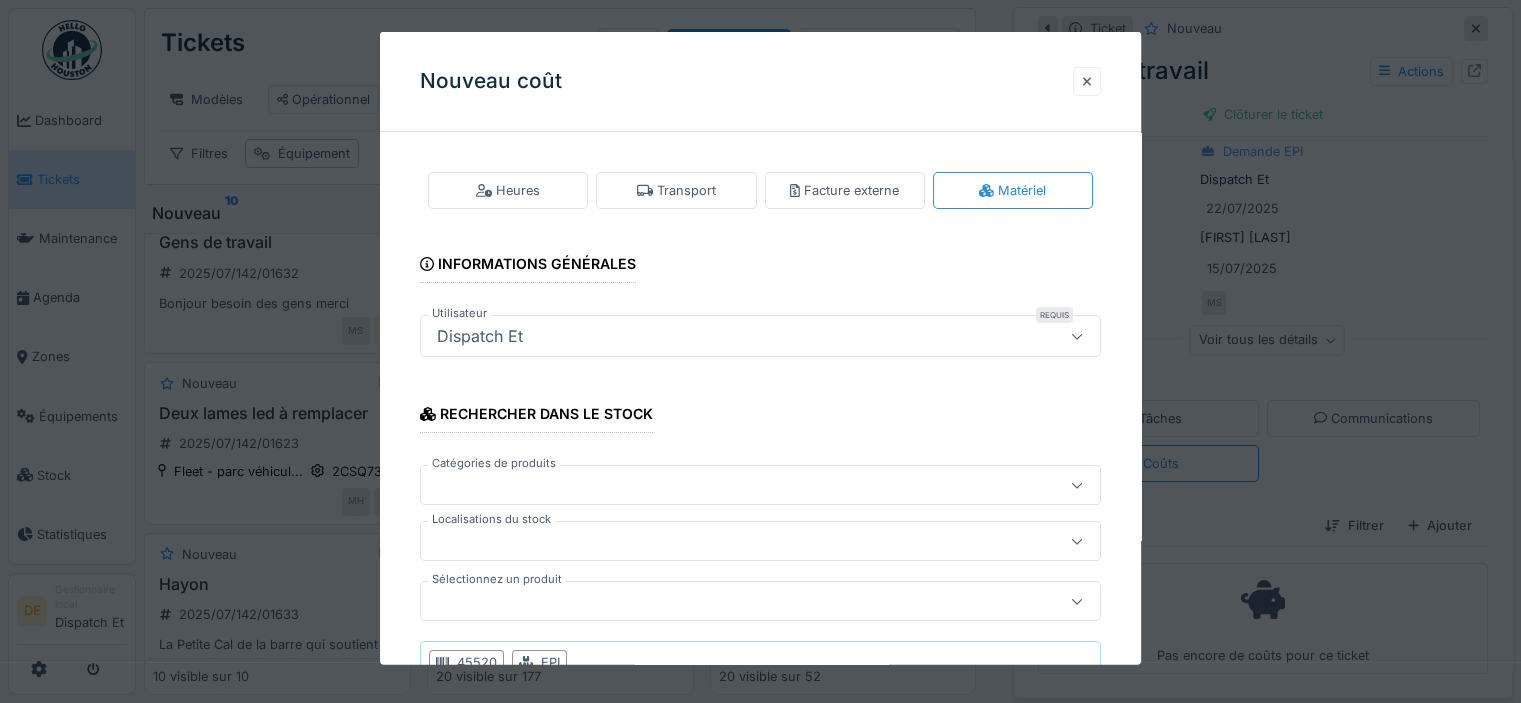 click at bounding box center [1087, 81] 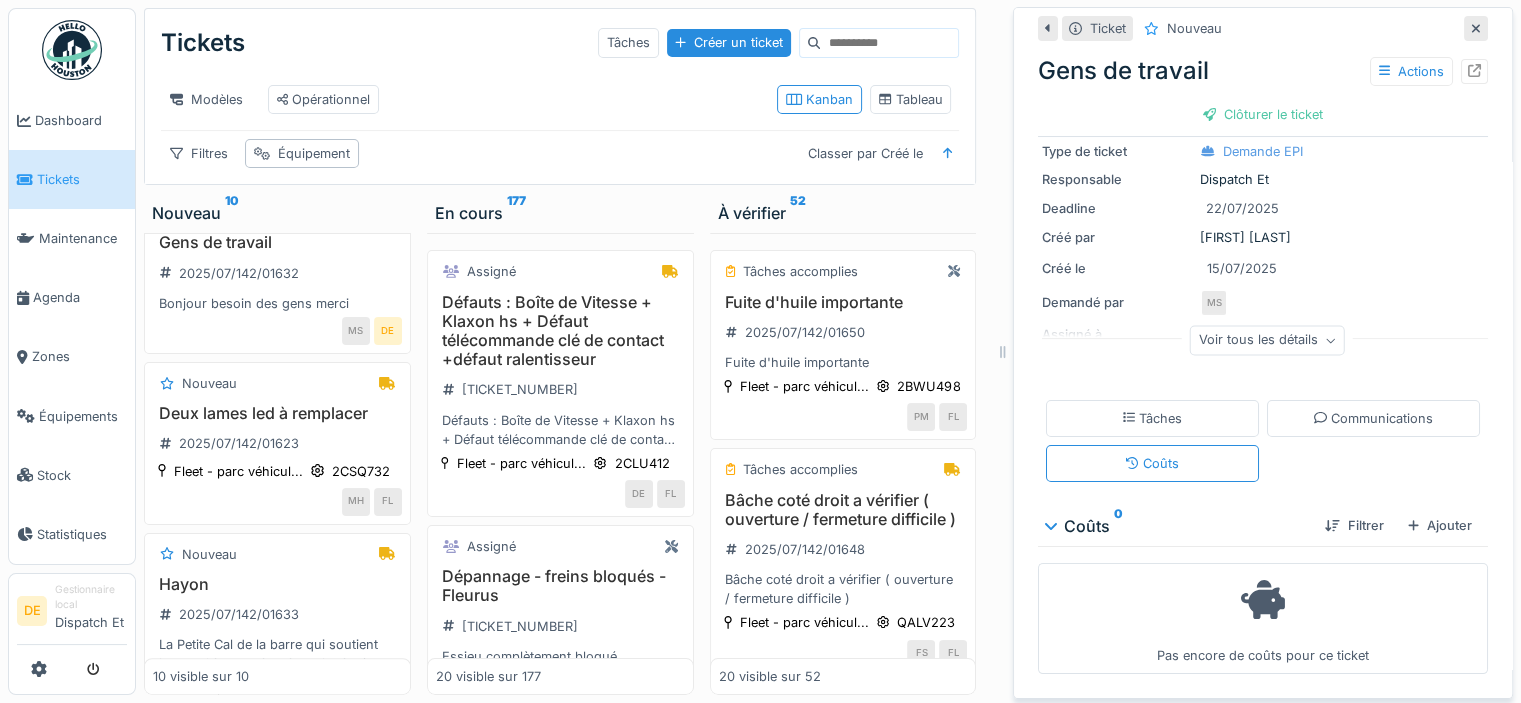scroll, scrollTop: 0, scrollLeft: 0, axis: both 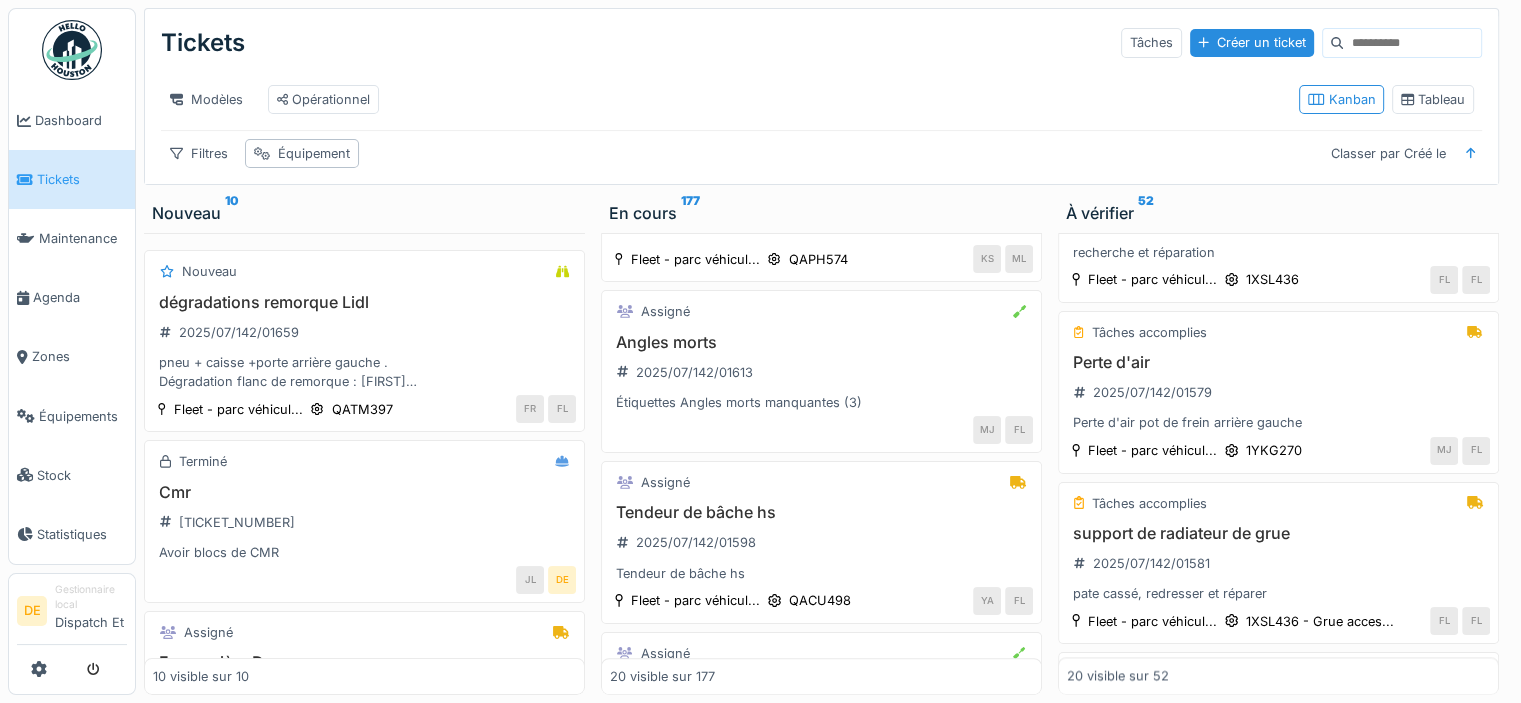 click on "Modèles   Opérationnel" at bounding box center [722, 99] 